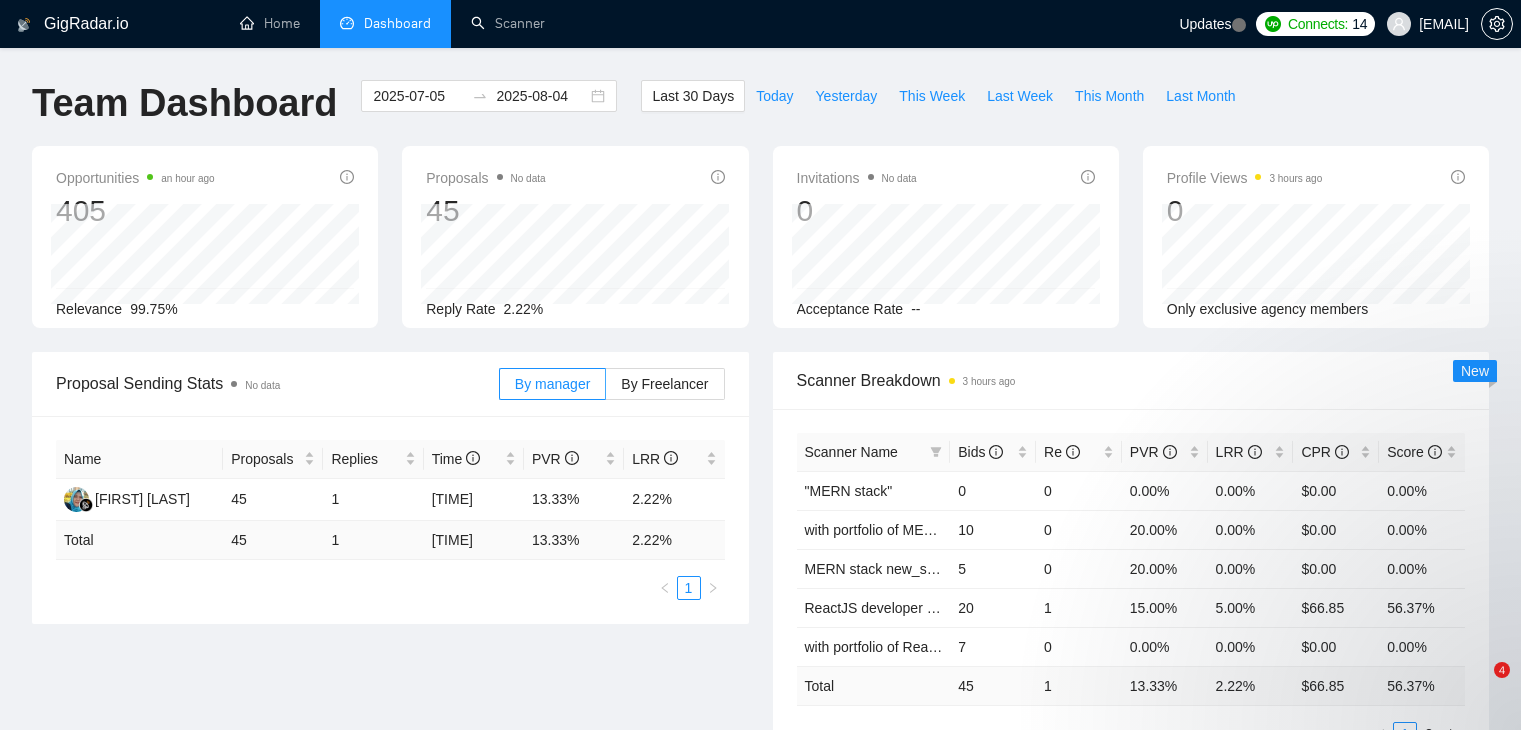 scroll, scrollTop: 0, scrollLeft: 0, axis: both 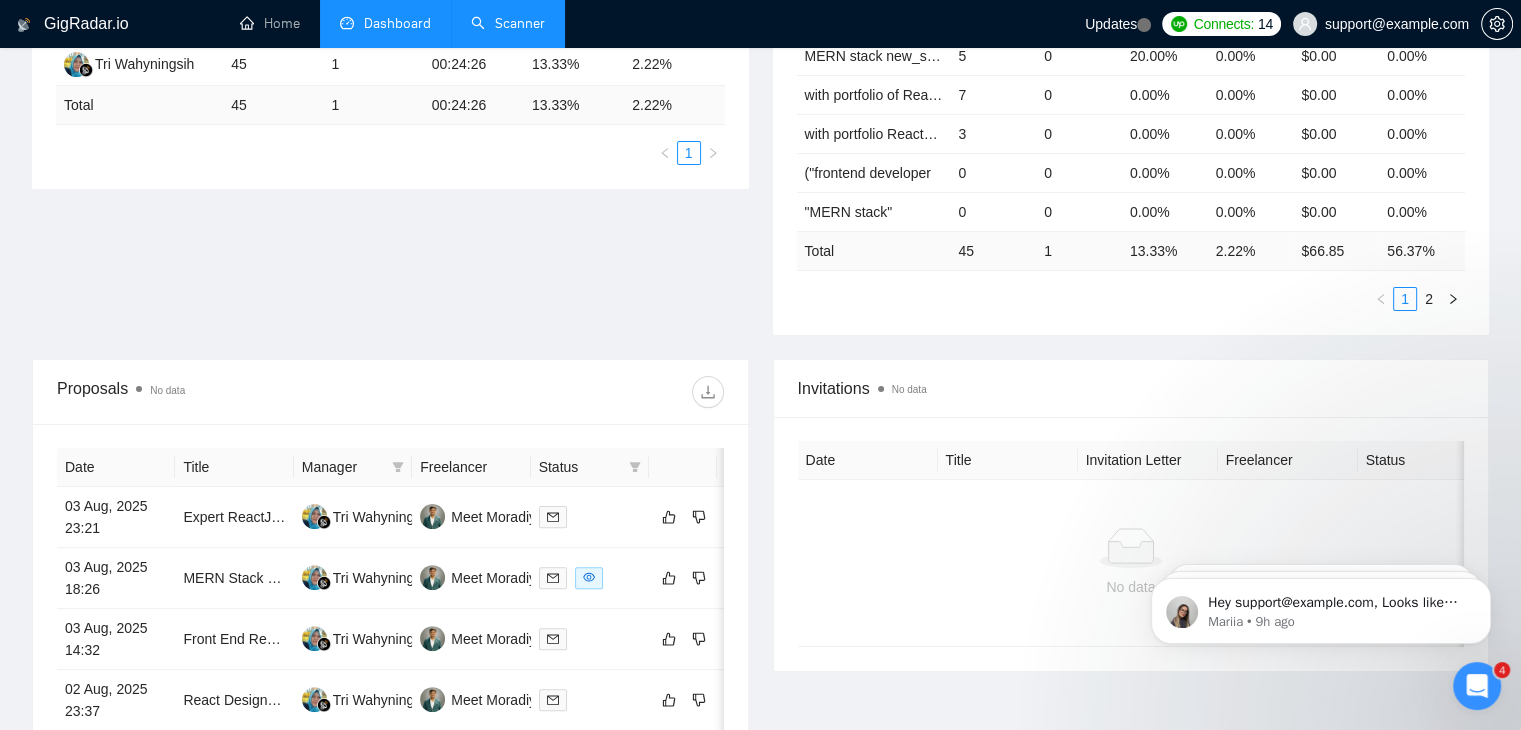 click on "Scanner" at bounding box center (508, 23) 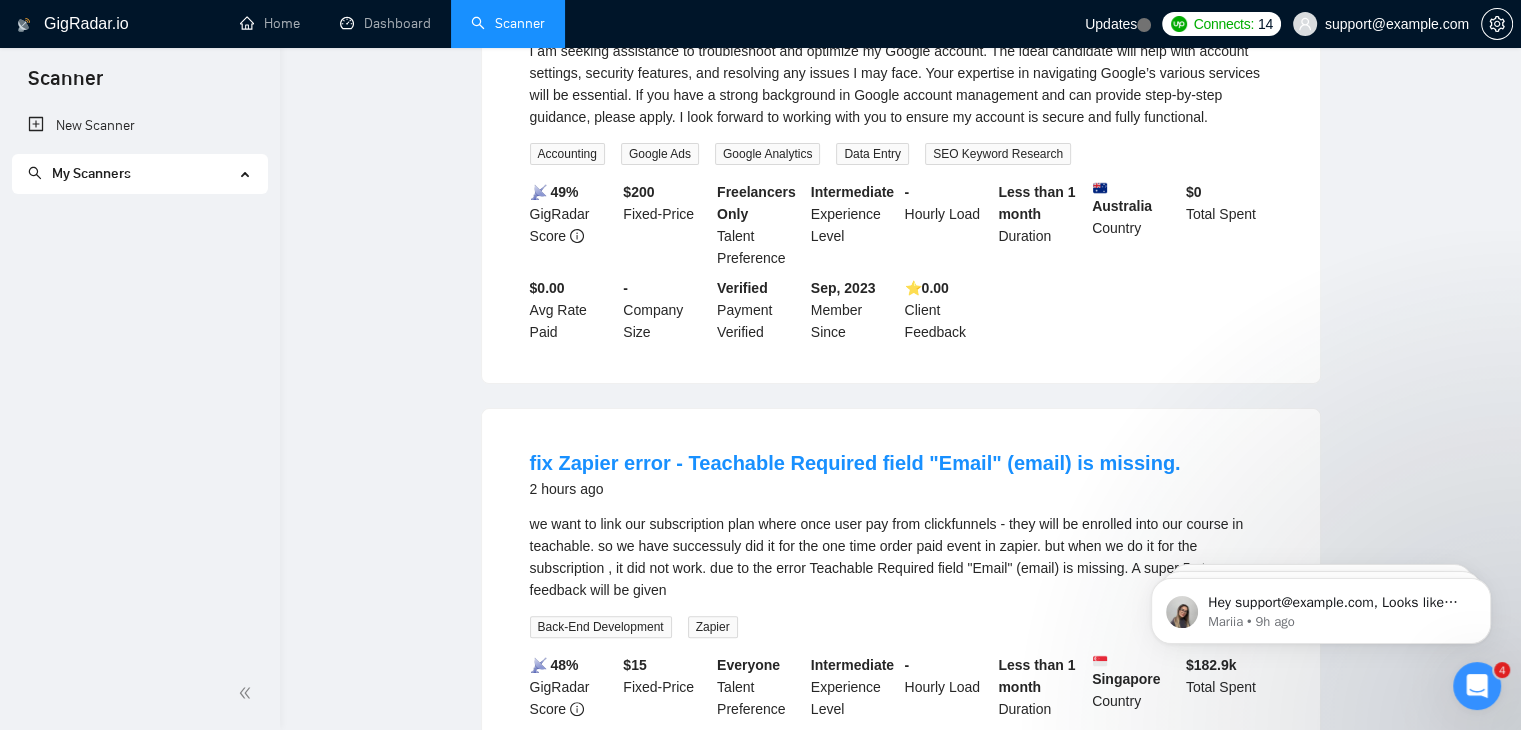 scroll, scrollTop: 0, scrollLeft: 0, axis: both 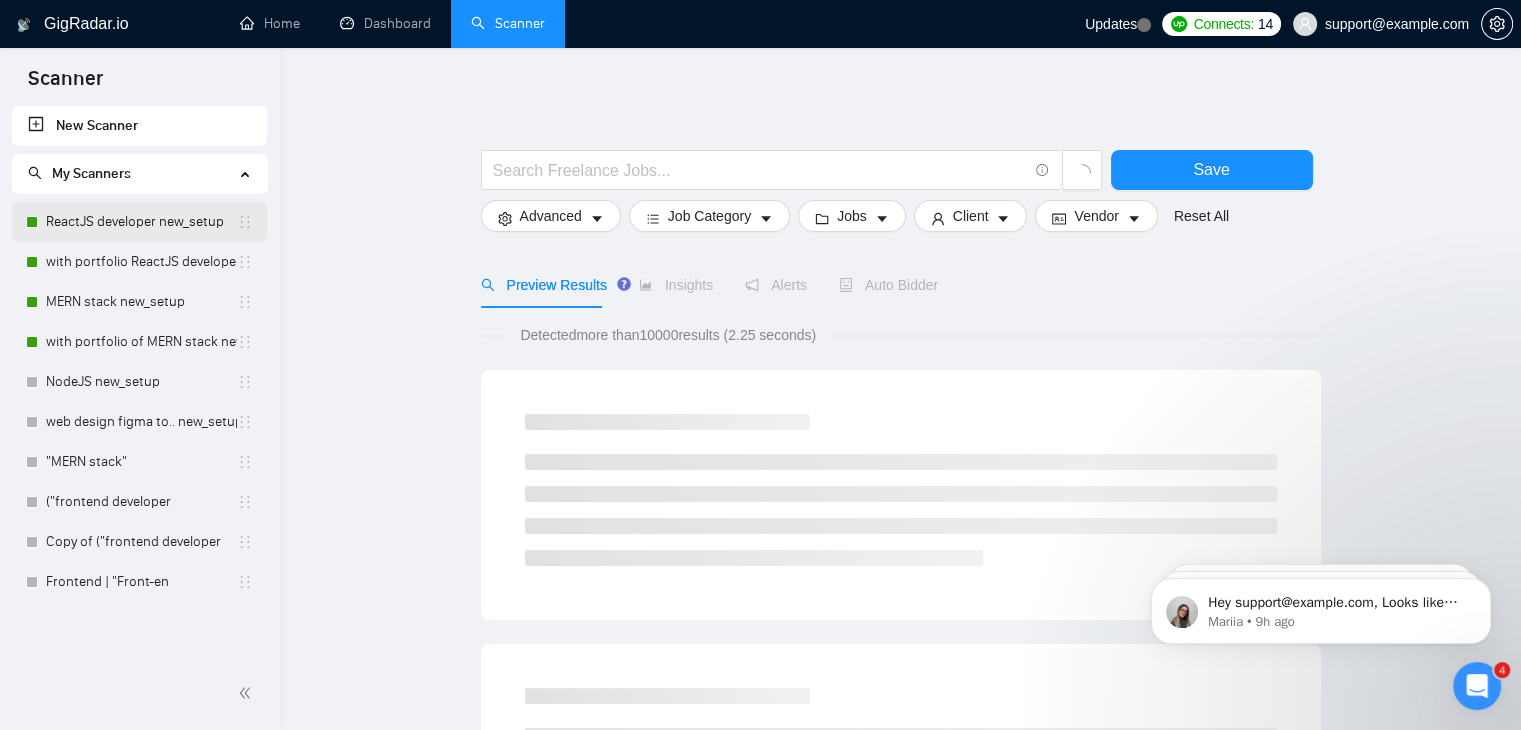 click on "ReactJS developer new_setup" at bounding box center (141, 222) 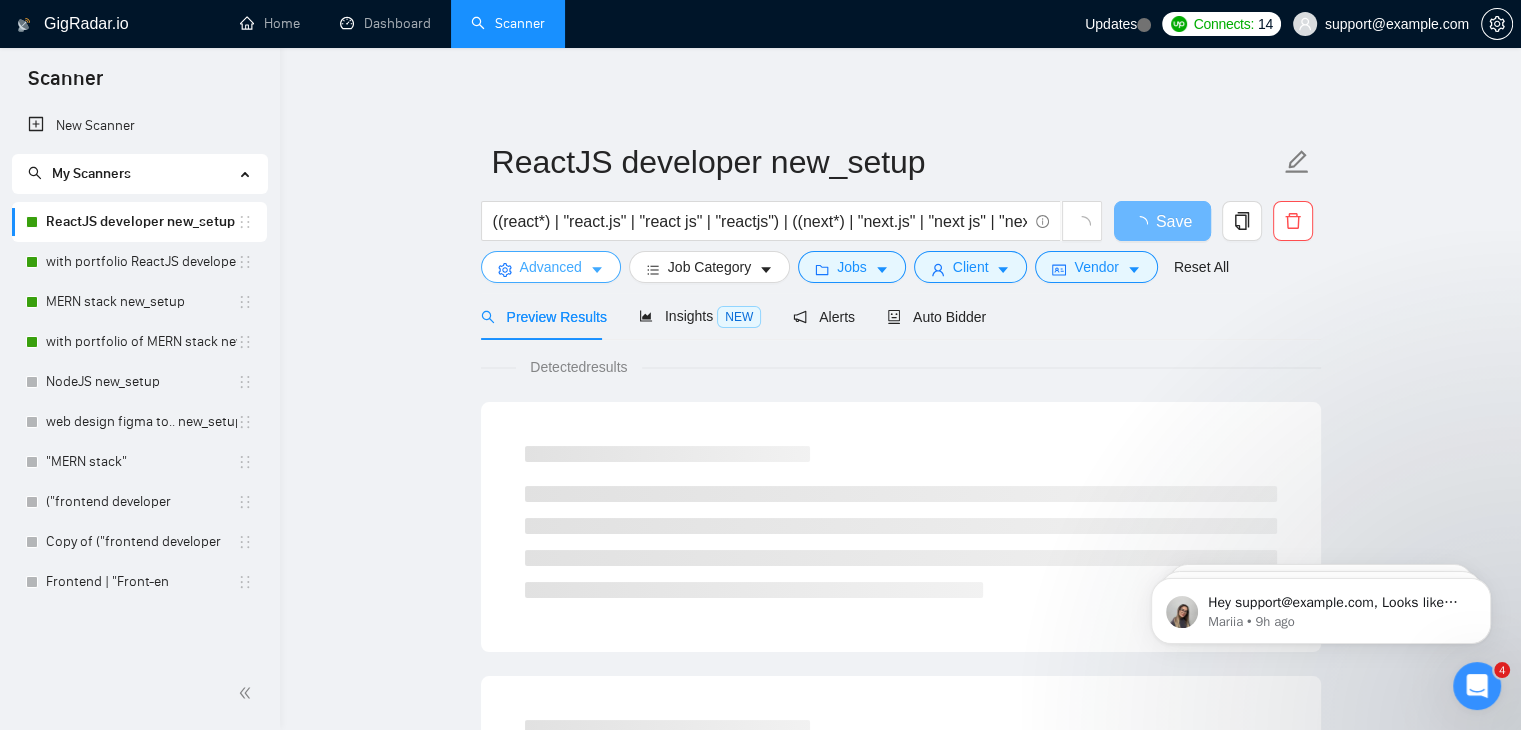 click on "Advanced" at bounding box center (551, 267) 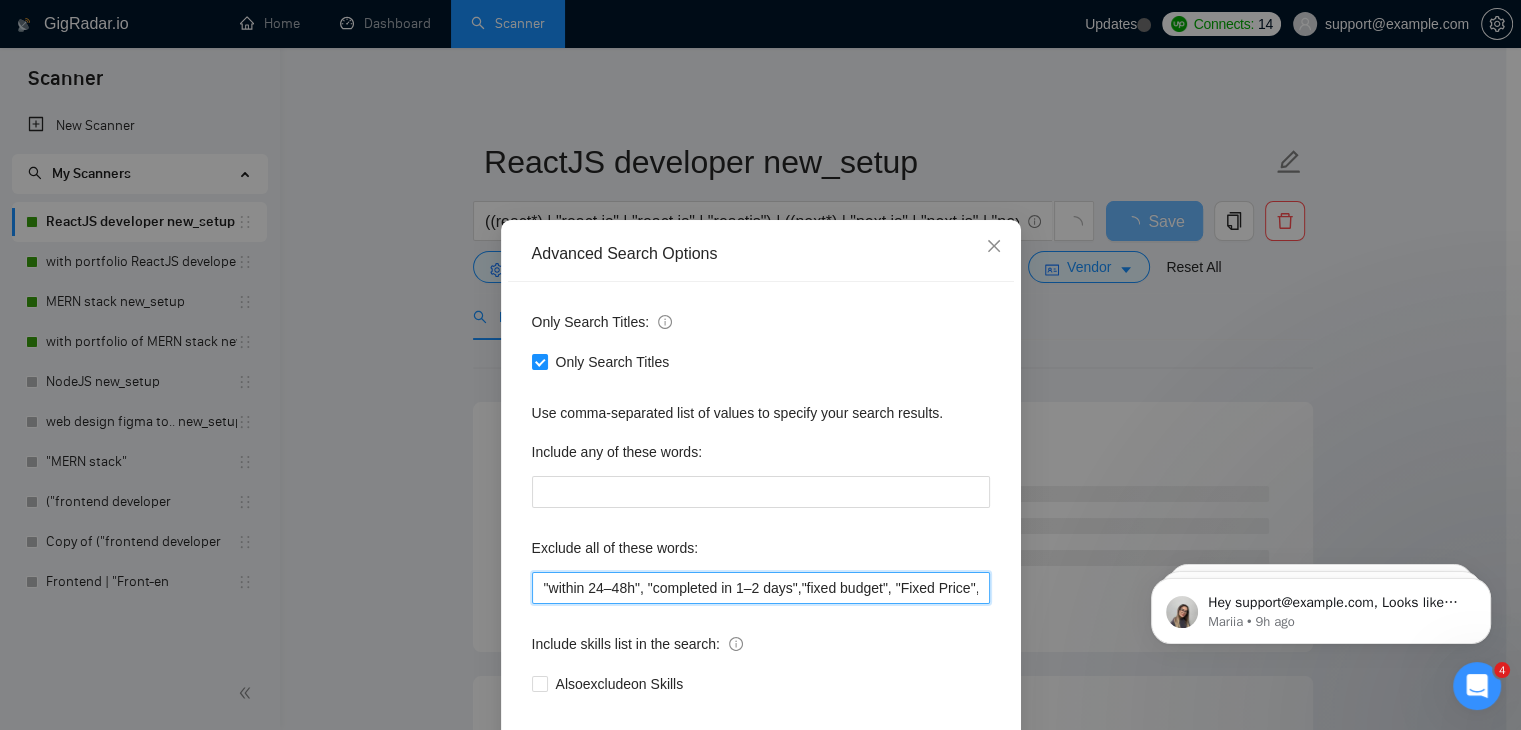 click on ""within 24–48h", "completed in 1–2 days","fixed budget", "Fixed Price", "small task", "low budget", "No-Code", "quick fix", "low-code", "non-profit", ".NET", "WordPress", "shopify", "python", "vue*", "php", "laravel", "Flutterflow", "flutter" "React-native","React native", " App developer", "Web3", "Web 3", "QA", "rust", "Angular*", "PST", "CST", "UTC" , "Pacific time", zone", "Spanish", "10+ years", "8+ years ", " 6$/h", " 5$/h", " 4$/h", " 3$/h", " 2$/h"" at bounding box center (761, 588) 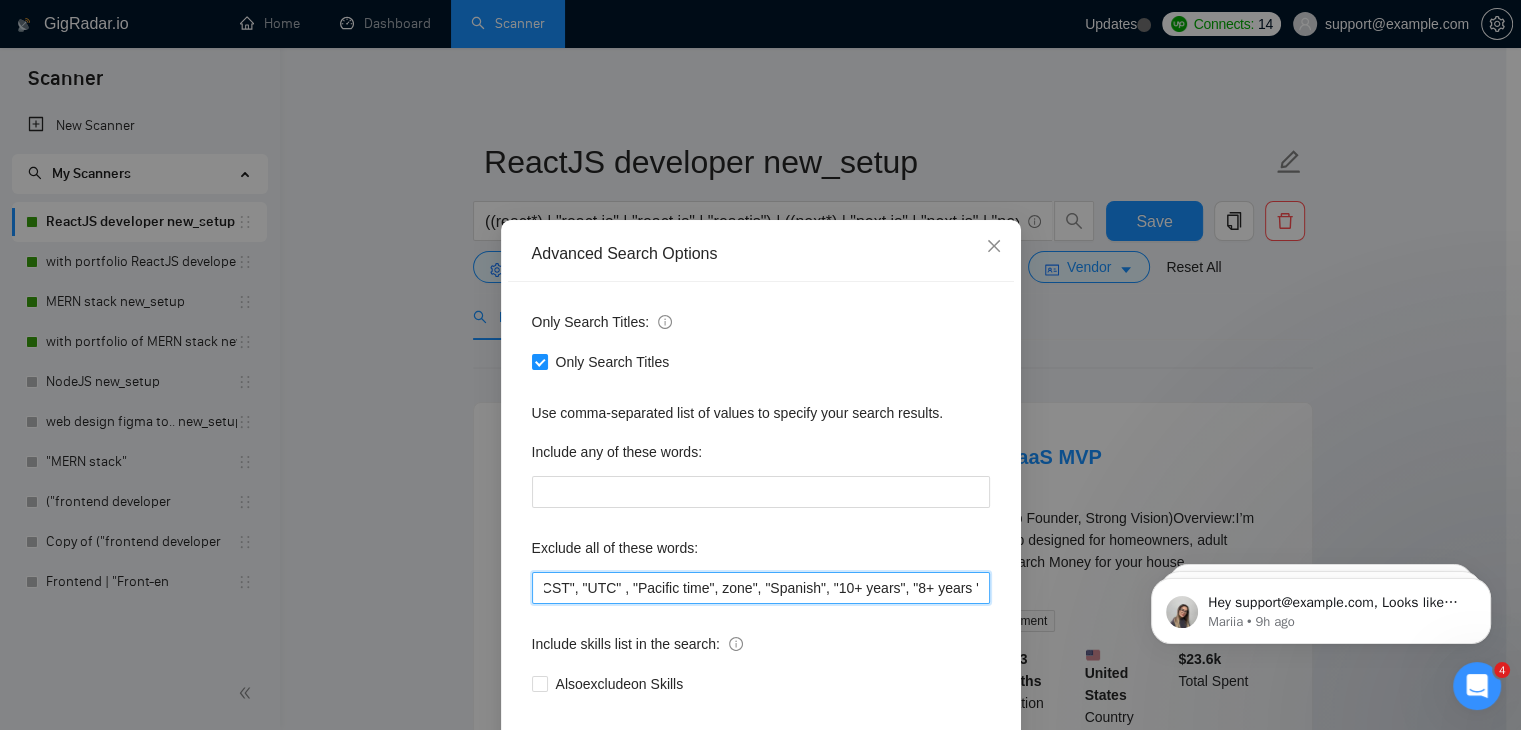 scroll, scrollTop: 0, scrollLeft: 2282, axis: horizontal 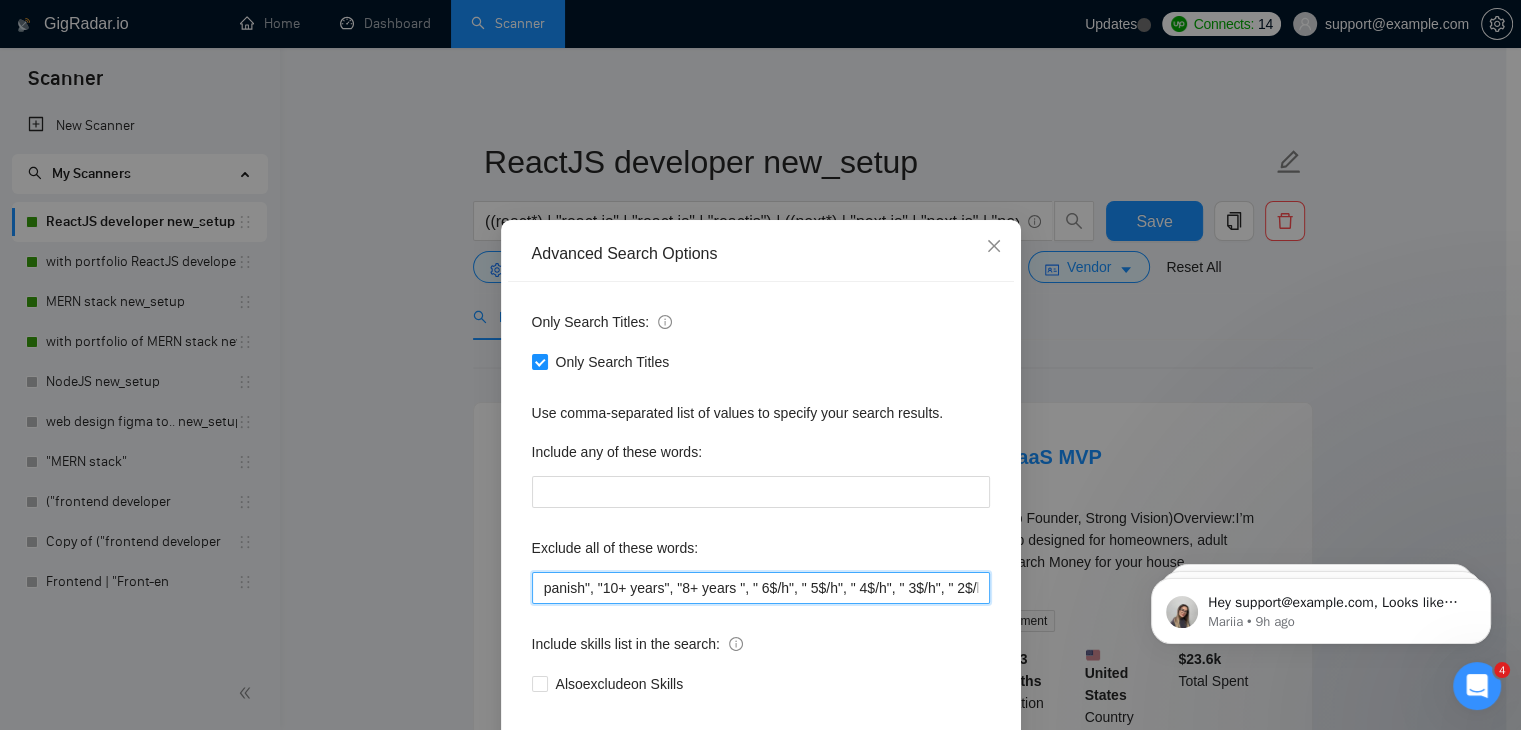 click on ""within 24–48h", "completed in 1–2 days","fixed budget", "Fixed Price", "small task", "low budget", "No-Code", "quick fix", "low-code", "non-profit", ".NET", "WordPress", "shopify", "python", "vue*", "php", "laravel", "Flutterflow", "flutter" "React-native","React native", " App developer", "Web3", "Web 3", "QA", "rust", "Angular*", "PST", "CST", "UTC" , "Pacific time", zone", "Spanish", "10+ years", "8+ years ", " 6$/h", " 5$/h", " 4$/h", " 3$/h", " 2$/h"" at bounding box center (761, 588) 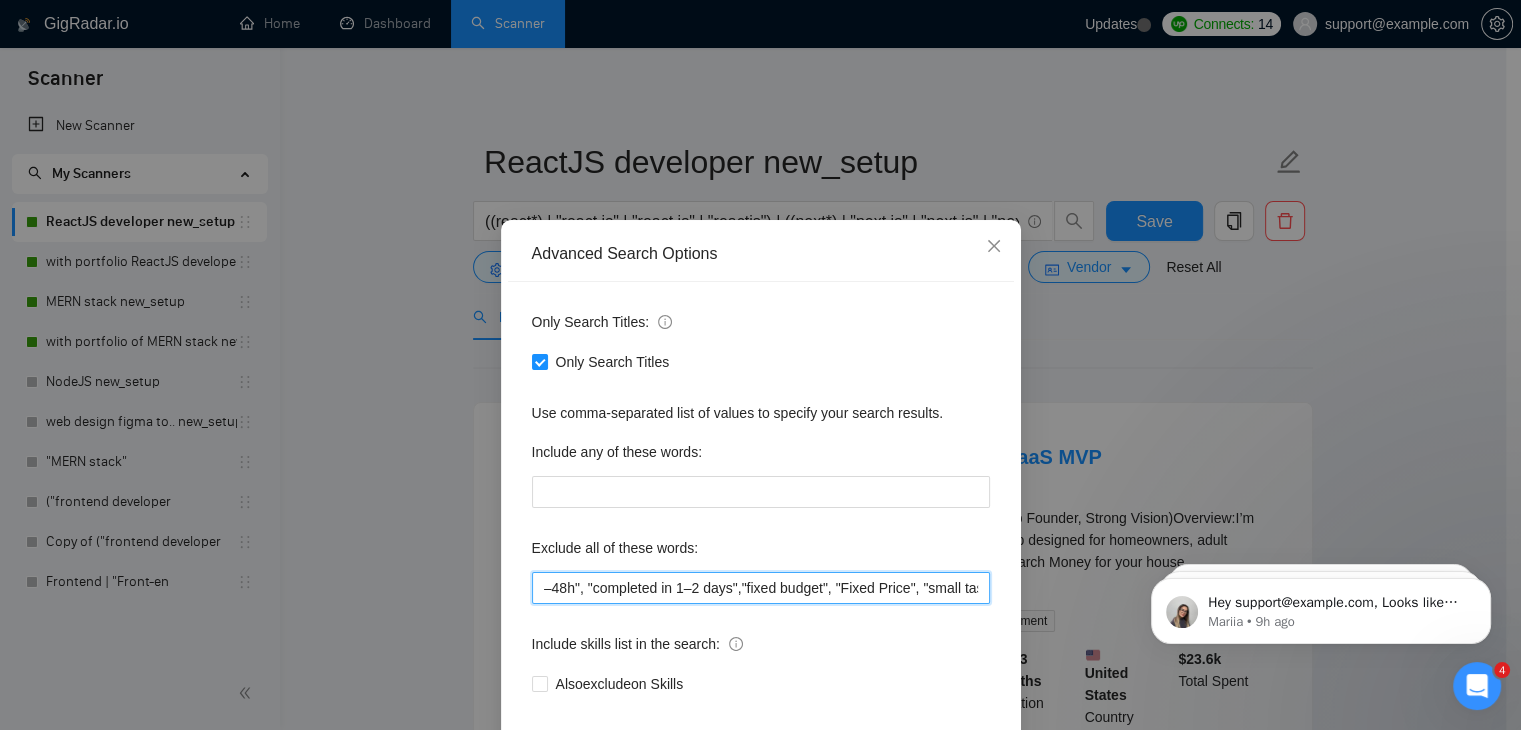 scroll, scrollTop: 0, scrollLeft: 59, axis: horizontal 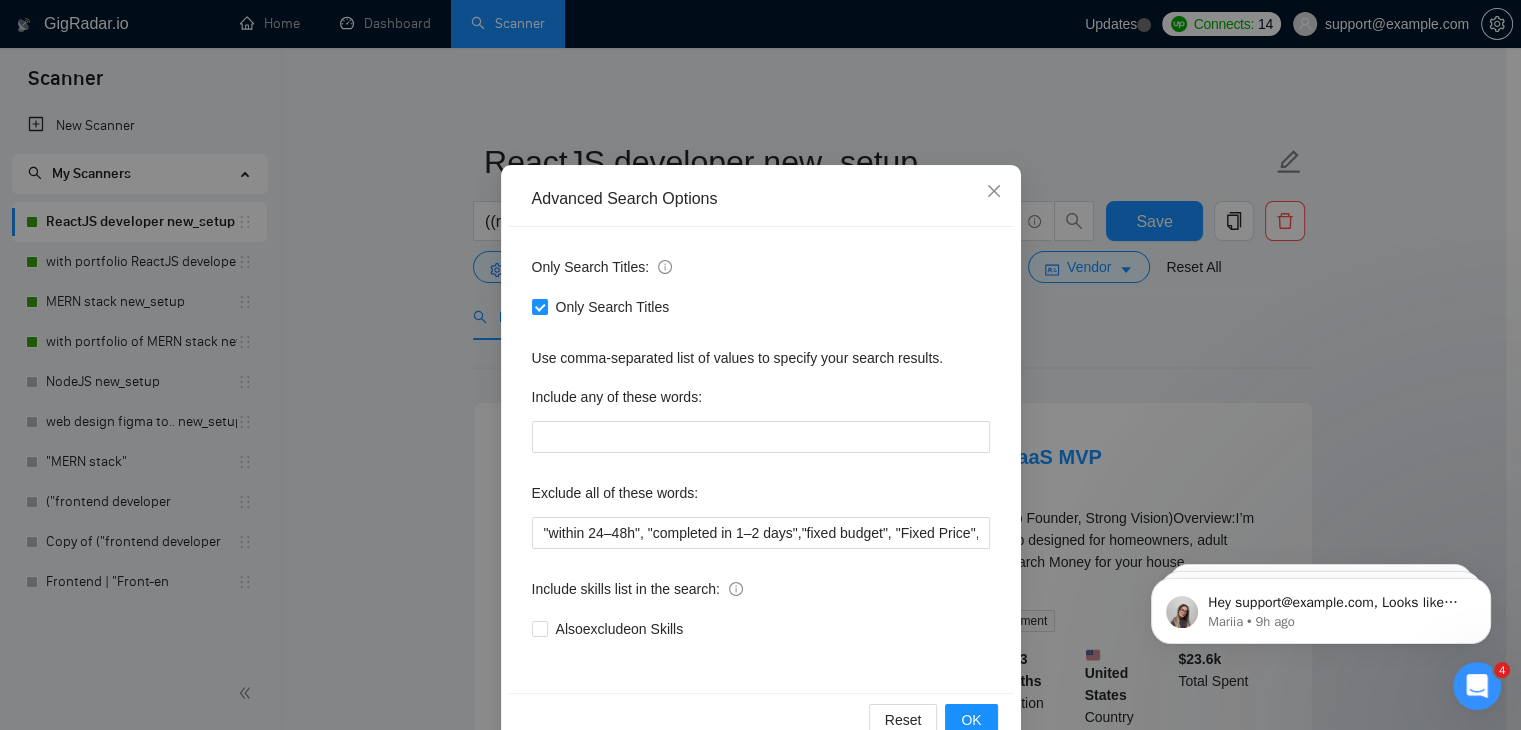 click on "Include skills list in the search:" at bounding box center [637, 589] 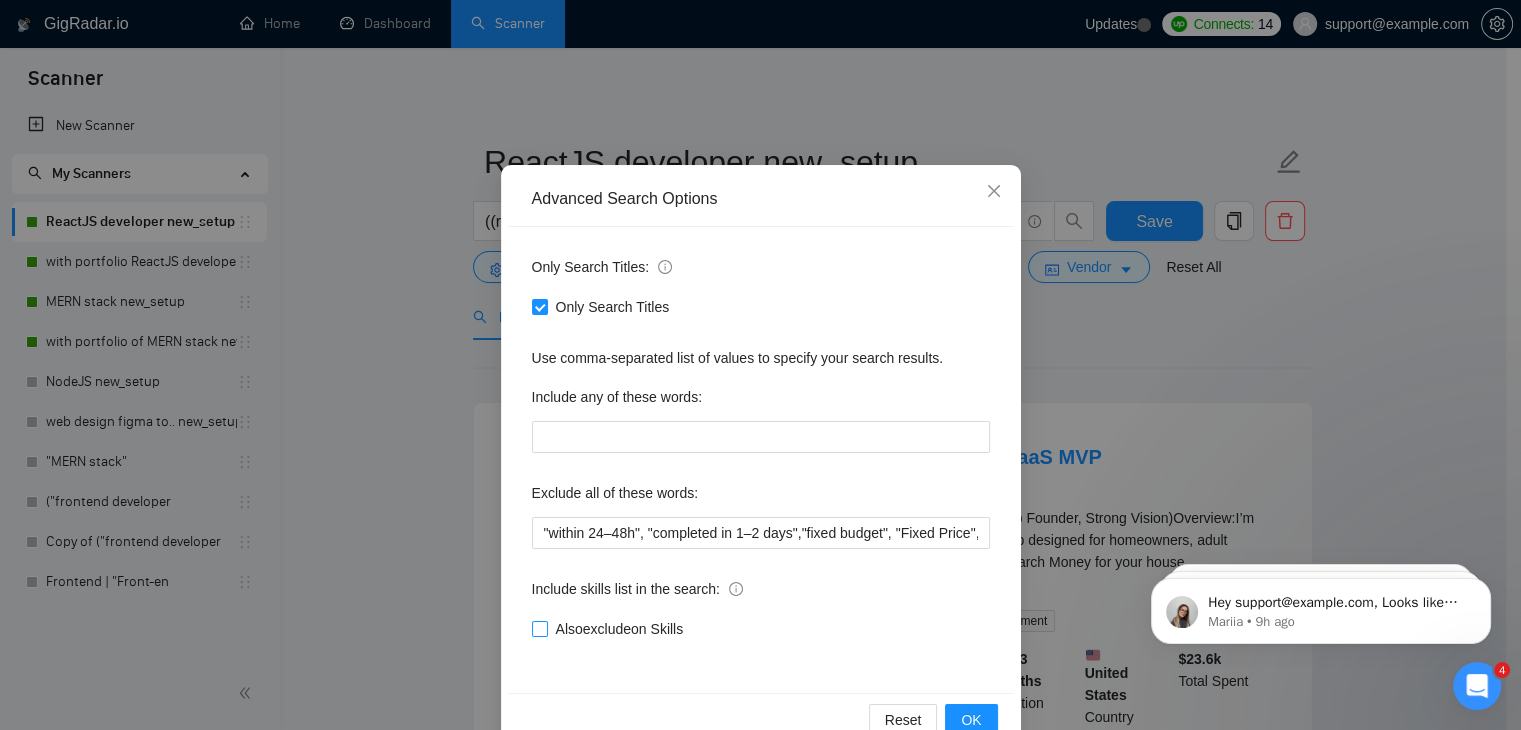 click on "Also  exclude  on Skills" at bounding box center [539, 628] 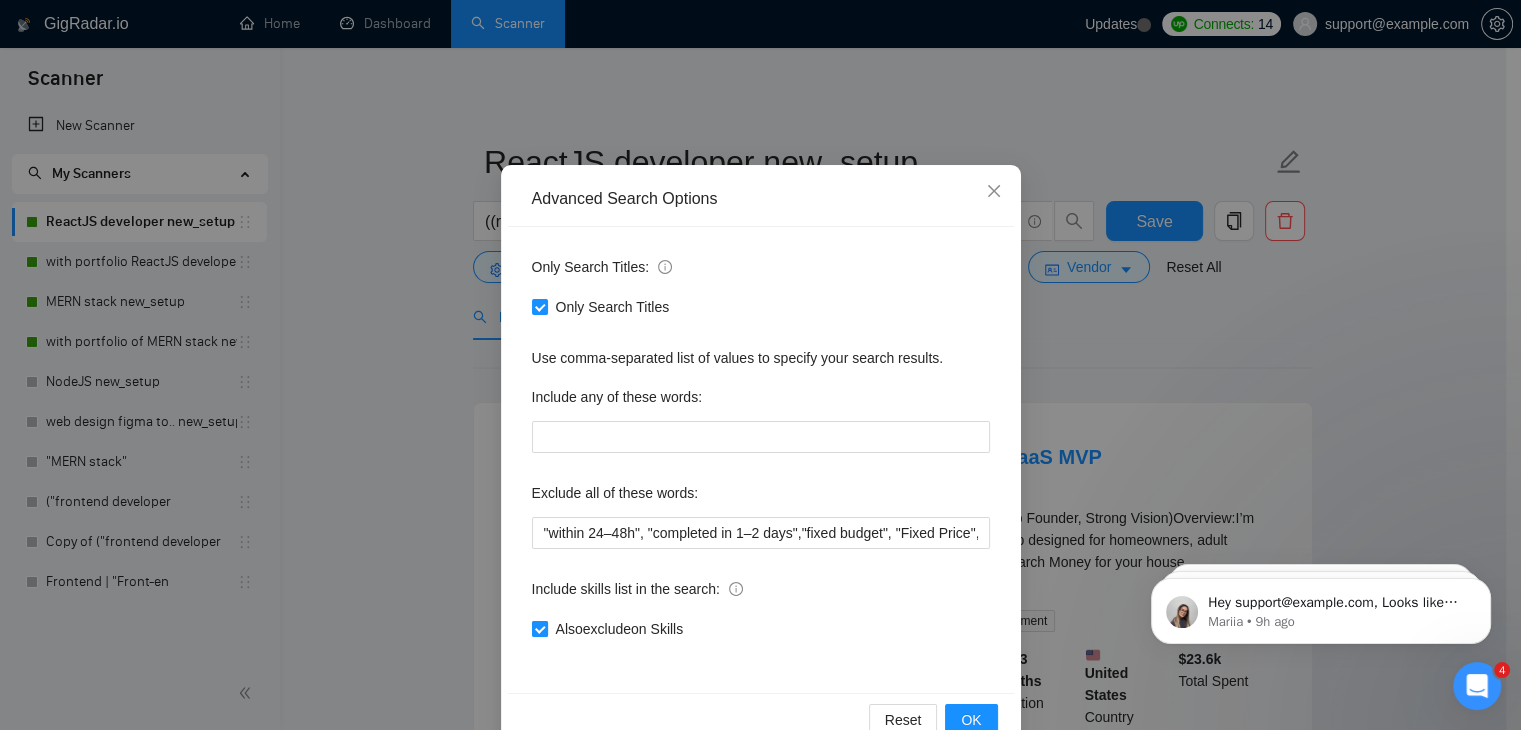 click on "Also  exclude  on Skills" at bounding box center [539, 628] 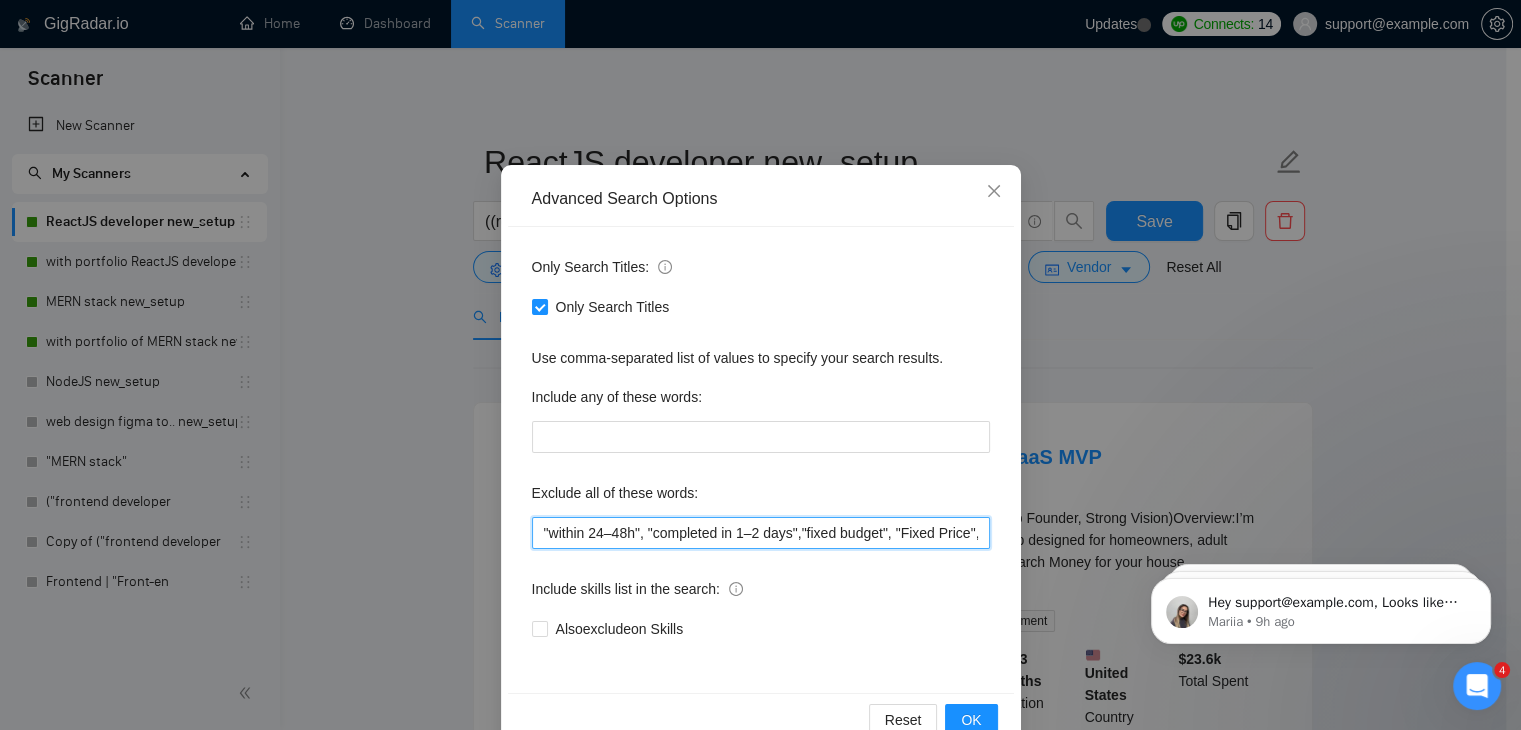click on ""within 24–48h", "completed in 1–2 days","fixed budget", "Fixed Price", "small task", "low budget", "No-Code", "quick fix", "low-code", "non-profit", ".NET", "WordPress", "shopify", "python", "vue*", "php", "laravel", "Flutterflow", "flutter" "React-native","React native", " App developer", "Web3", "Web 3", "QA", "rust", "Angular*", "PST", "CST", "UTC" , "Pacific time", zone", "Spanish", "10+ years", "8+ years ", " 6$/h", " 5$/h", " 4$/h", " 3$/h", " 2$/h"" at bounding box center [761, 533] 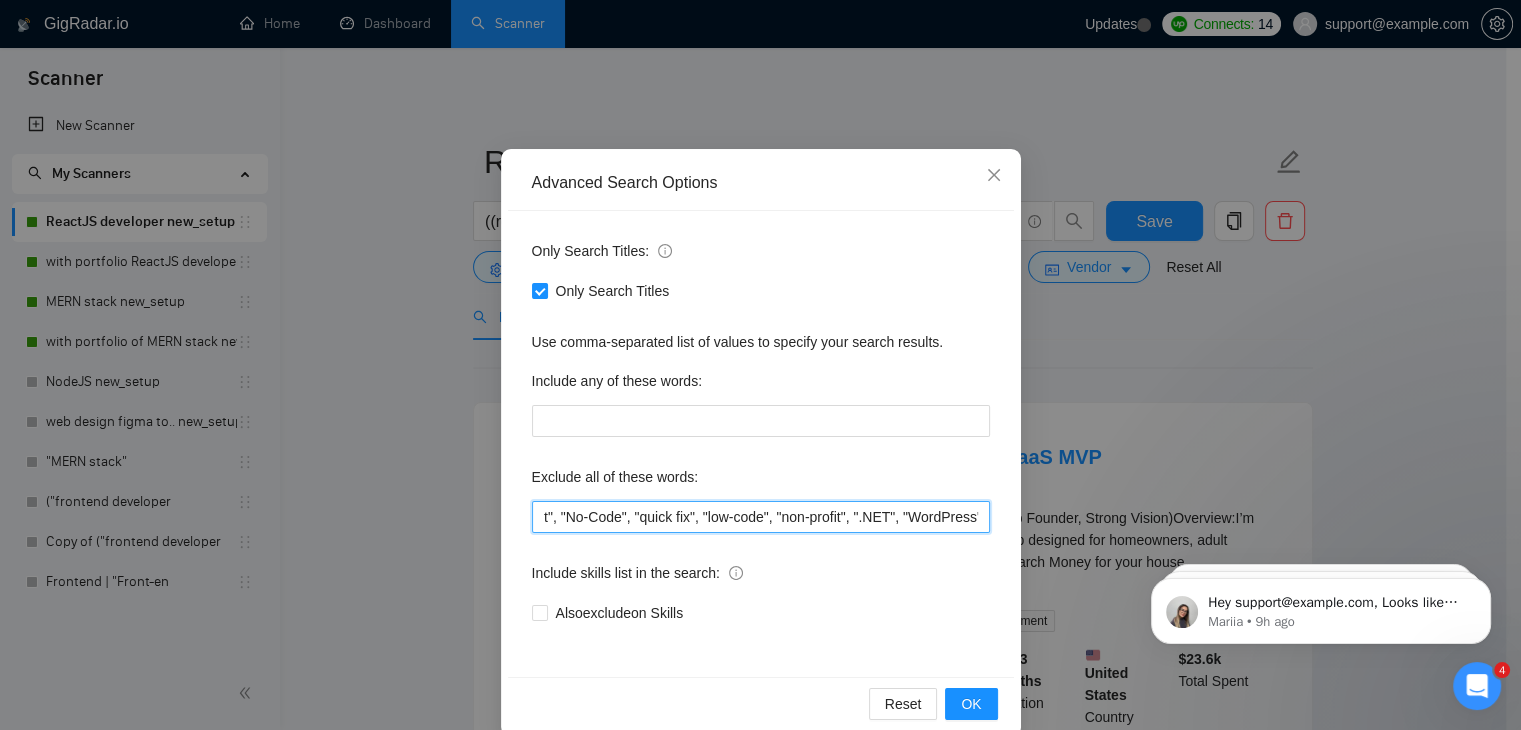 scroll, scrollTop: 0, scrollLeft: 584, axis: horizontal 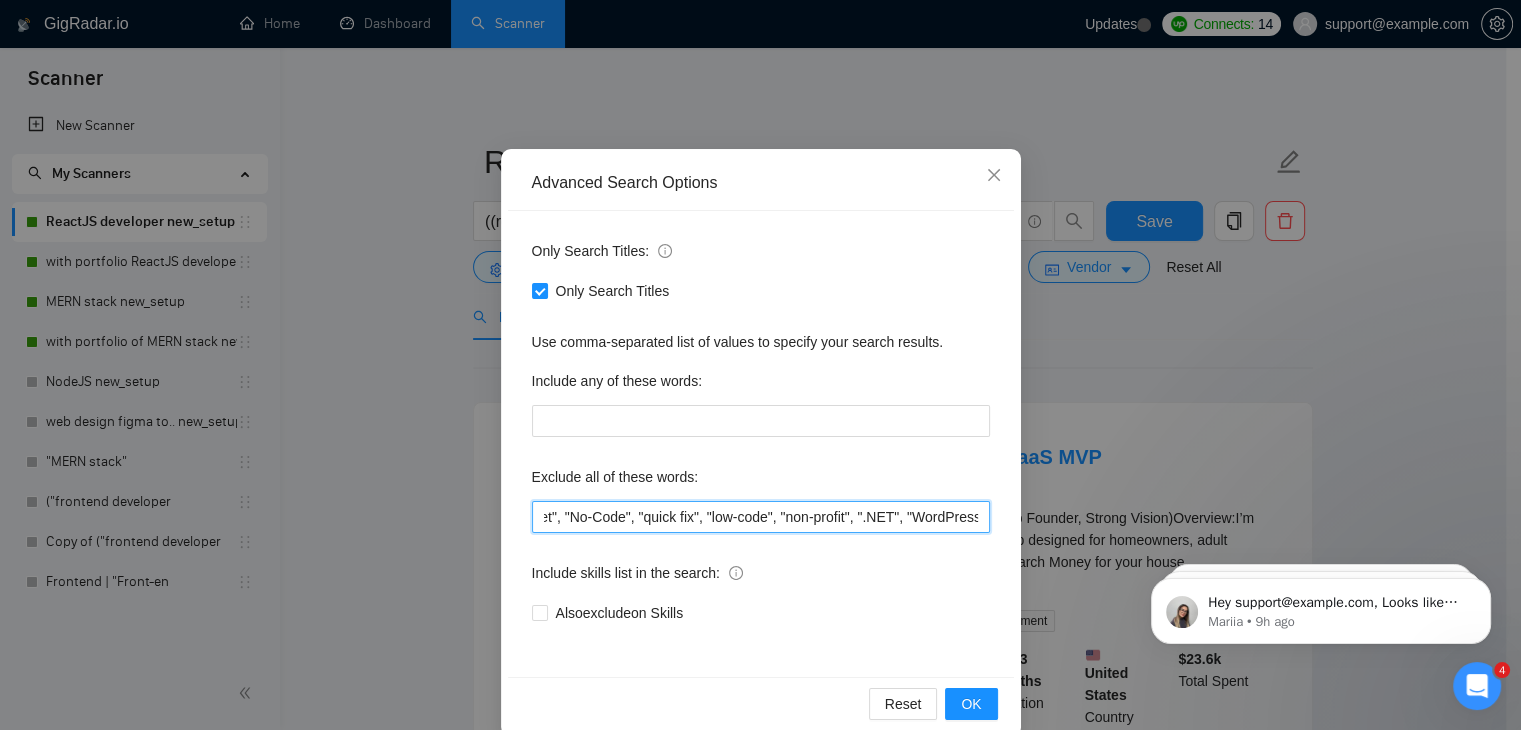 click on ""within 24–48h", "completed in 1–2 days","fixed budget", "Fixed Price", "small task", "low budget", "No-Code", "quick fix", "low-code", "non-profit", ".NET", "WordPress", "shopify", "python", "vue*", "php", "laravel", "Flutterflow", "flutter" "React-native","React native", " App developer", "Web3", "Web 3", "QA", "rust", "Angular*", "PST", "CST", "UTC" , "Pacific time", zone", "Spanish", "10+ years", "8+ years ", " 6$/h", " 5$/h", " 4$/h", " 3$/h", " 2$/h"" at bounding box center [761, 517] 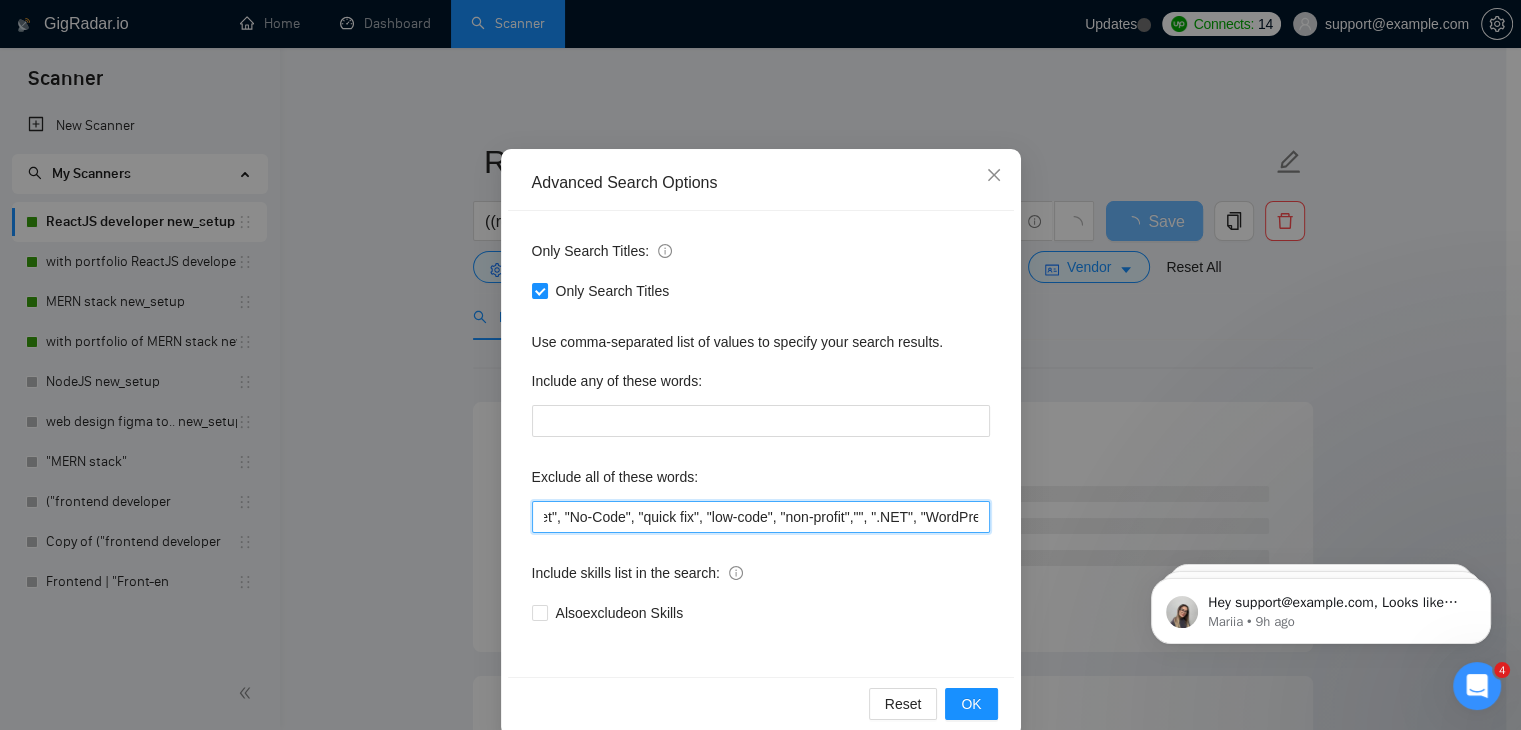 paste on "Java Spring Boot" 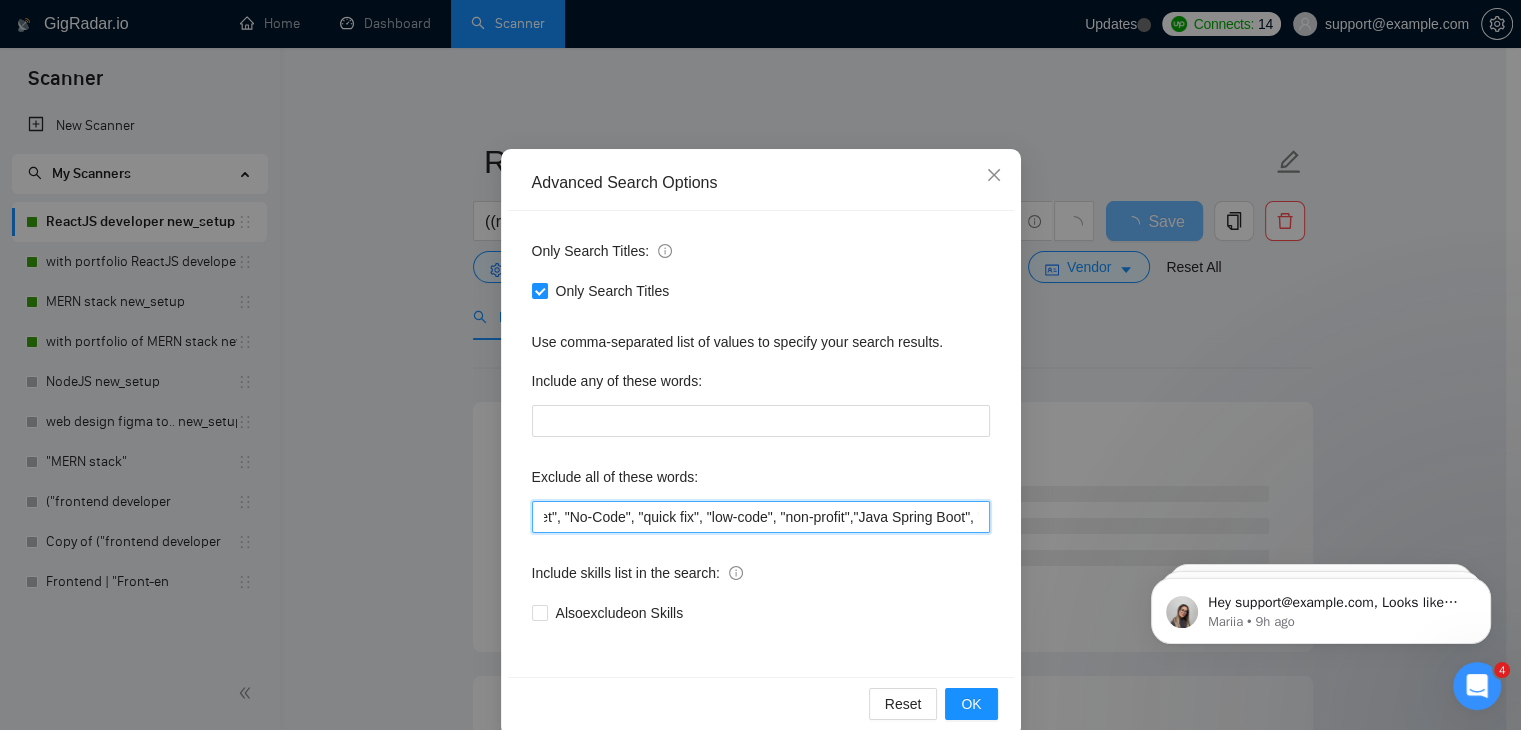click on ""within 24–48h", "completed in 1–2 days","fixed budget", "Fixed Price", "small task", "low budget", "No-Code", "quick fix", "low-code", "non-profit","Java Spring Boot", ".NET", "WordPress", "shopify", "python", "vue*", "php", "laravel", "Flutterflow", "flutter" "React-native","React native", " App developer", "Web3", "Web 3", "QA", "rust", "Angular*", "PST", "CST", "UTC" , "Pacific time", zone", "Spanish", "10+ years", "8+ years ", " 6$/h", " 5$/h", " 4$/h", " 3$/h", " 2$/h"" at bounding box center [761, 517] 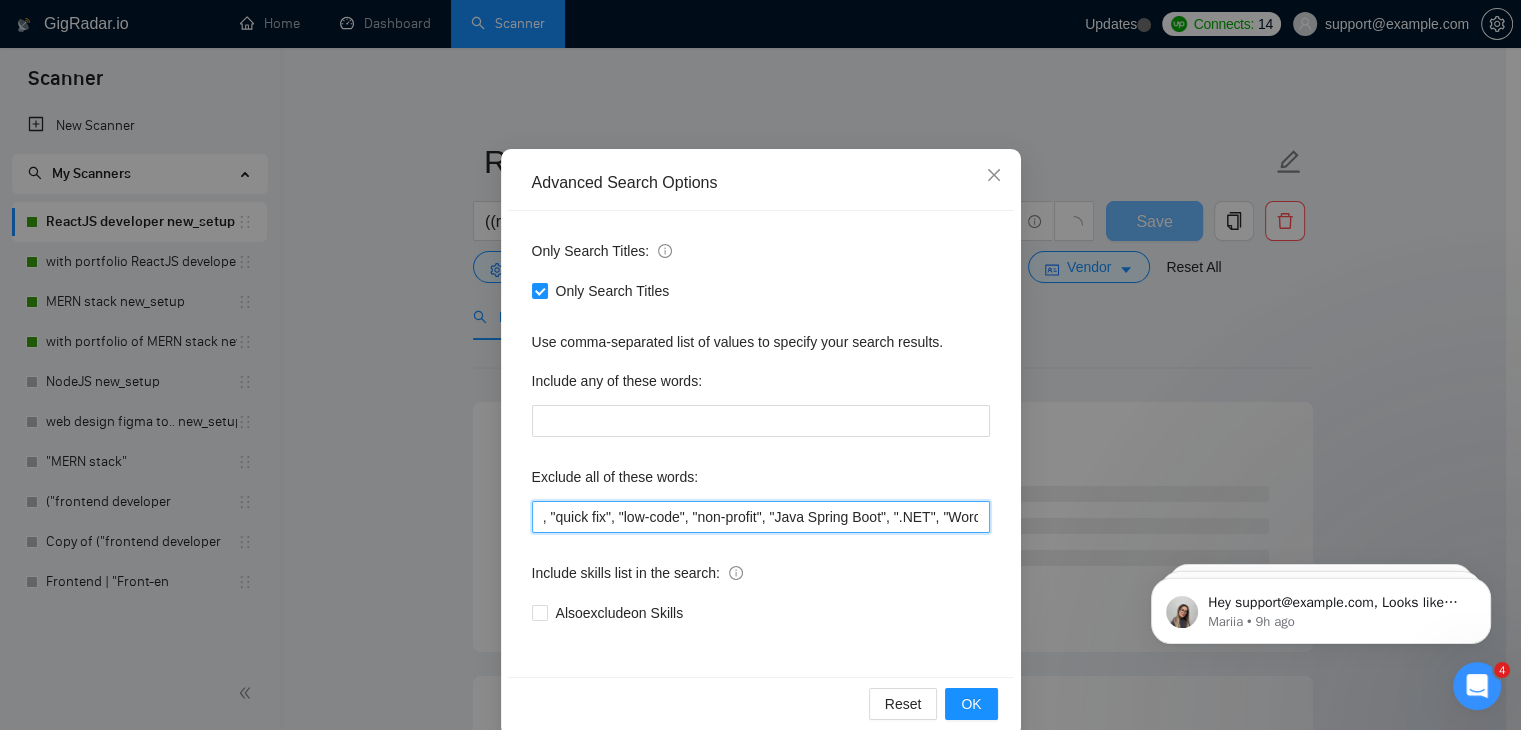 scroll, scrollTop: 0, scrollLeft: 672, axis: horizontal 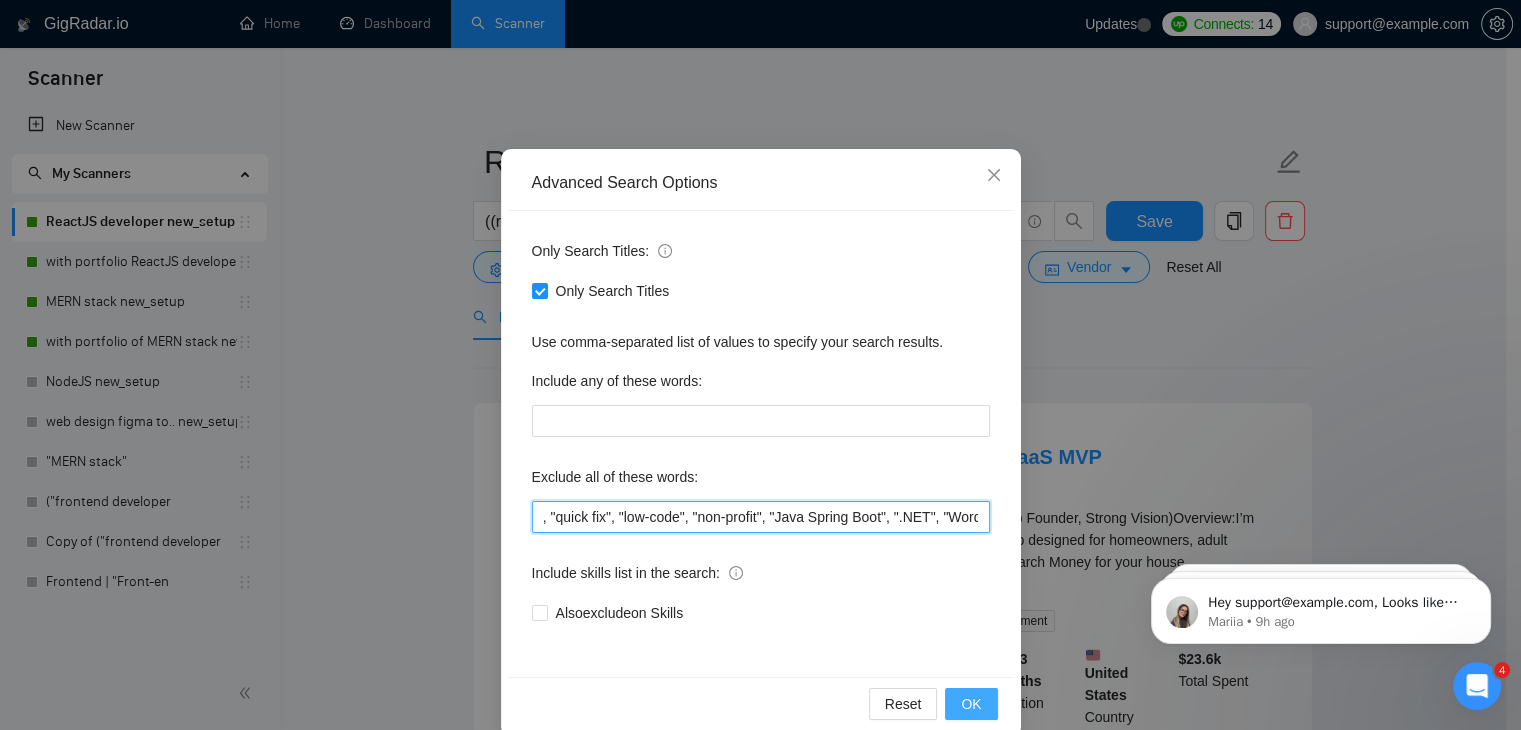 type on ""within [TIME_FRAME]", "completed in [TIME_FRAME]","fixed budget", "Fixed Price", "small task", "low budget", "No-Code", "quick fix", "low-code", "non-profit", "[LANGUAGE] [FRAMEWORK]", ".[LANGUAGE]", "[PLATFORM]", "[PLATFORM]", "[LANGUAGE]", "[FRAMEWORK]*", "[LANGUAGE]", "[FRAMEWORK]", "[PLATFORM]", "[PLATFORM]" "[FRAMEWORK]-[FRAMEWORK]","[FRAMEWORK] [FRAMEWORK]", " [ROLE]", "[TECHNOLOGY]", "[TECHNOLOGY]", "[TOOL]", "[LANGUAGE]", "[FRAMEWORK]*", "[TIMEZONE_ABBR]", "[TIMEZONE_ABBR]", "[TIMEZONE_ABBR]" , "[TIMEZONE_NAME]", zone", "[LANGUAGE]", "[YEARS_EXPERIENCE]+ years", "[YEARS_EXPERIENCE]+ years ", " [CURRENCY]", " [CURRENCY]", " [CURRENCY]", " [CURRENCY]", " [CURRENCY]"" 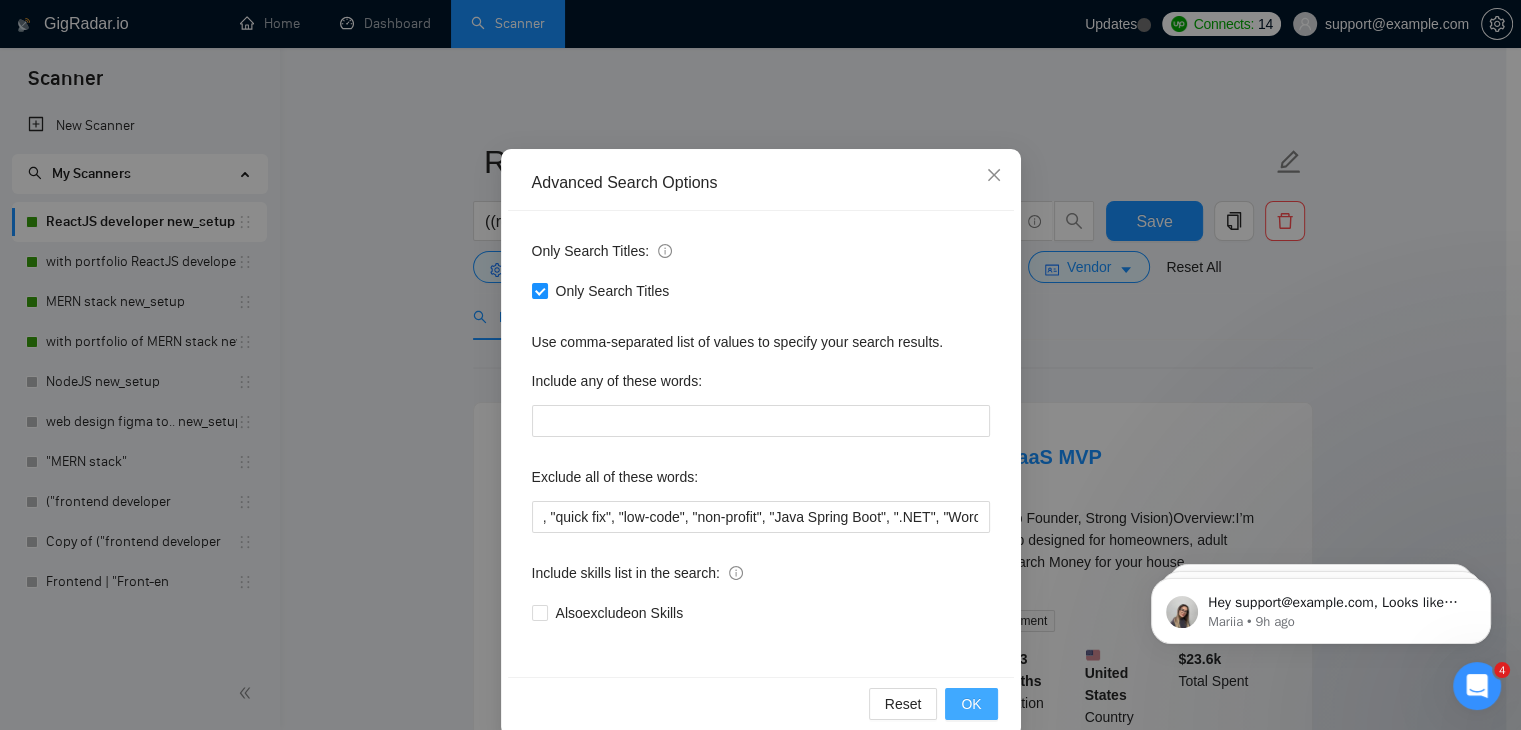 scroll, scrollTop: 0, scrollLeft: 0, axis: both 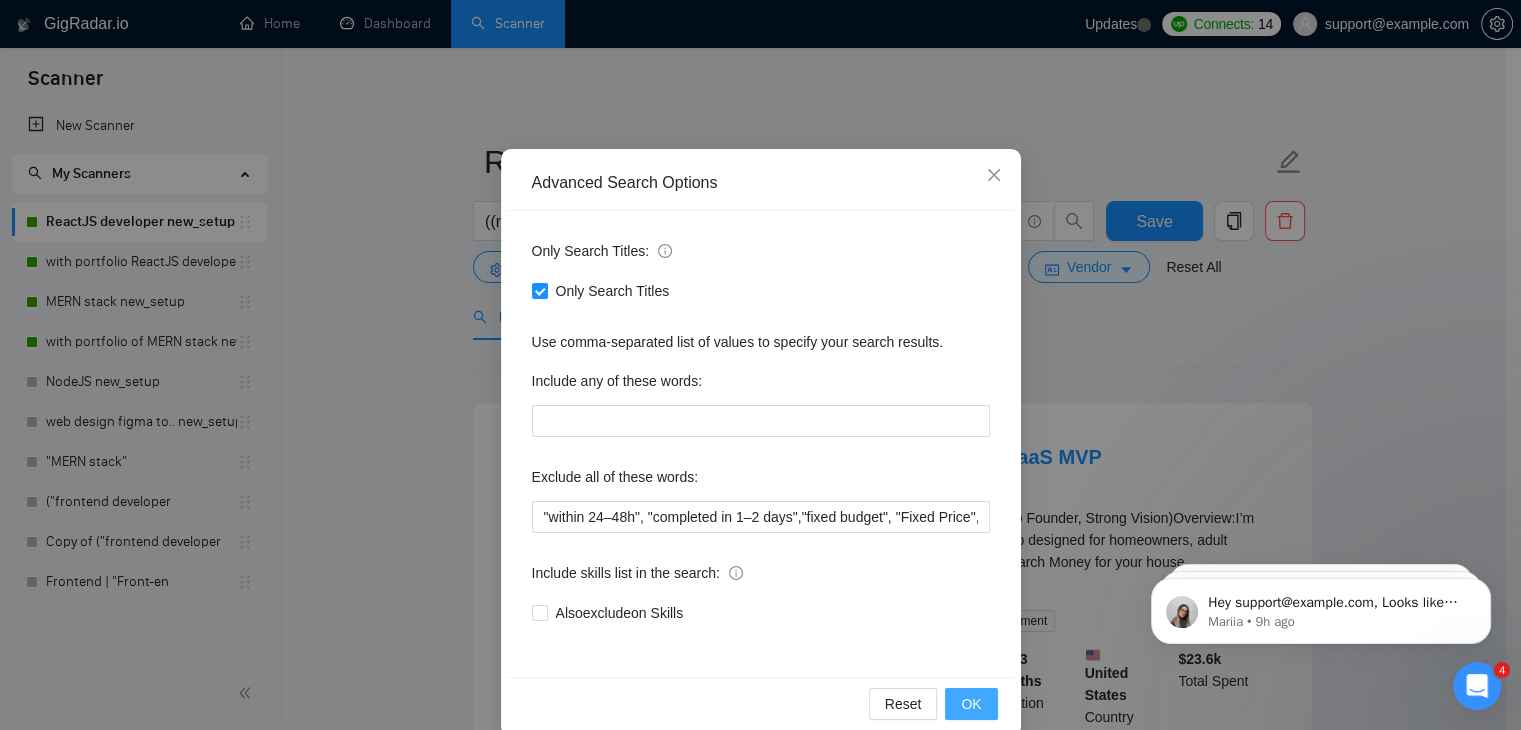 click on "OK" at bounding box center [971, 704] 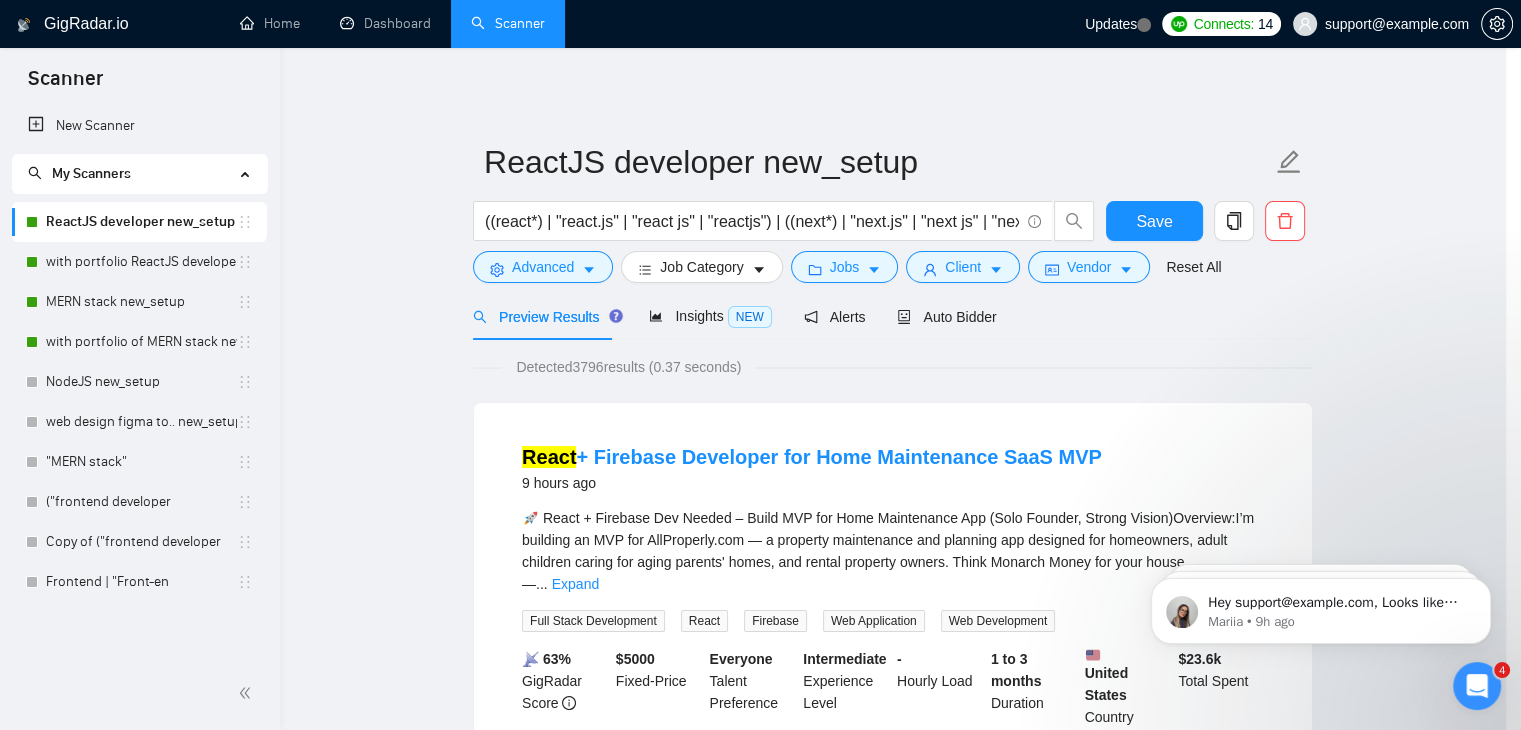 scroll, scrollTop: 2, scrollLeft: 0, axis: vertical 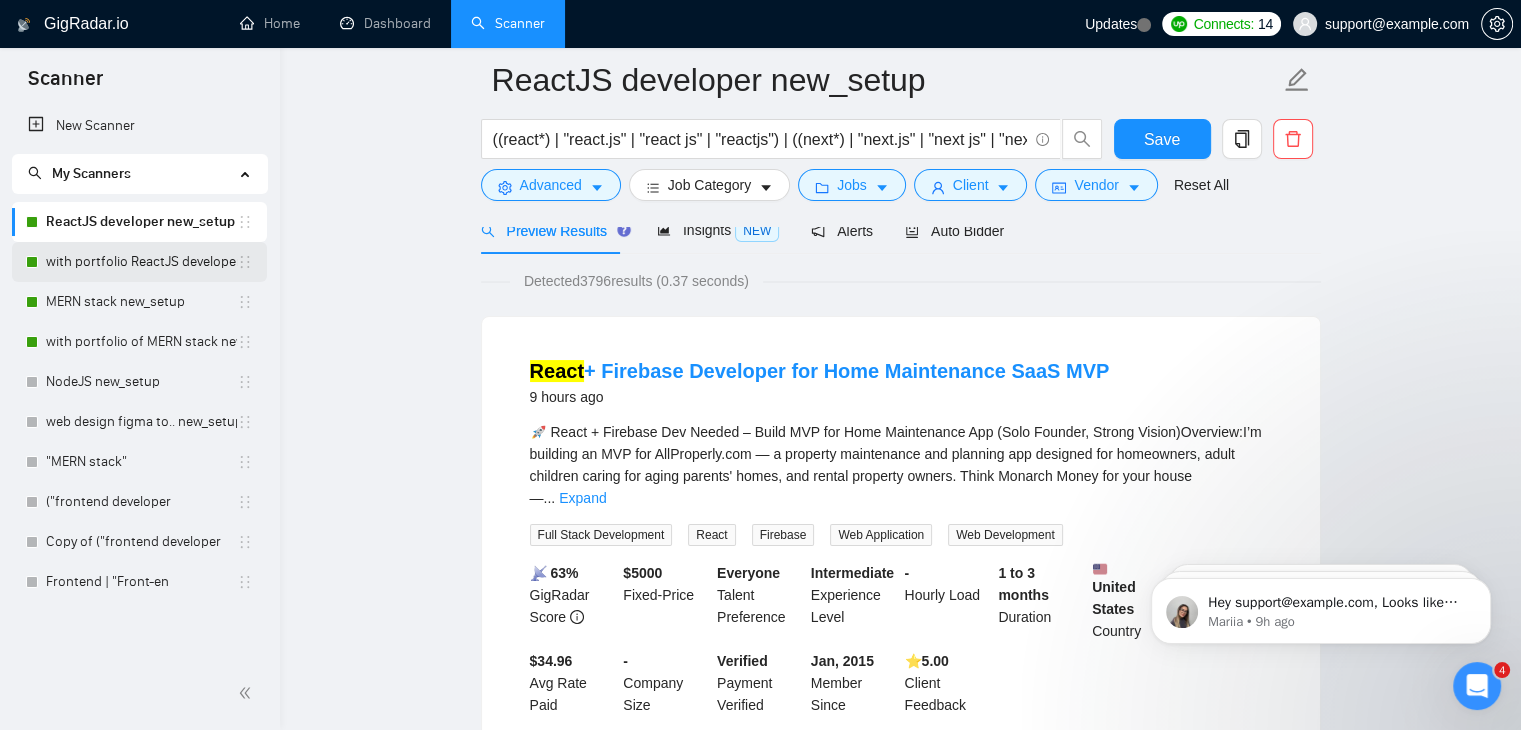 click on "with portfolio ReactJS developer new_setup" at bounding box center [141, 262] 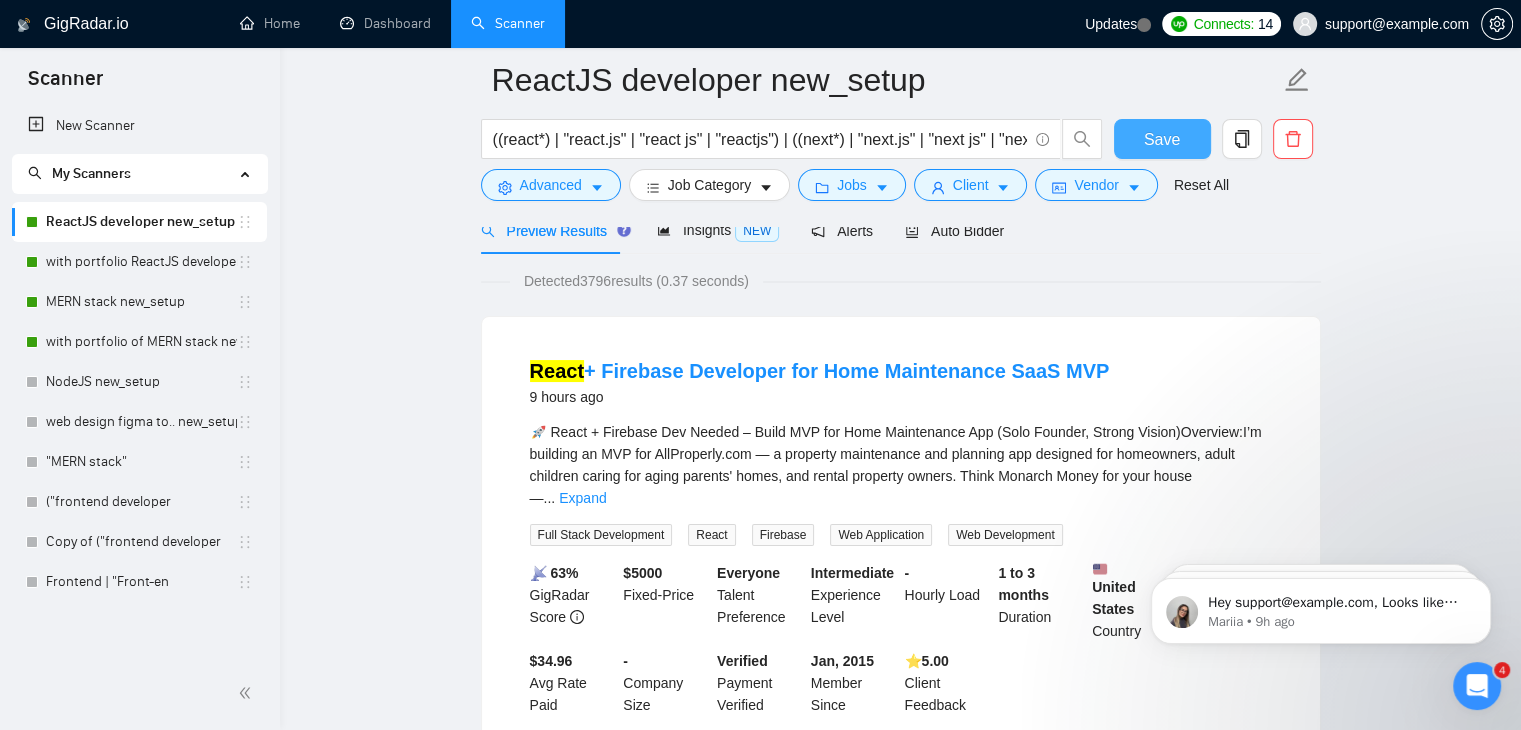 click on "Save" at bounding box center (1162, 139) 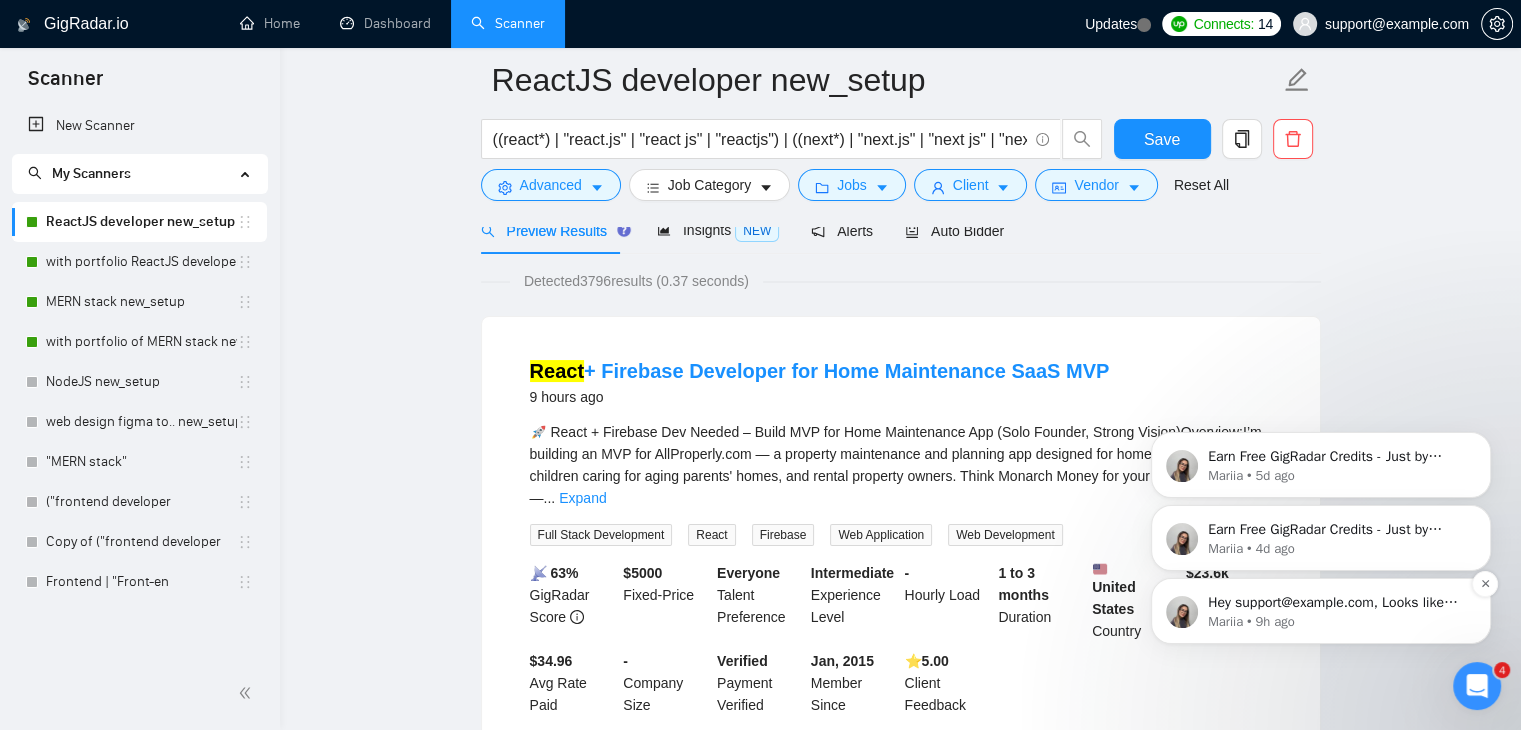 click on "Mariia • 9h ago" at bounding box center (1337, 622) 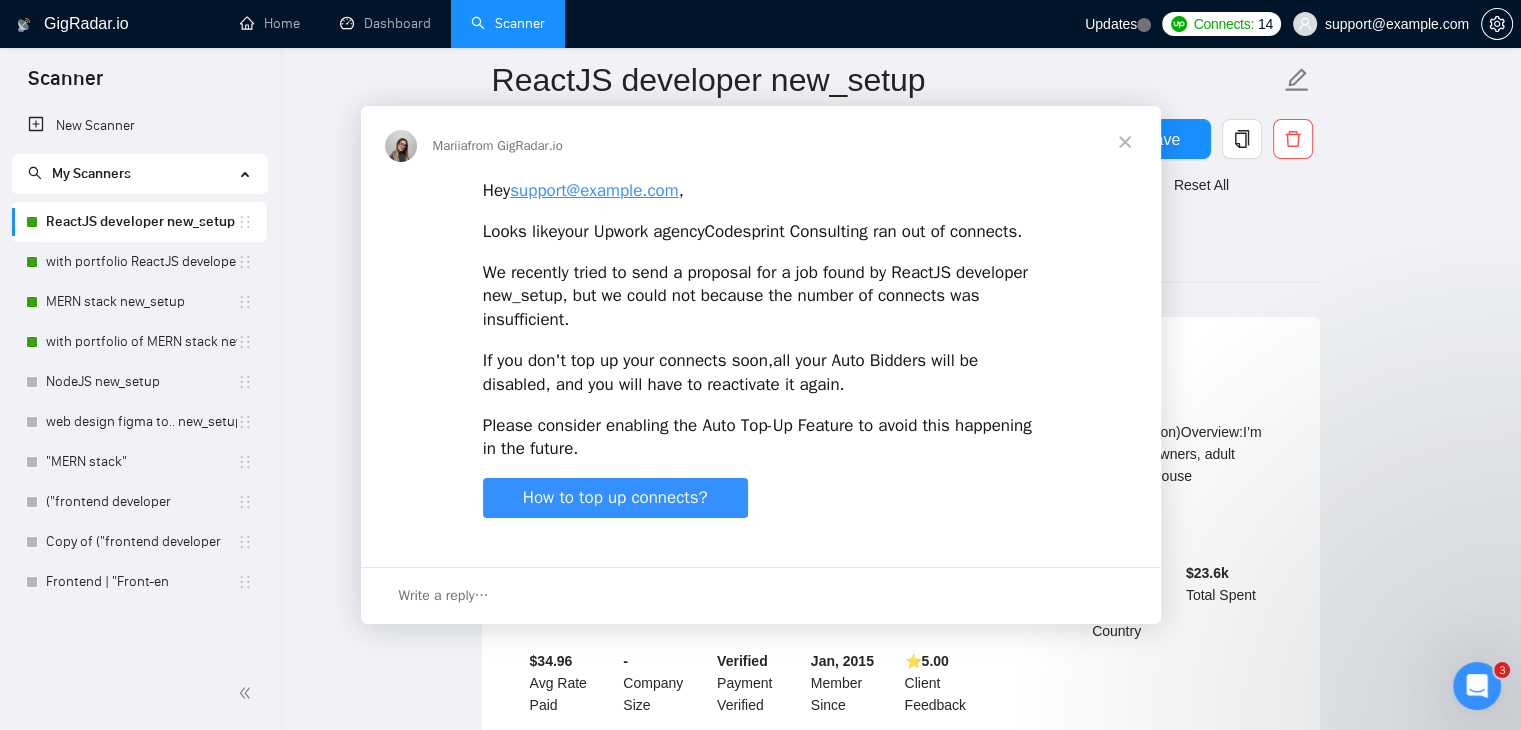 scroll, scrollTop: 0, scrollLeft: 0, axis: both 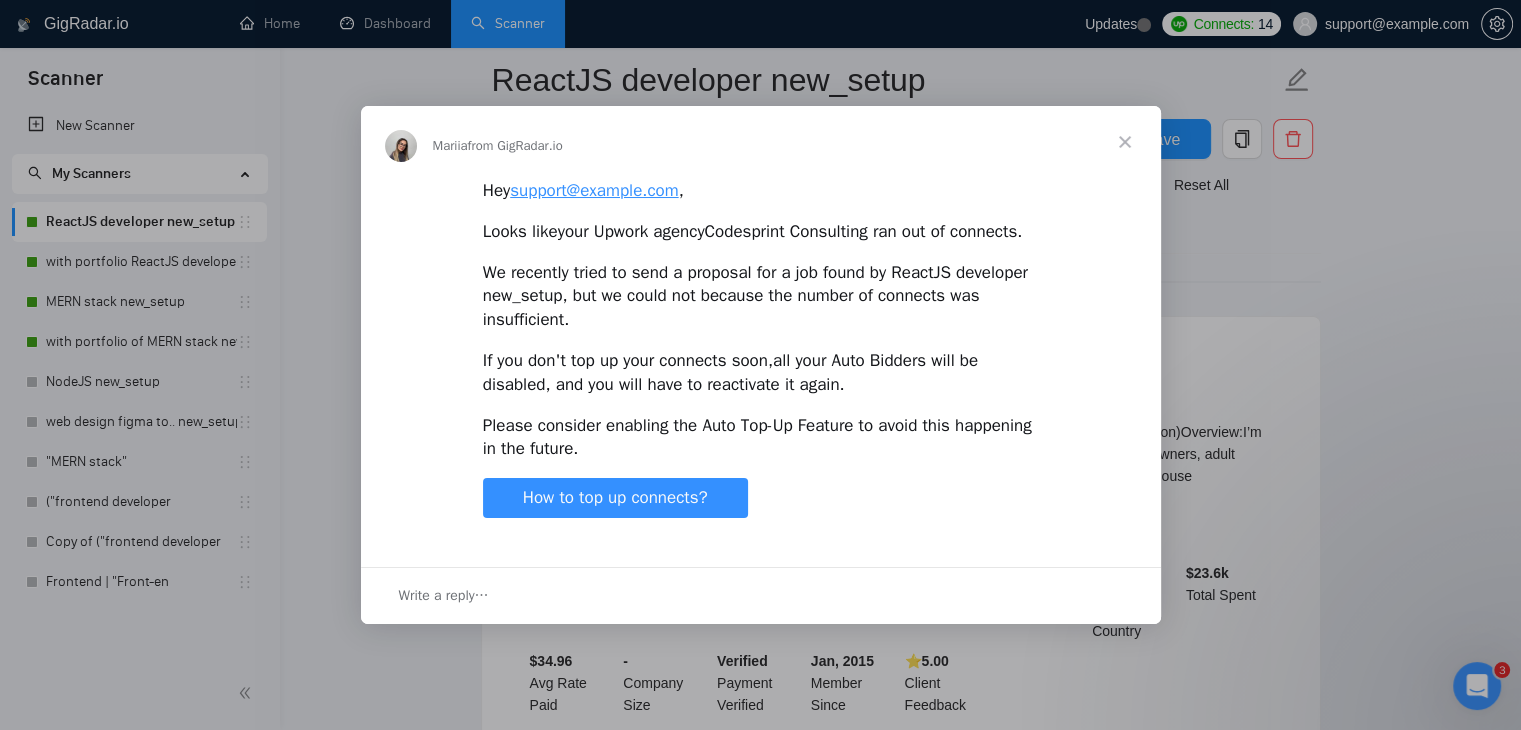 click at bounding box center (760, 365) 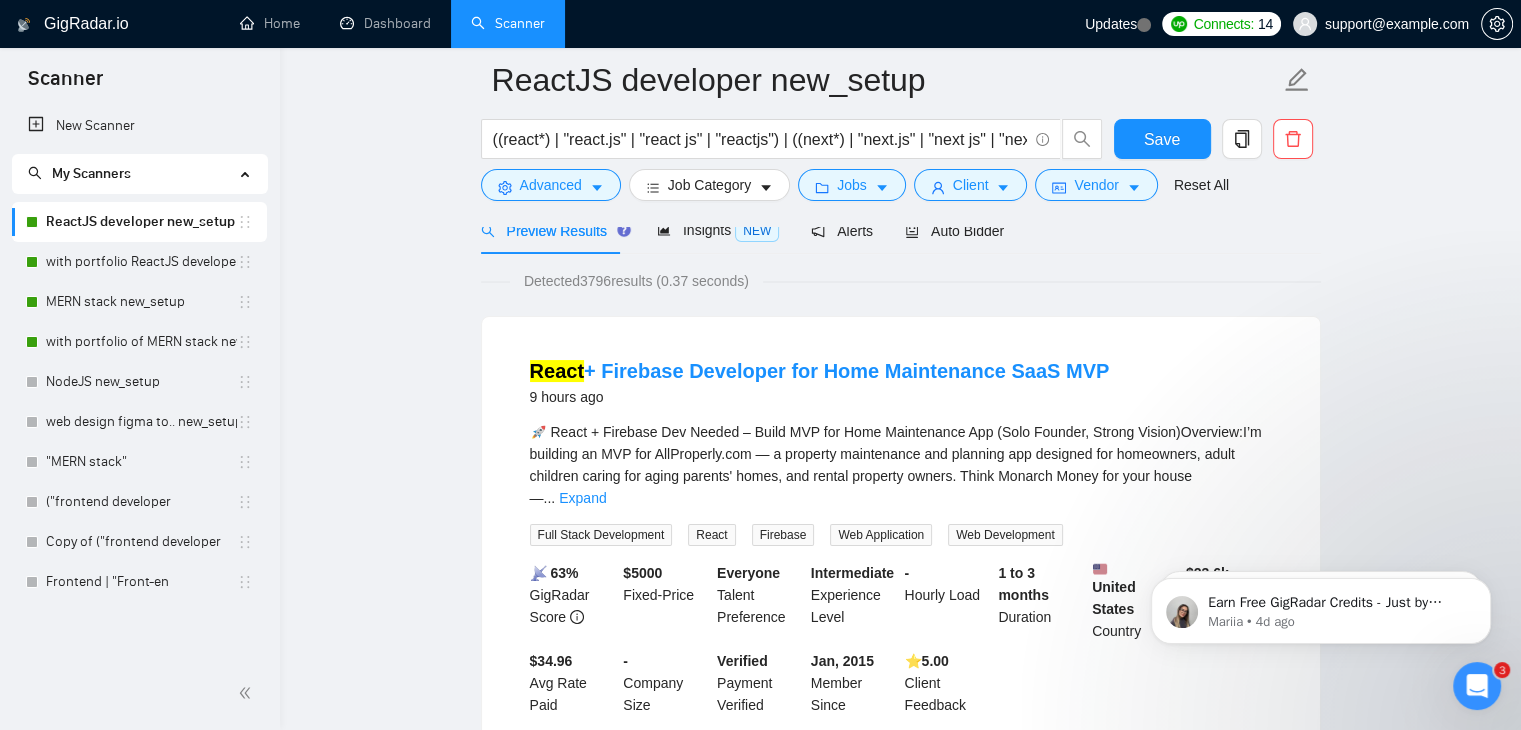 scroll, scrollTop: 0, scrollLeft: 0, axis: both 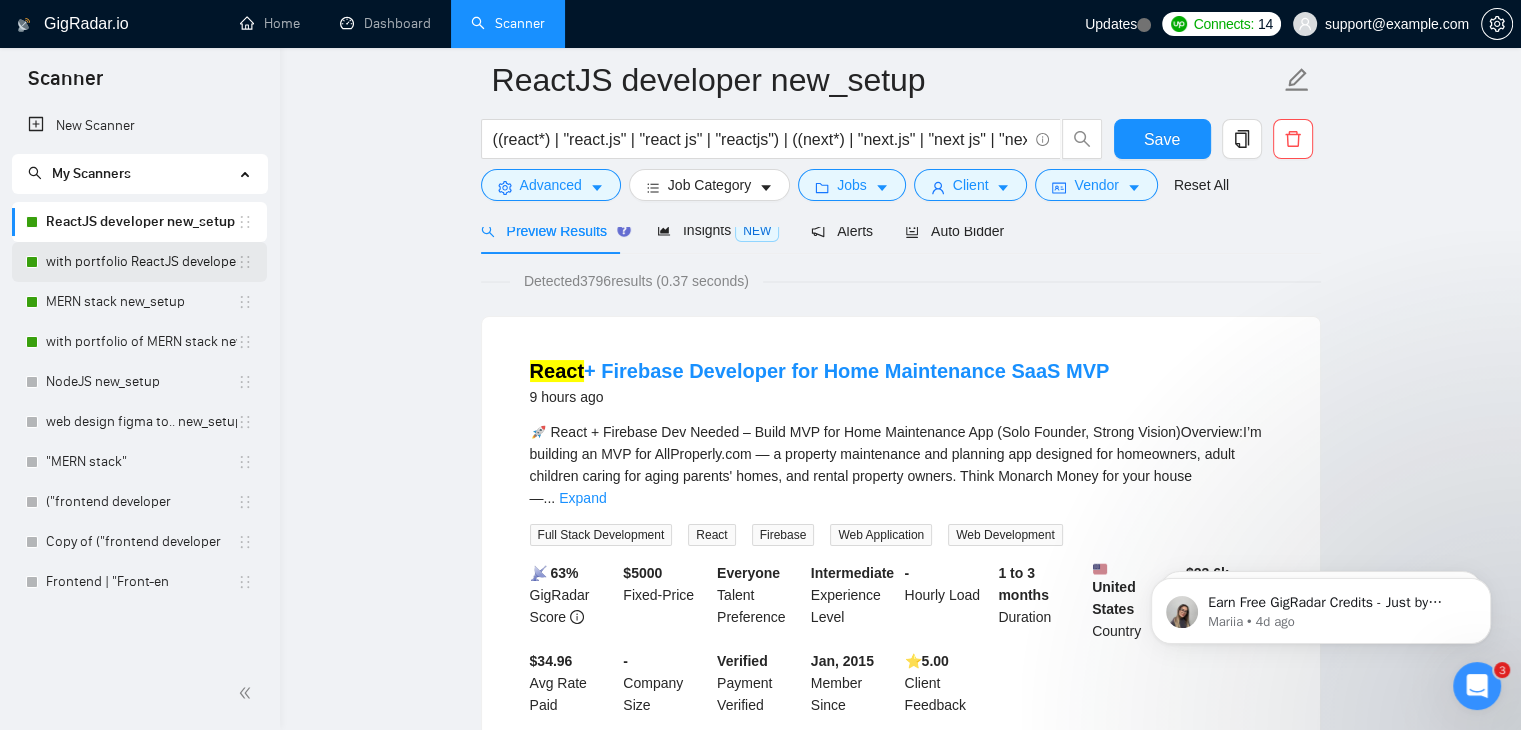 click on "with portfolio ReactJS developer new_setup" at bounding box center (141, 262) 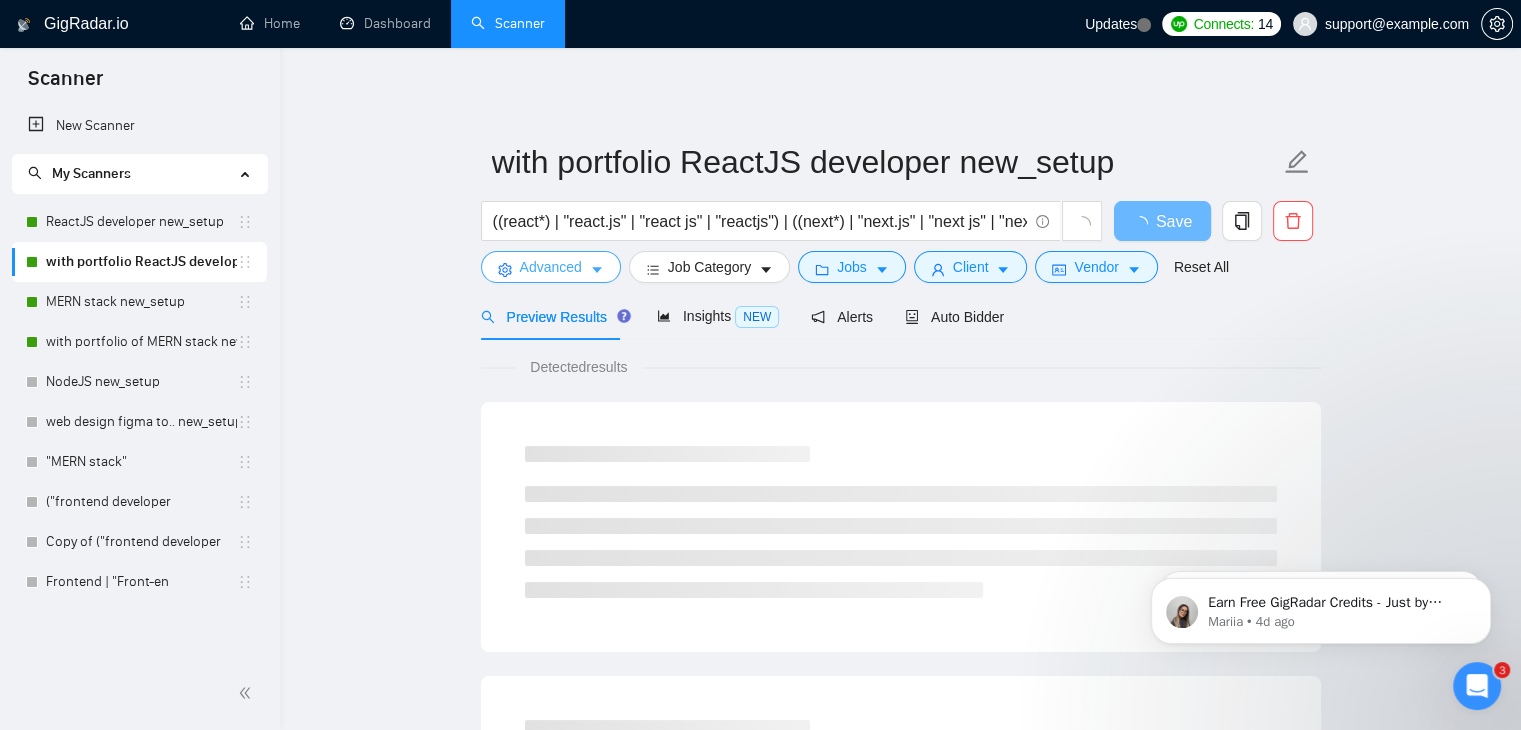 click 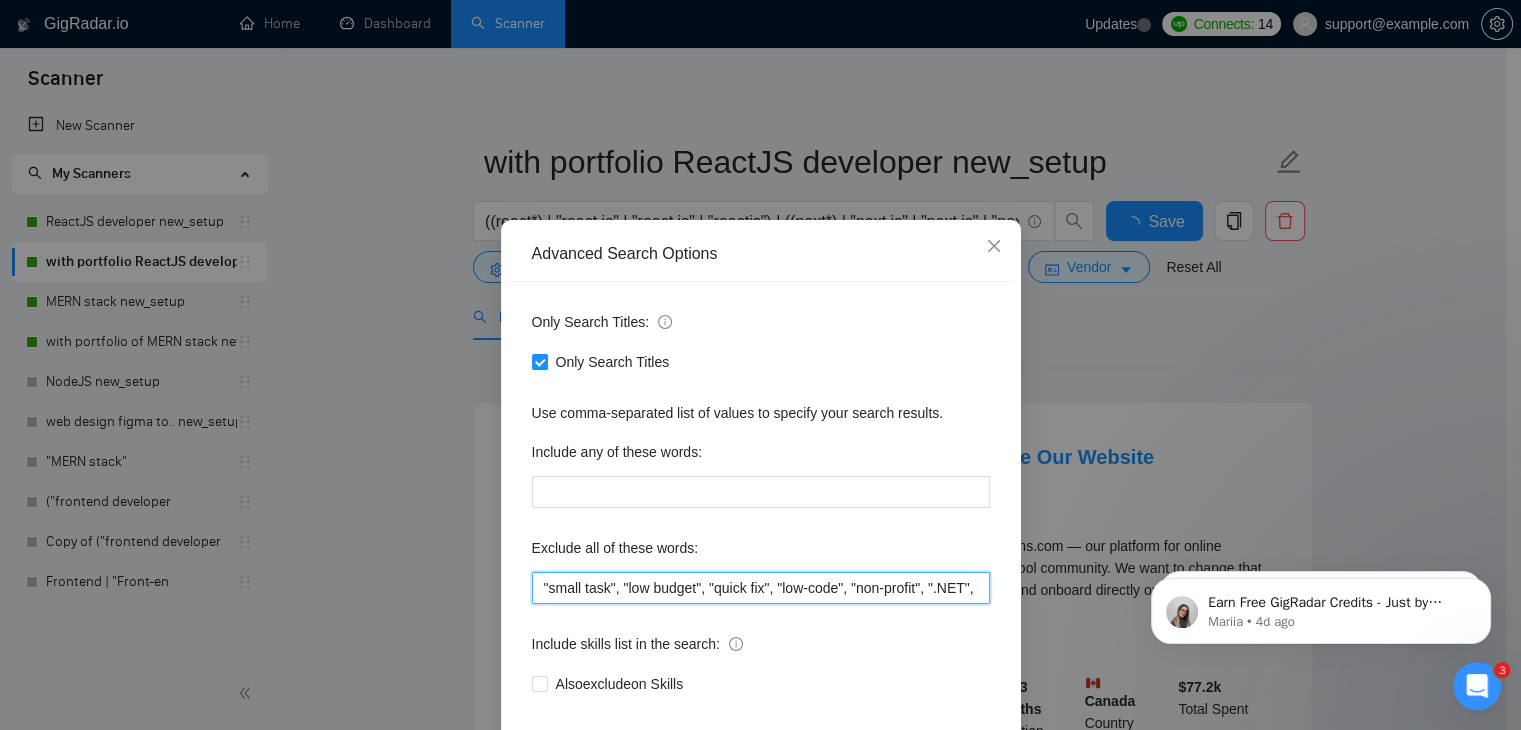 click on ""small task", "low budget", "quick fix", "low-code", "non-profit", ".NET", "WordPress", "shopify", "python", "vue*", "php", "laravel", "Flutterflow", "React native", " App developer", "Web3", "Web 3", "QA"" at bounding box center [761, 588] 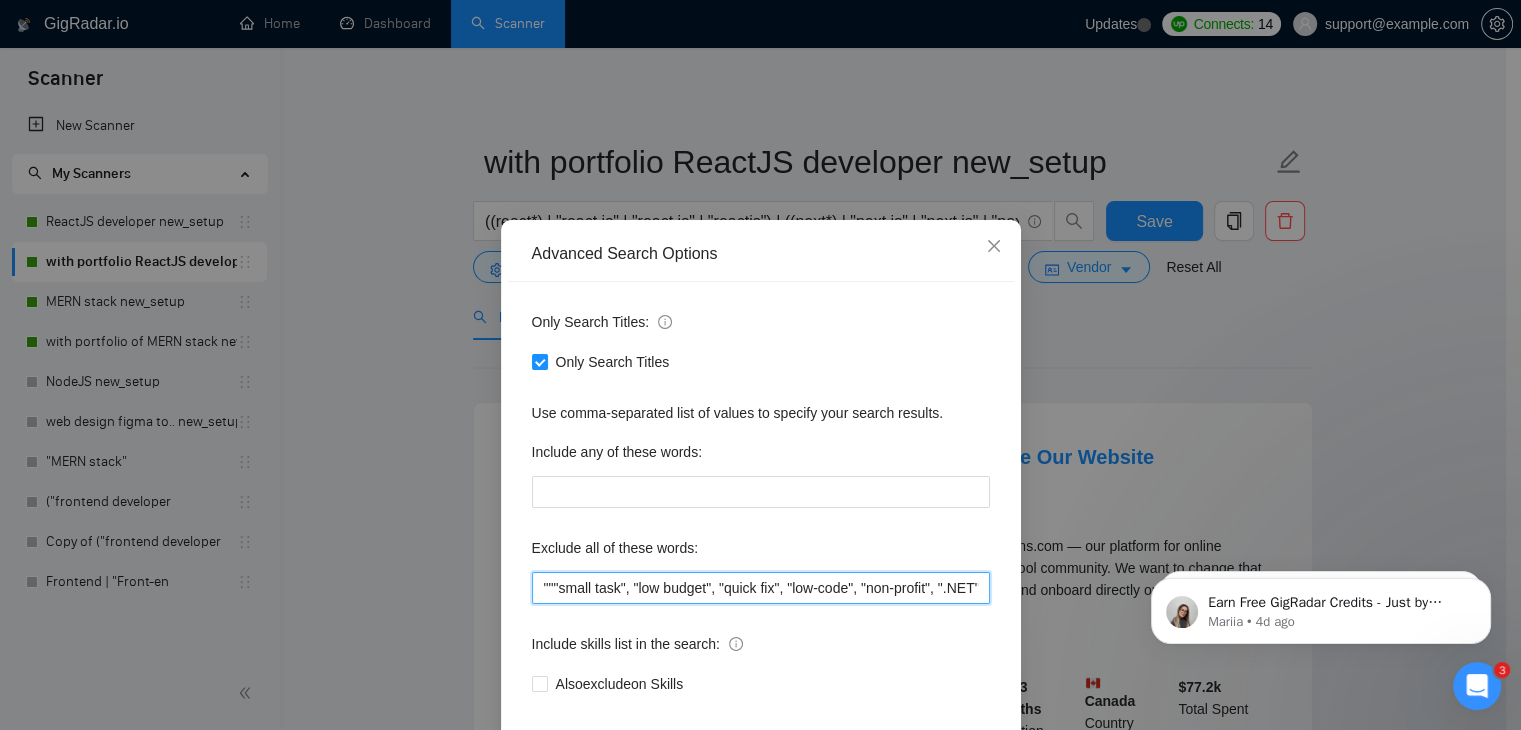 paste on "Java Spring Boot" 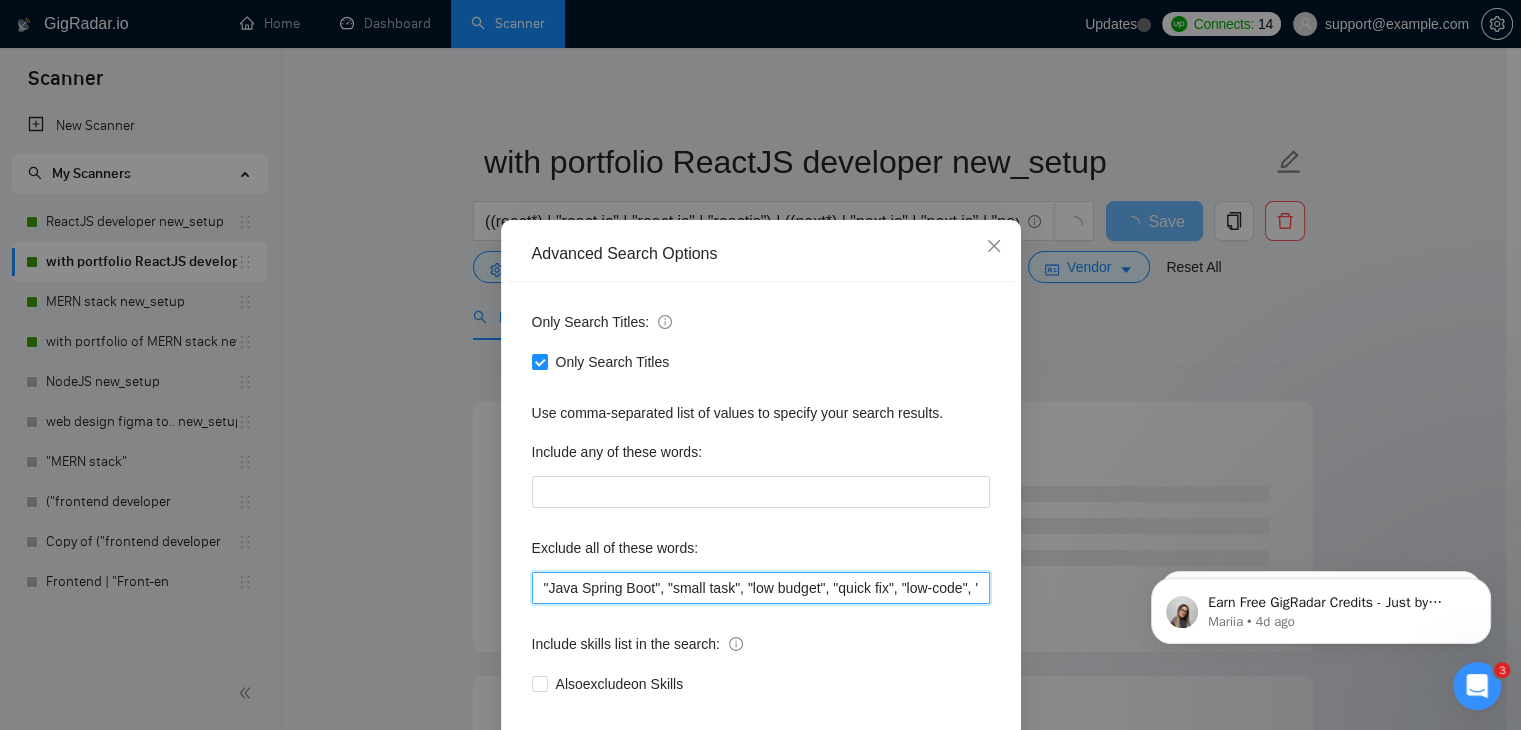 scroll, scrollTop: 102, scrollLeft: 0, axis: vertical 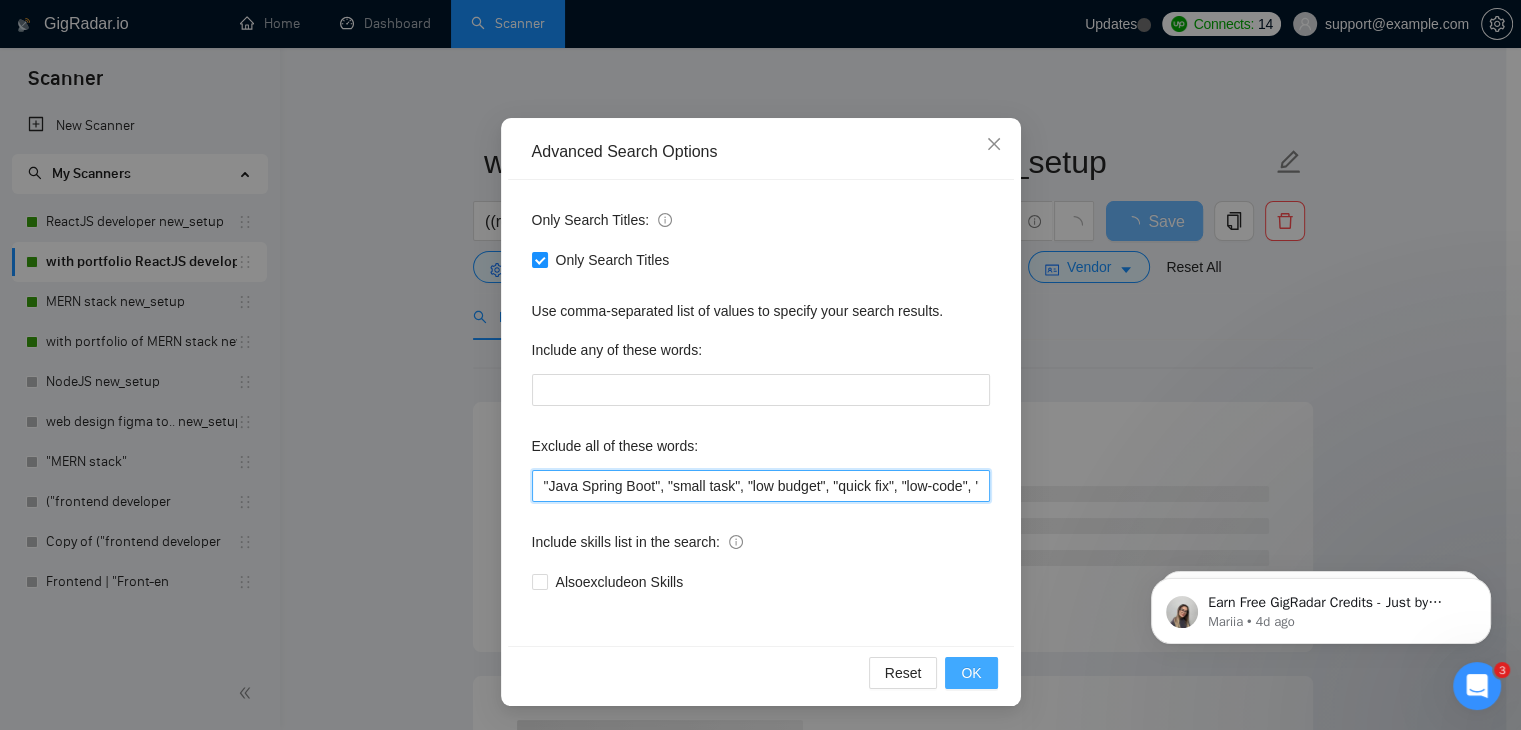 type on ""Java Spring Boot", "small task", "low budget", "quick fix", "low-code", "non-profit", ".NET", "WordPress", "shopify", "python", "vue*", "php", "laravel", "Flutterflow", "React native", " App developer", "Web3", "Web 3", "QA"" 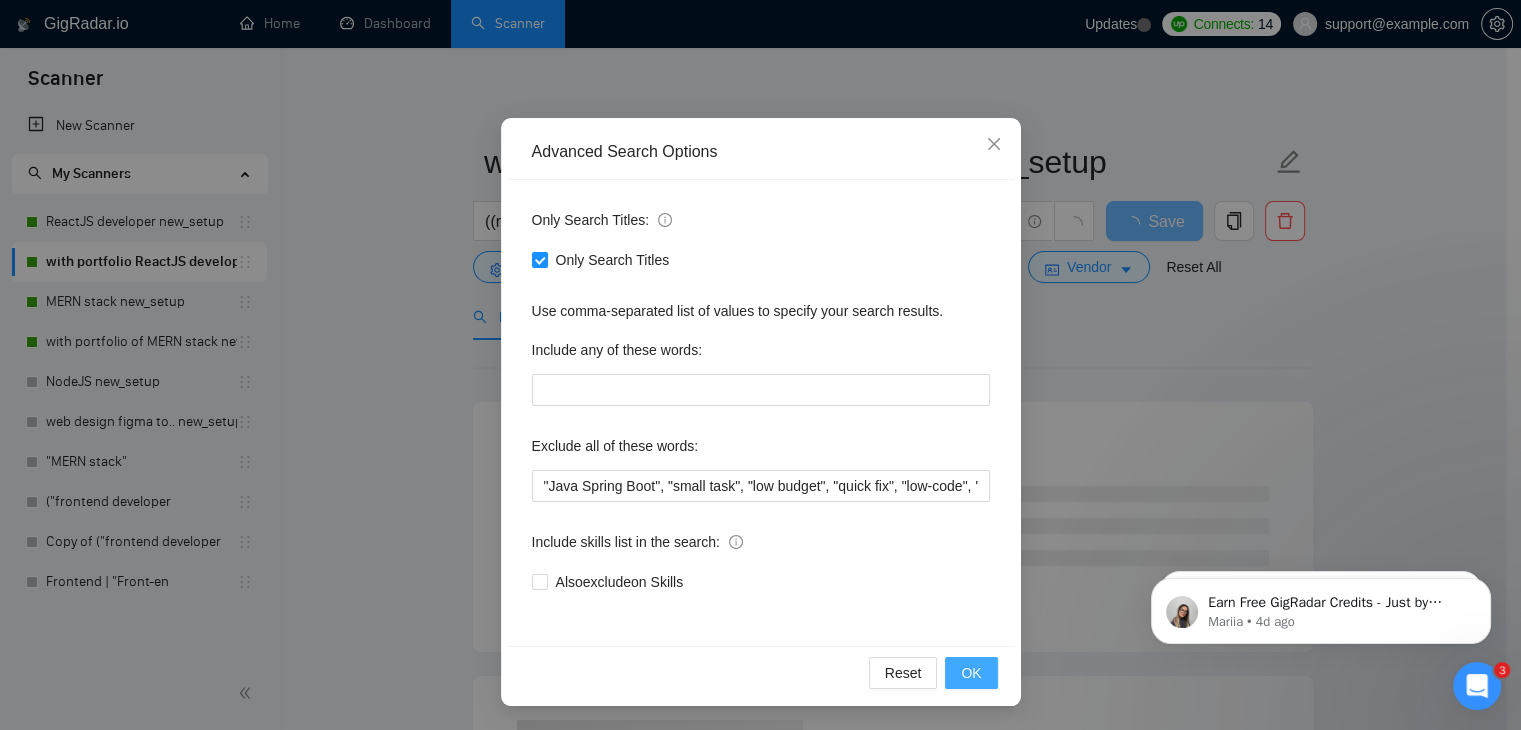 click on "OK" at bounding box center [971, 673] 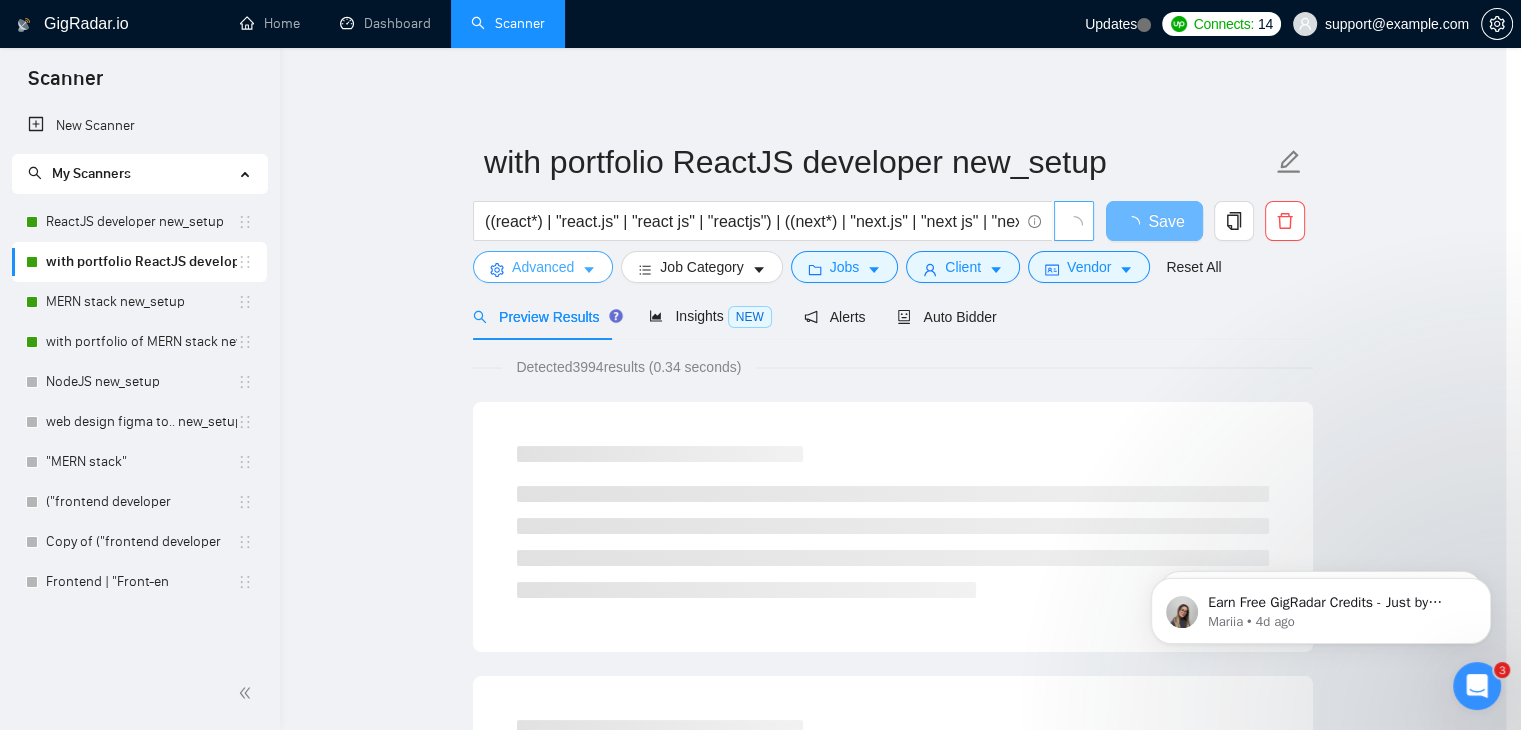 scroll, scrollTop: 0, scrollLeft: 0, axis: both 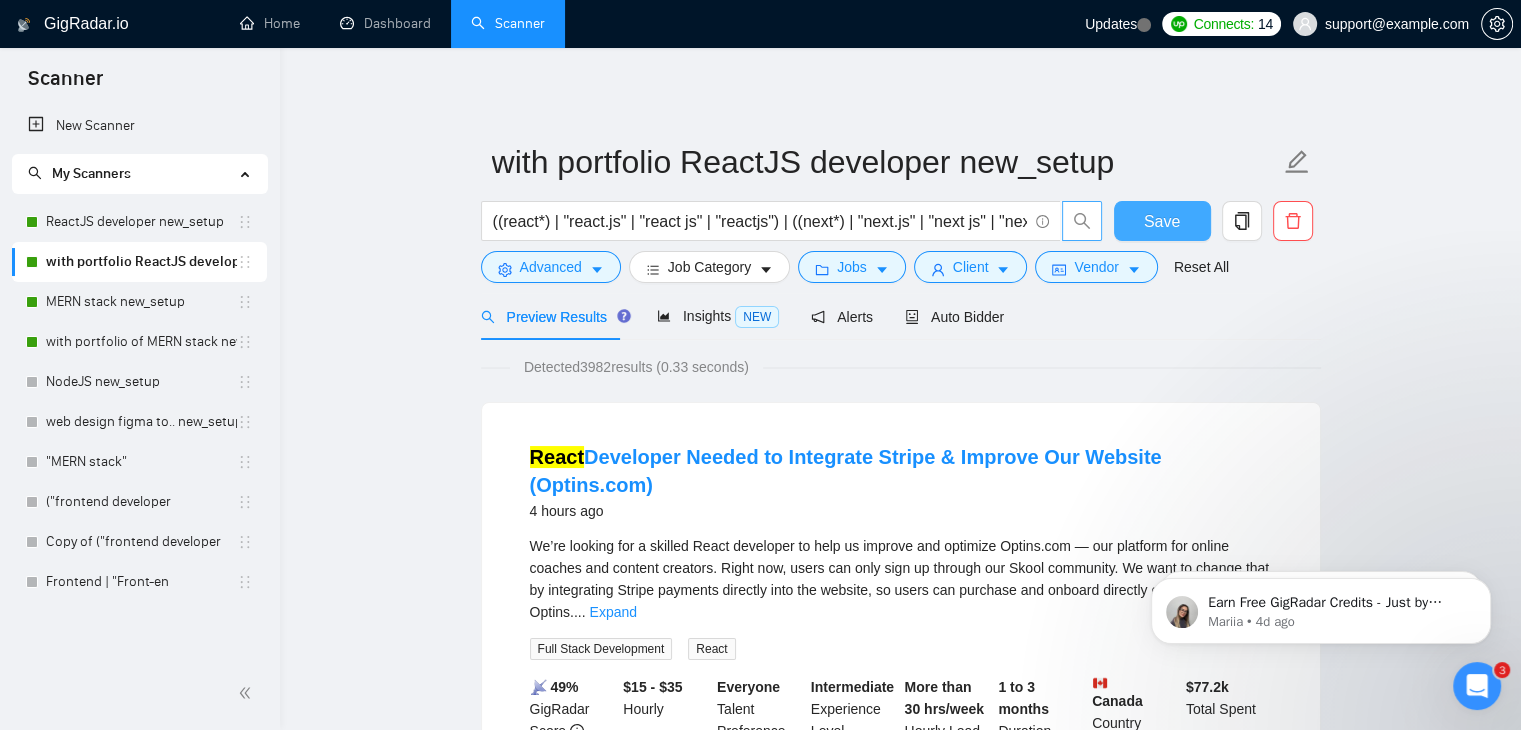 click on "Save" at bounding box center [1162, 221] 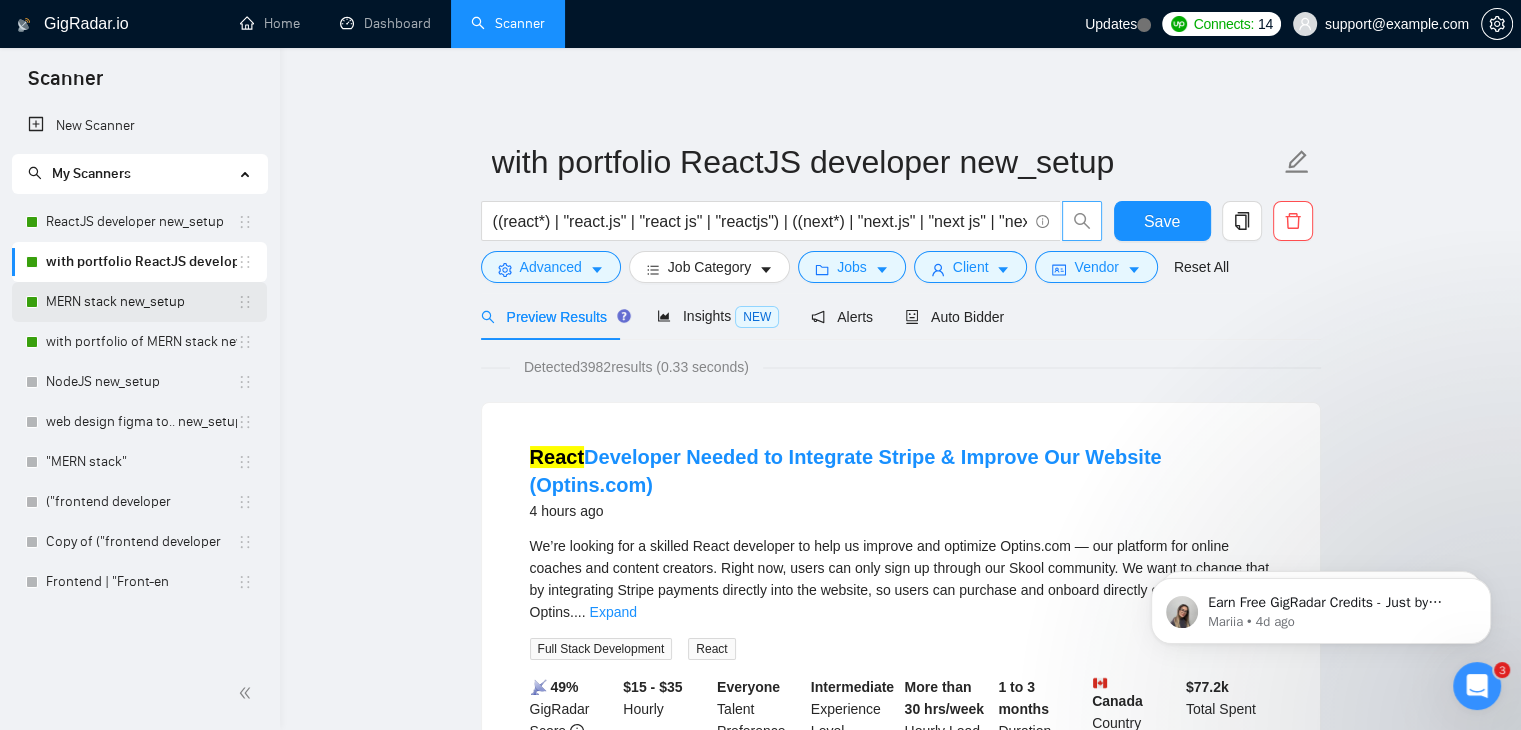 click on "MERN stack new_setup" at bounding box center (141, 302) 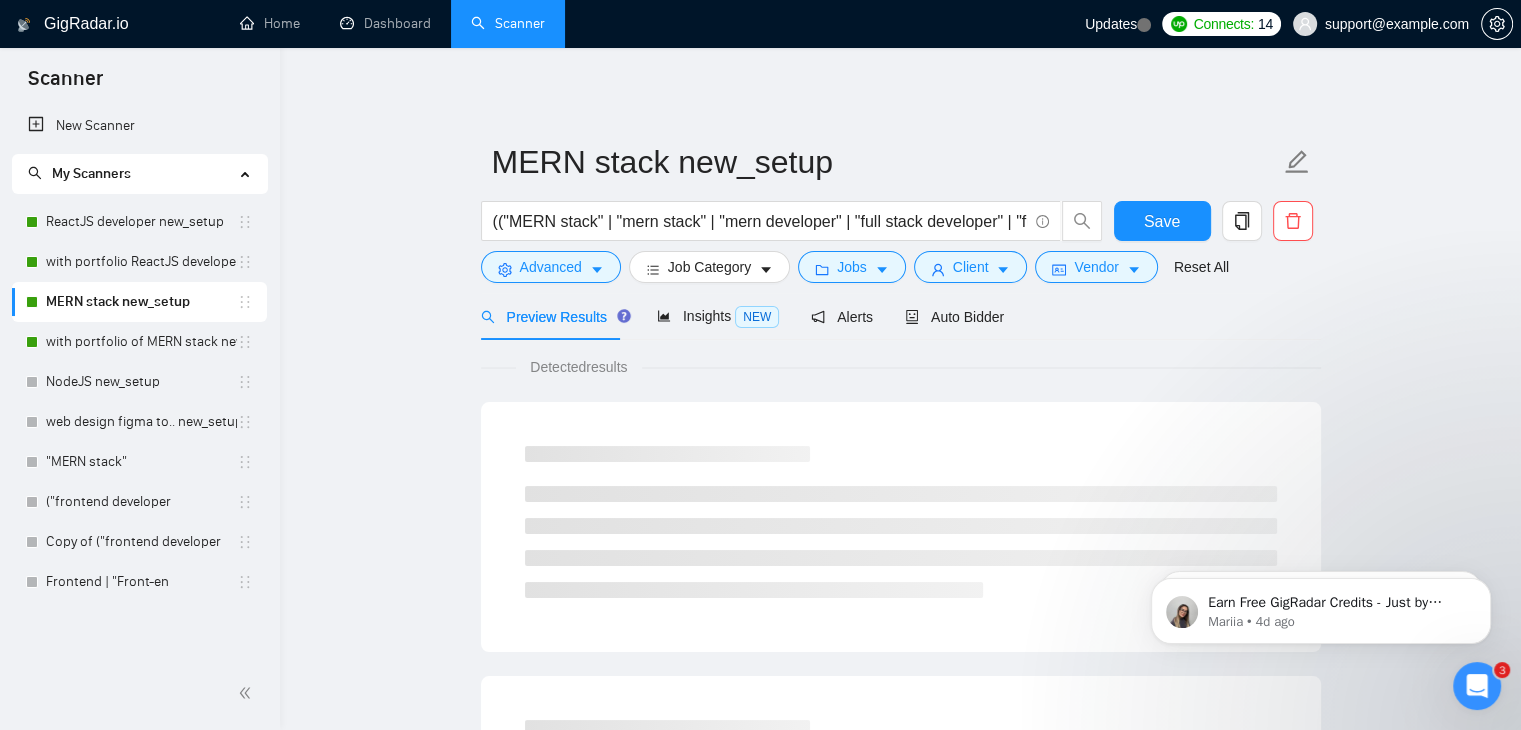 scroll, scrollTop: 0, scrollLeft: 0, axis: both 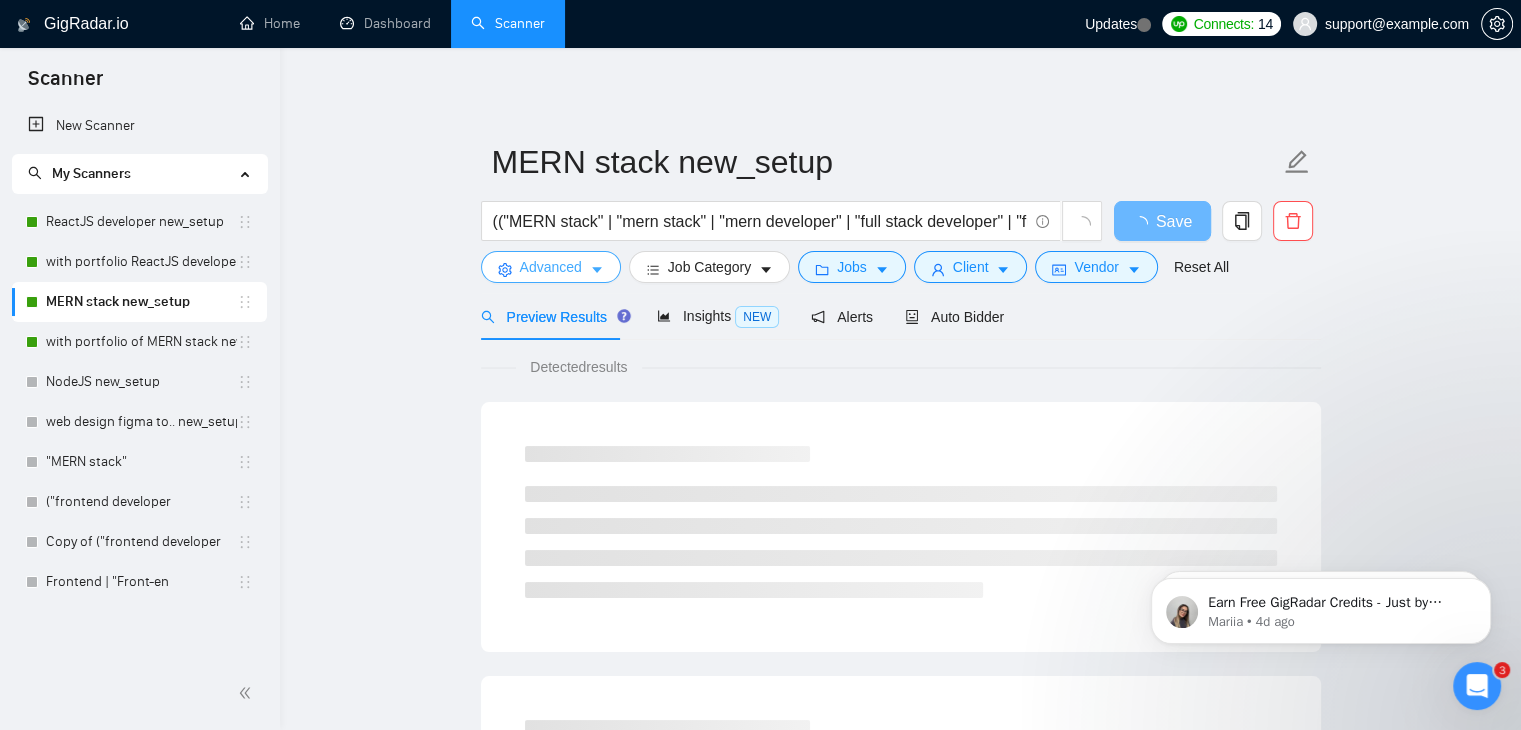 click on "Advanced" at bounding box center [551, 267] 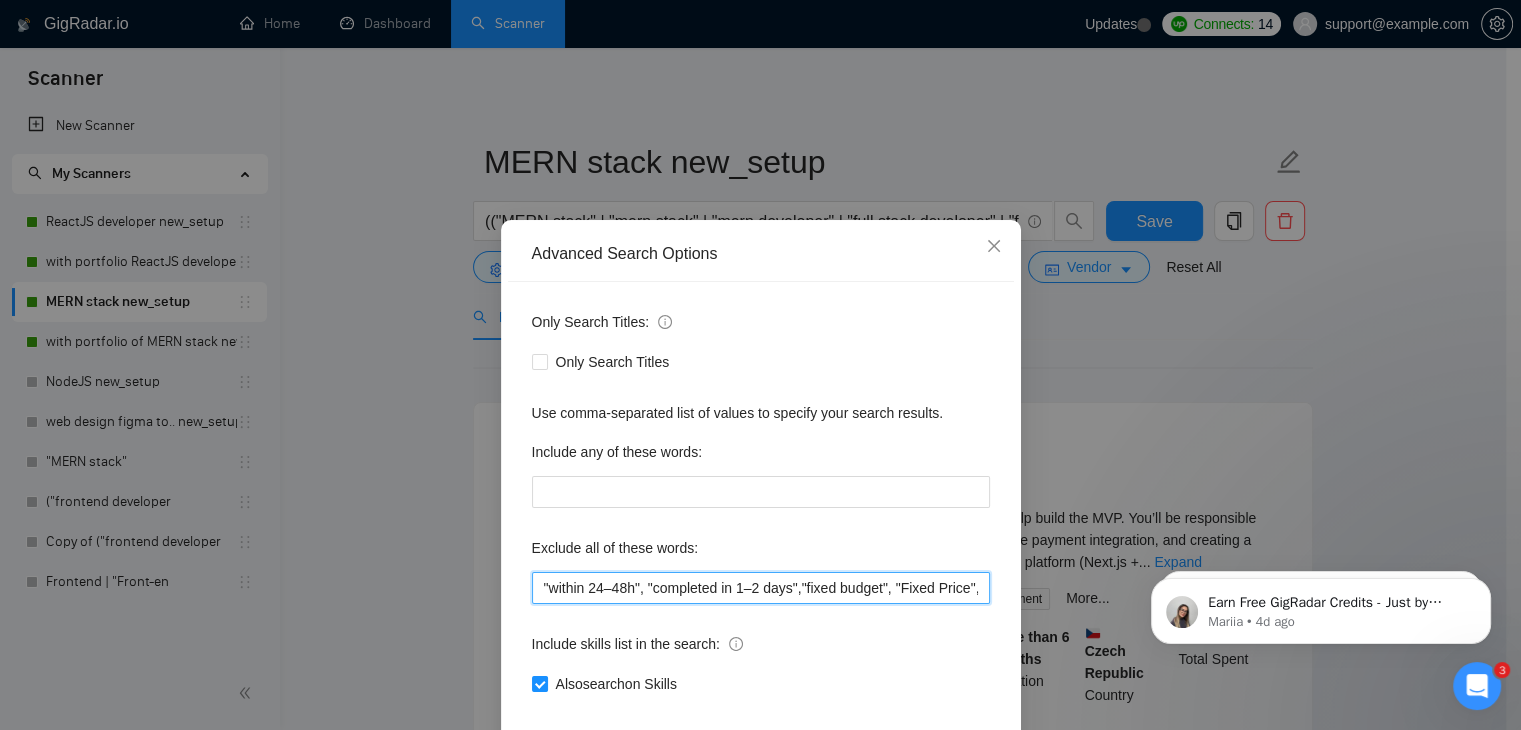 click on ""within 24–48h", "completed in 1–2 days","fixed budget", "Fixed Price", "small task", "low budget", "No-Code", "quick fix", "low-code", "non-profit", ".NET", "WordPress", "shopify", "python", "vue*", "php", "laravel", "Flutterflow", "flutter" "React-native","React native", " App developer", "Web3", "Web 3", "QA", "rust", "Angular*", "PST", "CST", "UTC" , "Pacific time", zone", "Spanish", "10+ years", "8+ years ", " 6$/h", " 5$/h", " 4$/h", " 3$/h", " 2$/h"" at bounding box center [761, 588] 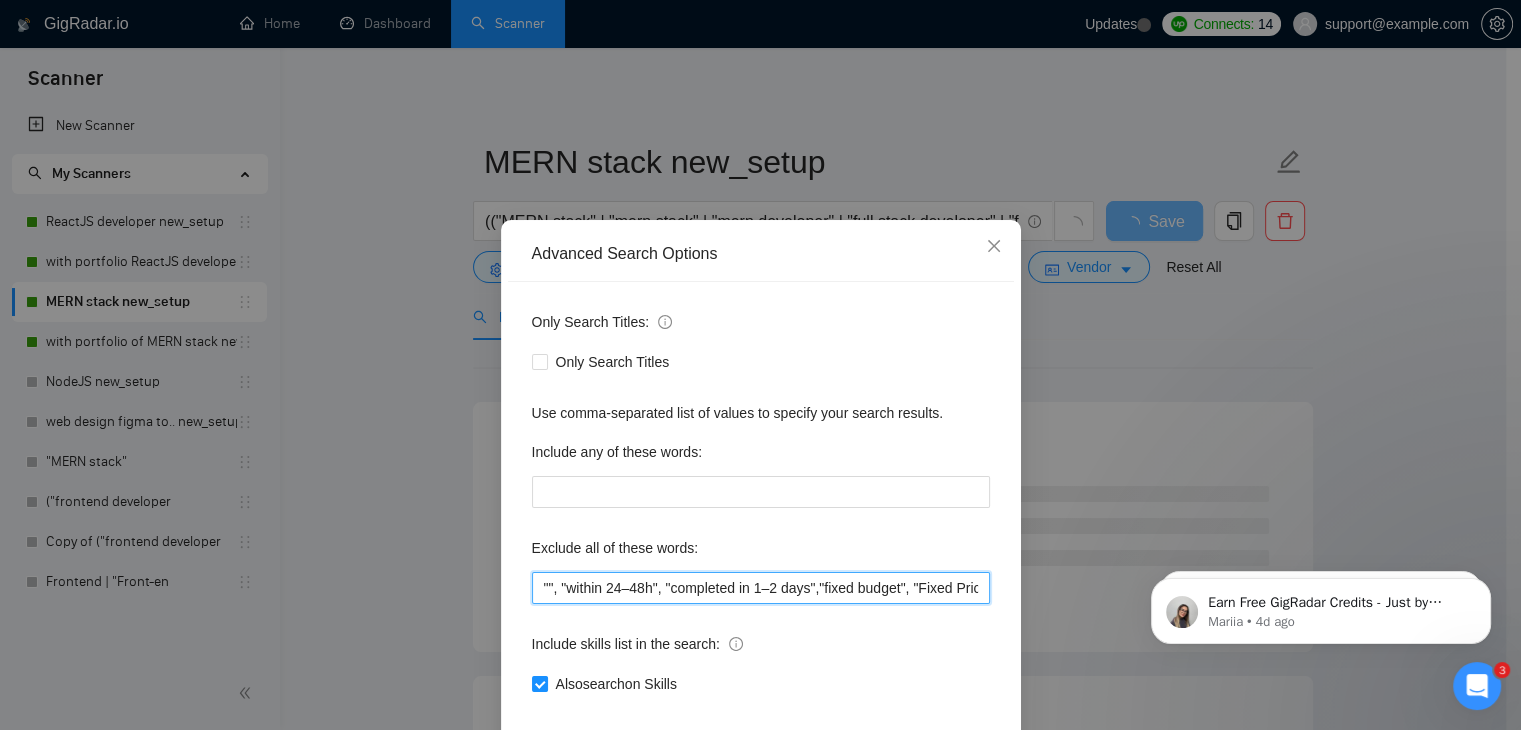 paste on "Java Spring Boot" 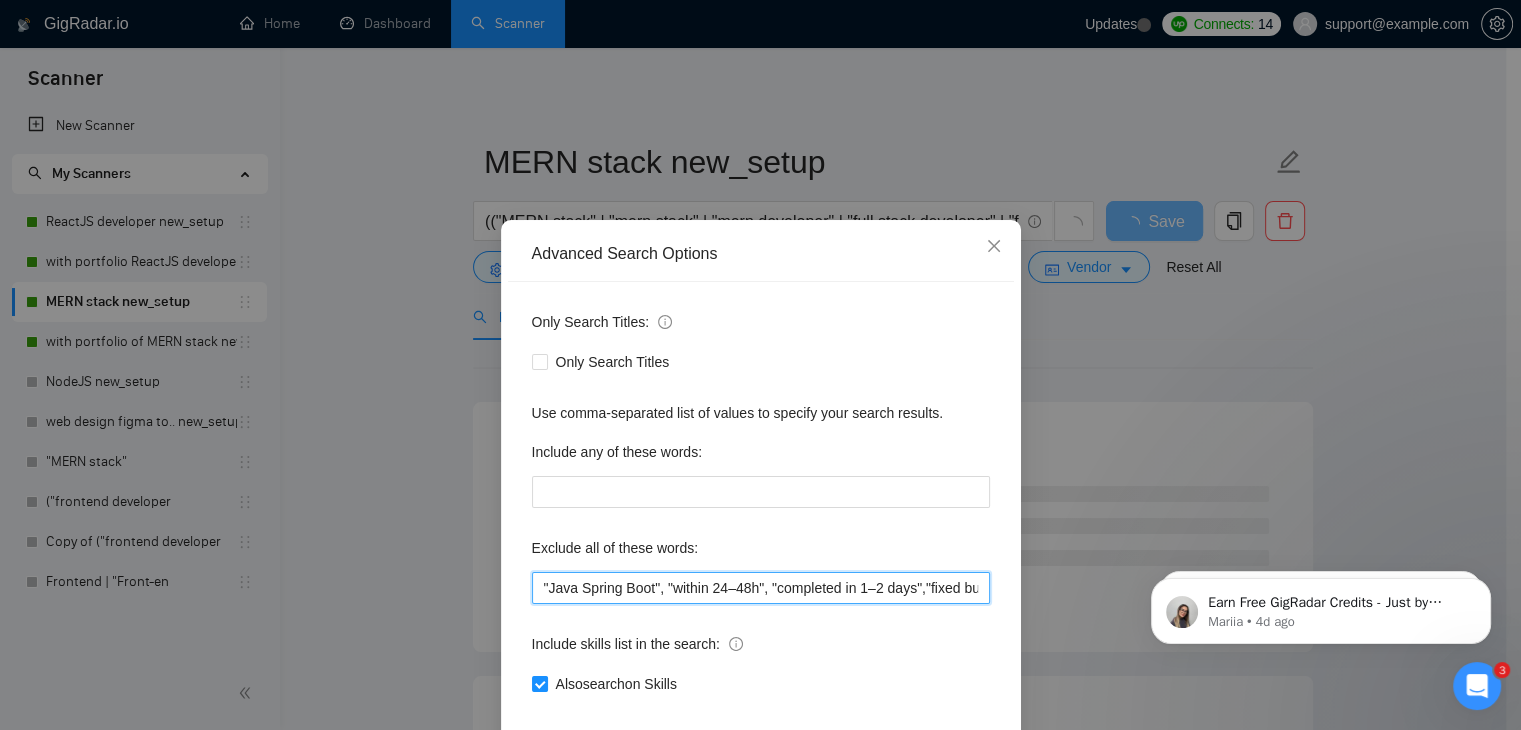 scroll, scrollTop: 102, scrollLeft: 0, axis: vertical 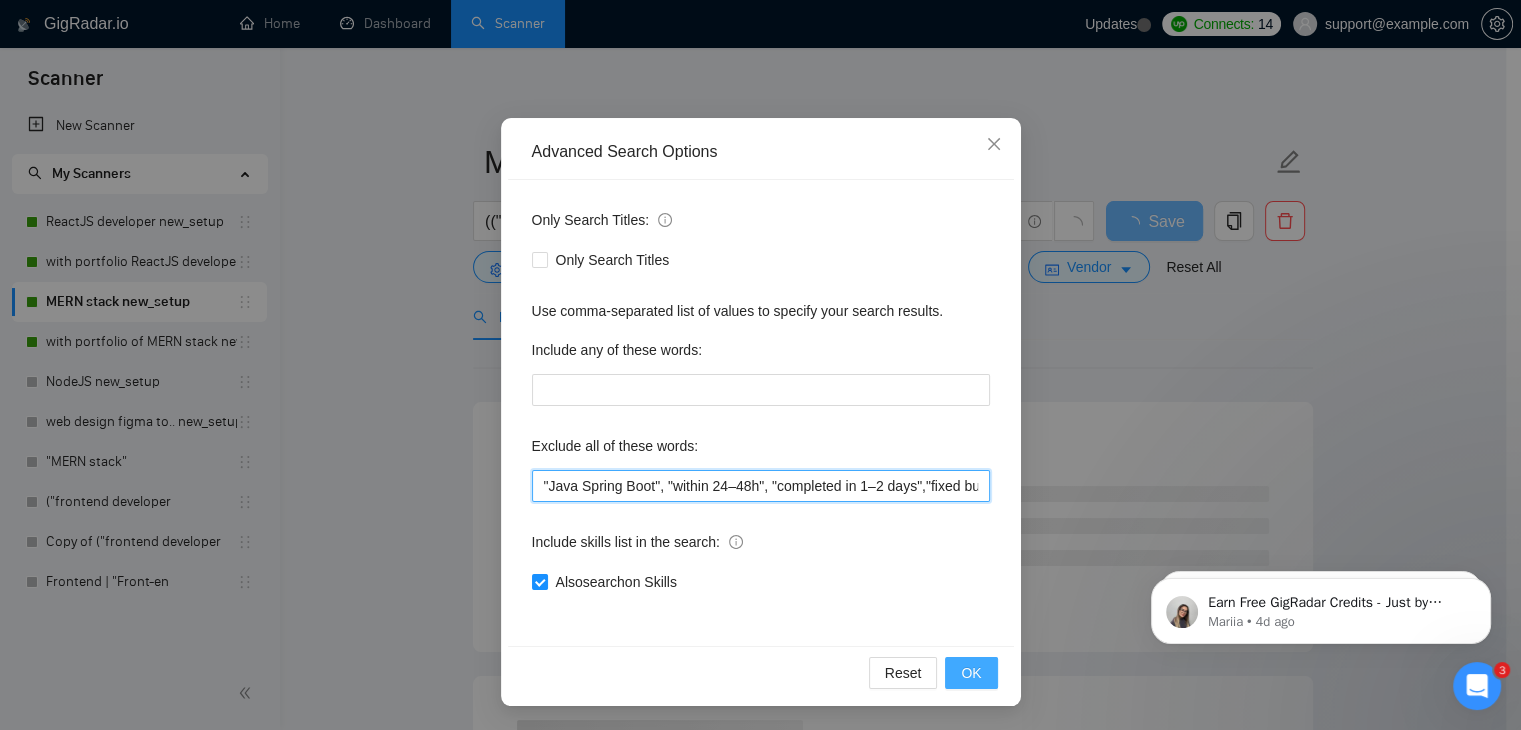 type on ""Java Spring Boot", "within [TIME]–[TIME]h", "completed in [TIME]–[TIME] days","fixed budget", "Fixed Price", "small task", "low budget", "No-Code", "quick fix", "low-code", "non-profit", ".NET", "WordPress", "shopify", "python", "vue*", "php", "laravel", "Flutterflow", "flutter" "React-native","React native", " App developer", "Web3", "Web 3", "QA", "rust", "Angular*", "PST", "CST", "UTC" , "Pacific time", zone", "Spanish", "[YEAR]+ years", "[YEAR]+ years ", " [PRICE]$/h", " [PRICE]$/h", " [PRICE]$/h", " [PRICE]$/h", " [PRICE]$/h"" 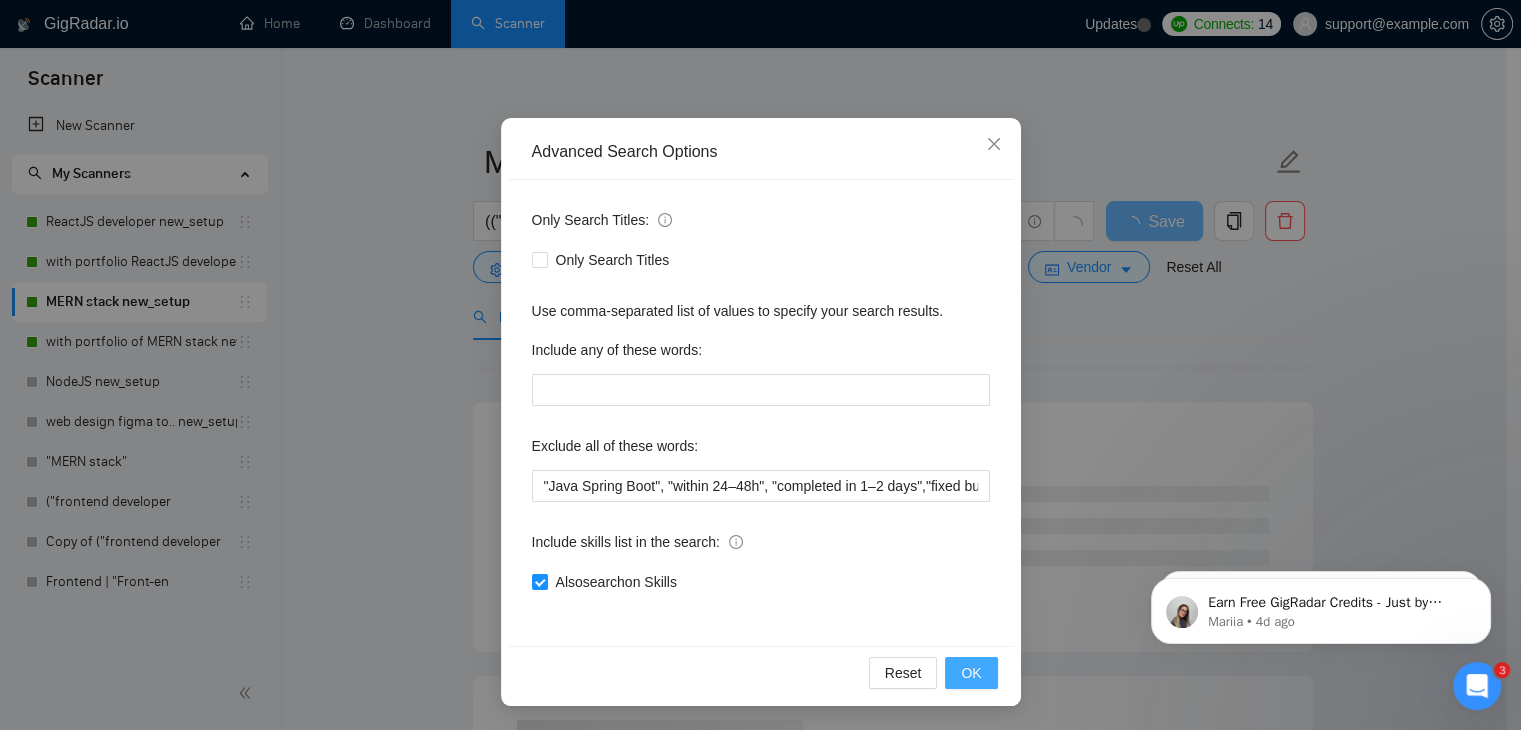 click on "OK" at bounding box center (971, 673) 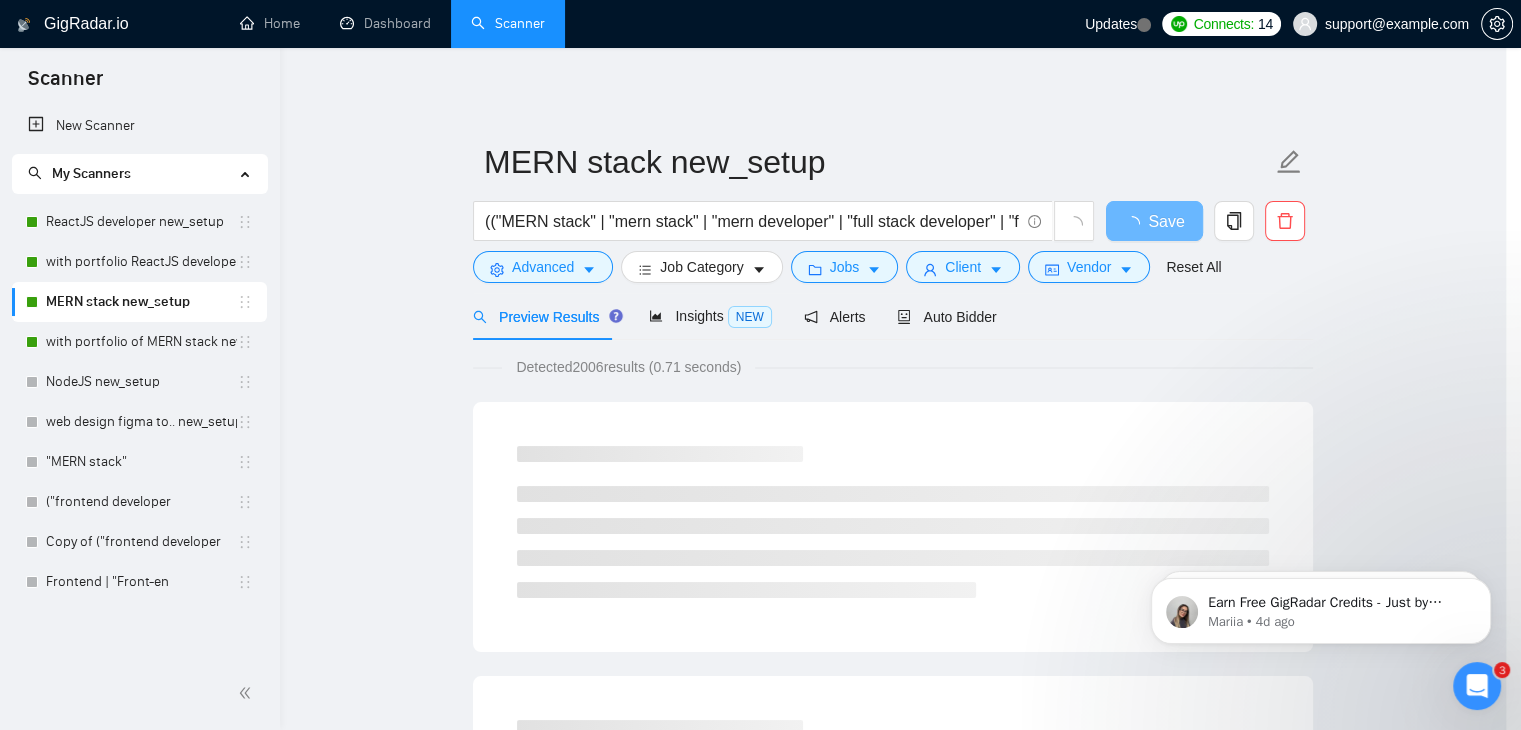 scroll, scrollTop: 2, scrollLeft: 0, axis: vertical 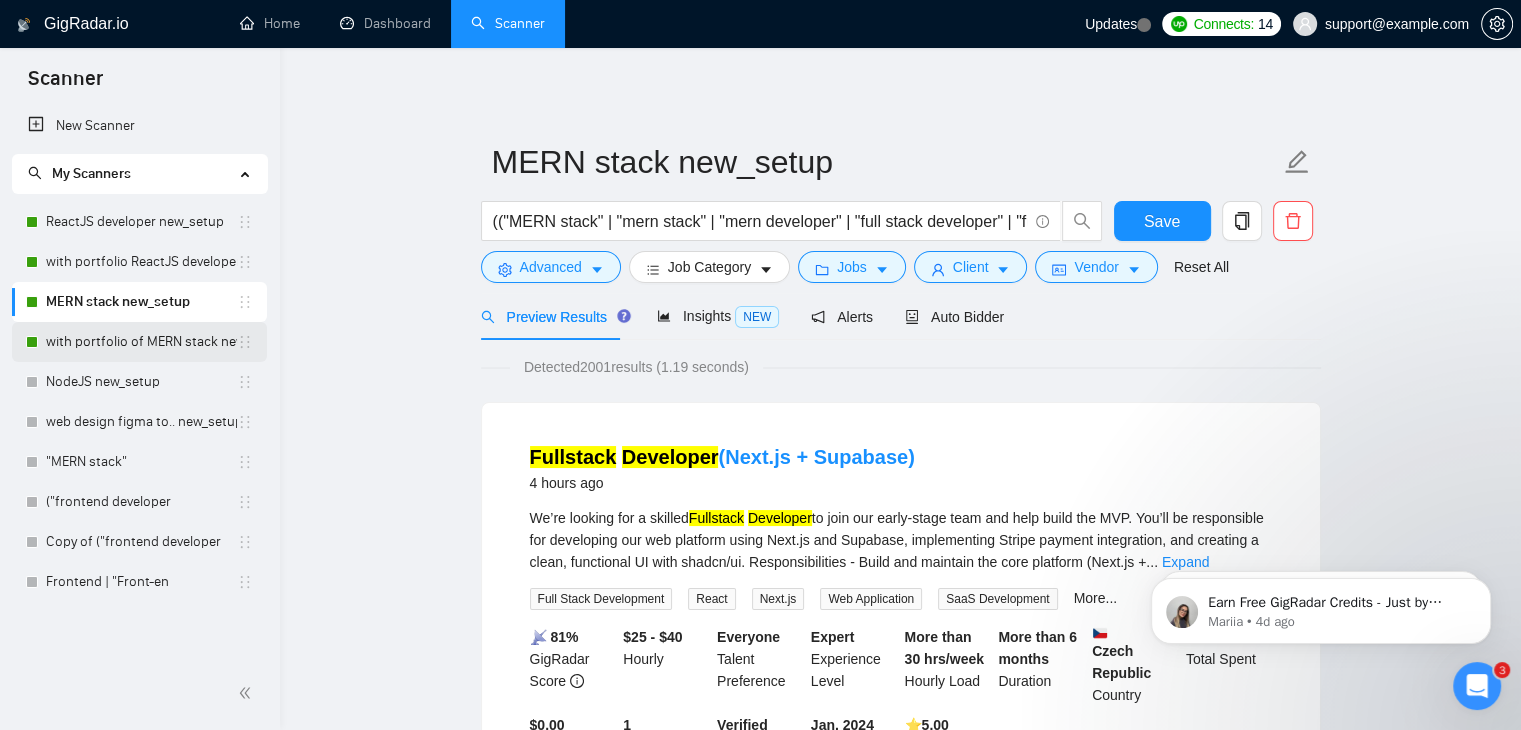 click on "with portfolio of MERN stack new_setup" at bounding box center (141, 342) 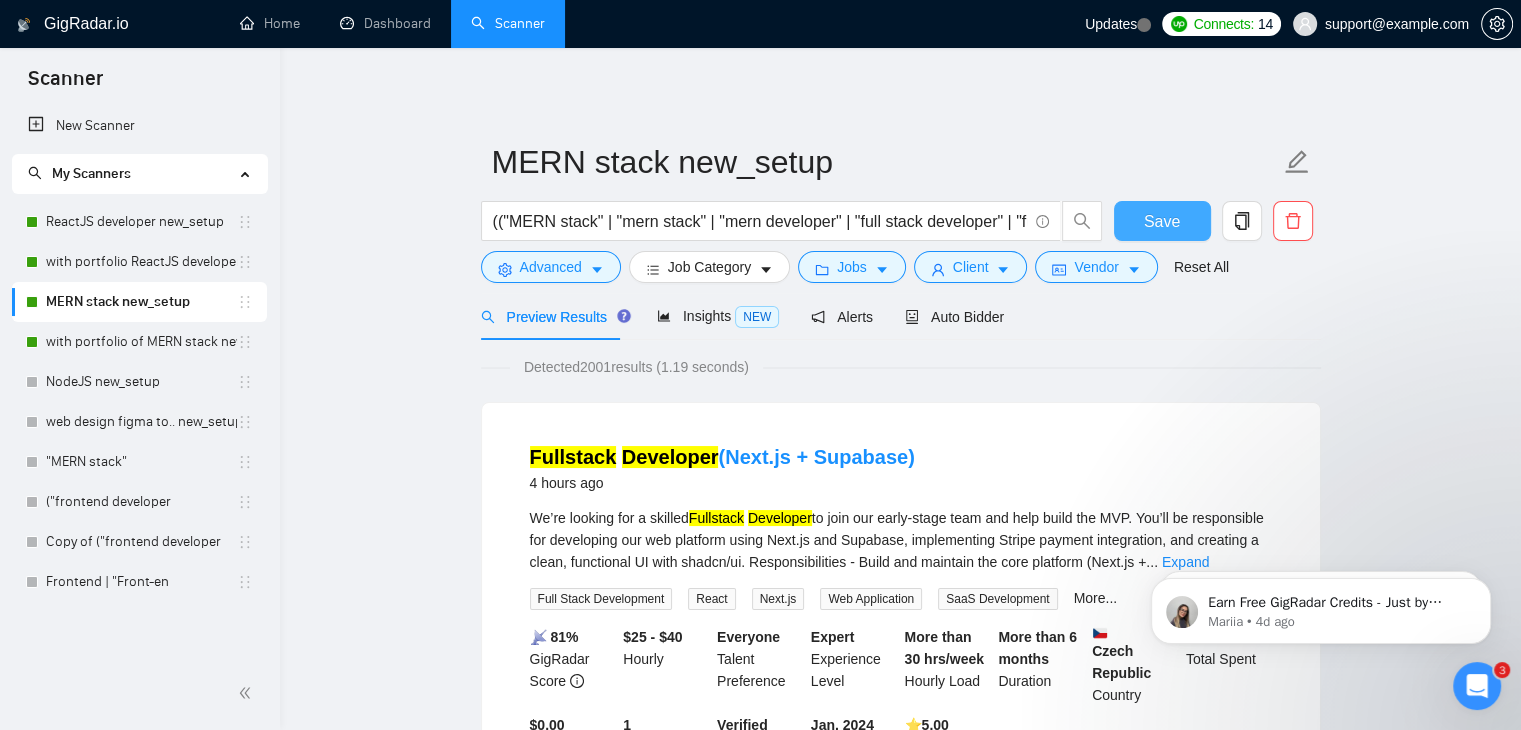 click on "Save" at bounding box center [1162, 221] 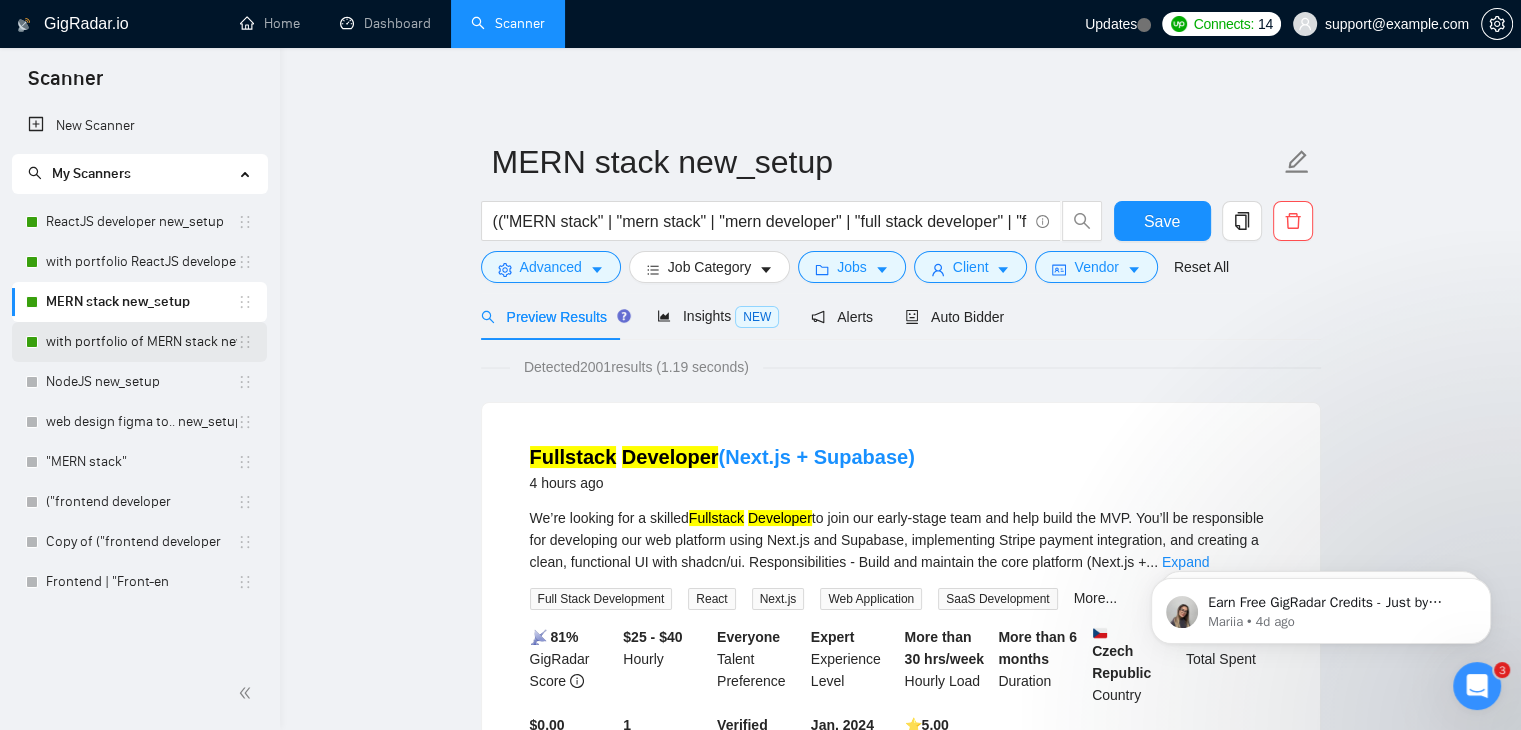 click on "with portfolio of MERN stack new_setup" at bounding box center [141, 342] 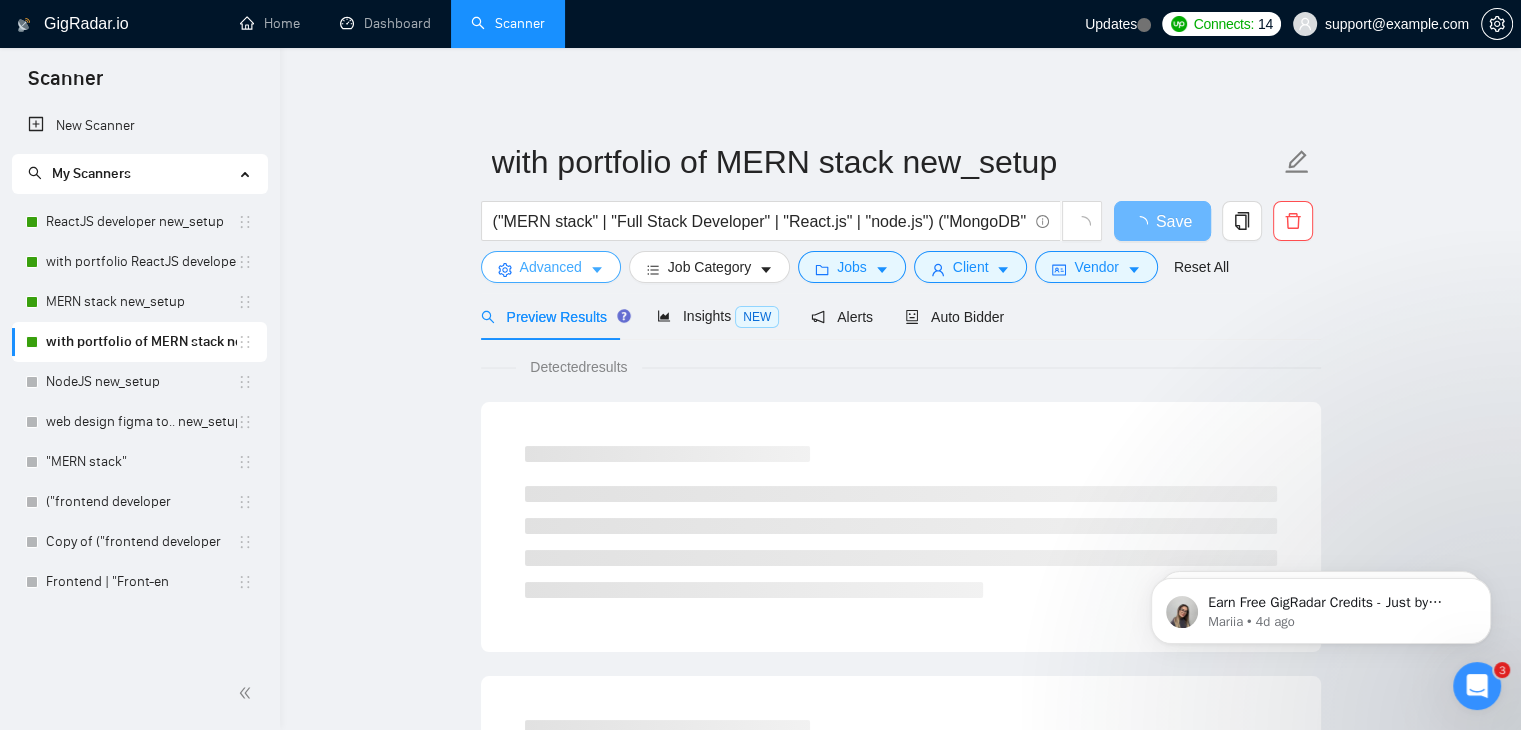 click on "Advanced" at bounding box center (551, 267) 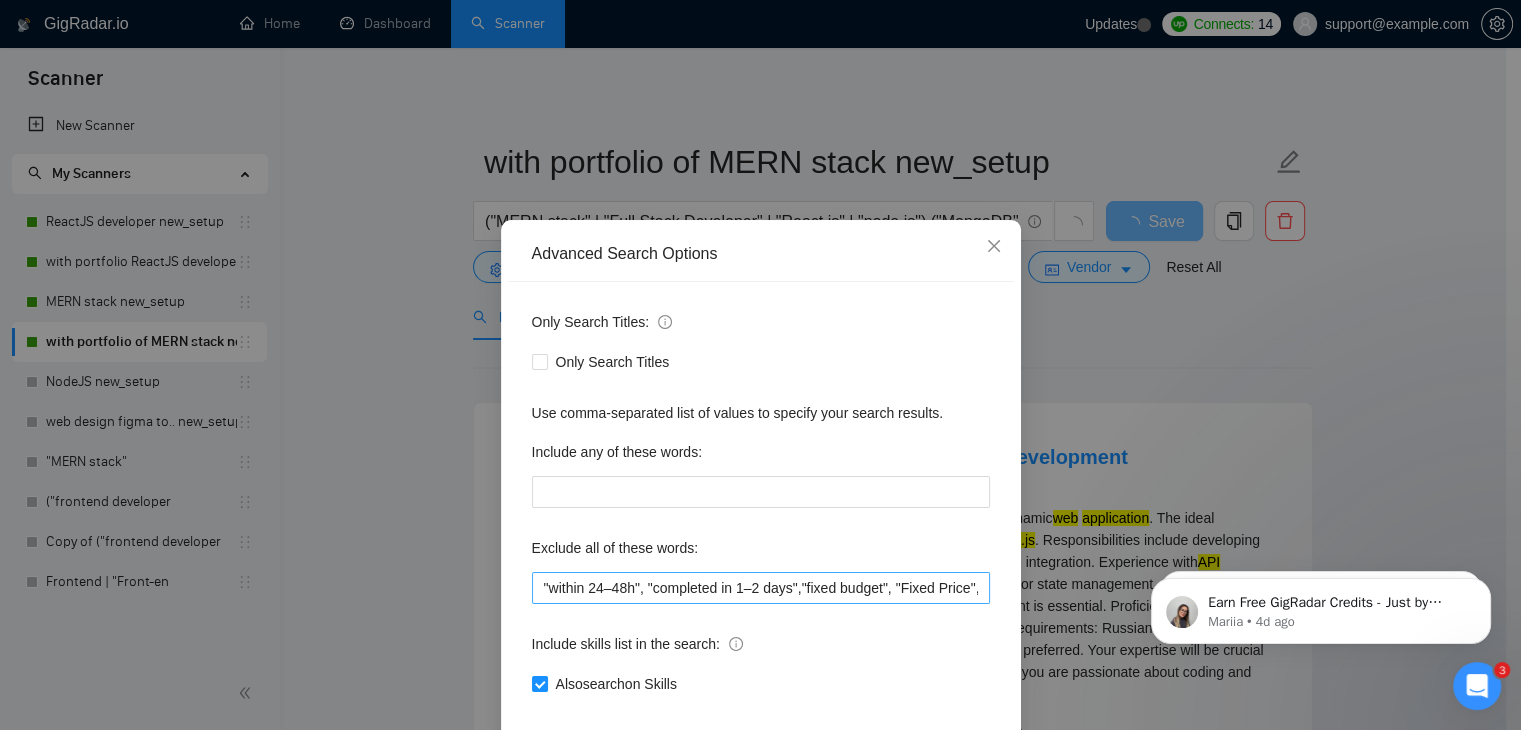scroll, scrollTop: 24, scrollLeft: 0, axis: vertical 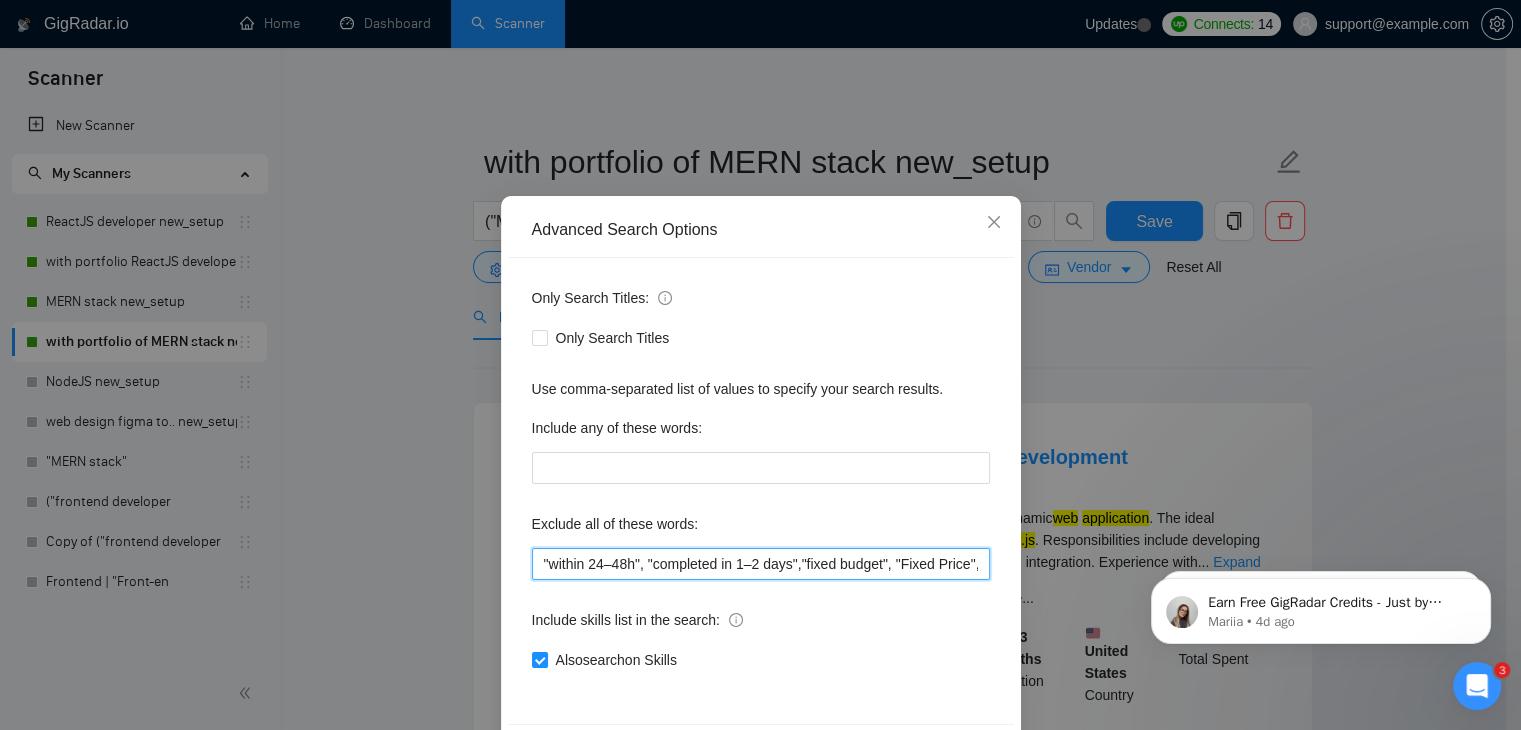 click on ""within 24–48h", "completed in 1–2 days","fixed budget", "Fixed Price", "small task", "low budget", "No-Code", "quick fix", "low-code", "non-profit", ".NET", "WordPress", "shopify", "python", "vue*", "php", "laravel", "Flutterflow", "flutter" "React-native","React native", " App developer", "Web3", "Web 3", "QA", "rust", "Angular*", "PST", "CST", "UTC" , "Pacific time", zone", "Spanish", "10+ years", "8+ years ", " 6$/h", " 5$/h", " 4$/h", " 3$/h", " 2$/h"" at bounding box center [761, 564] 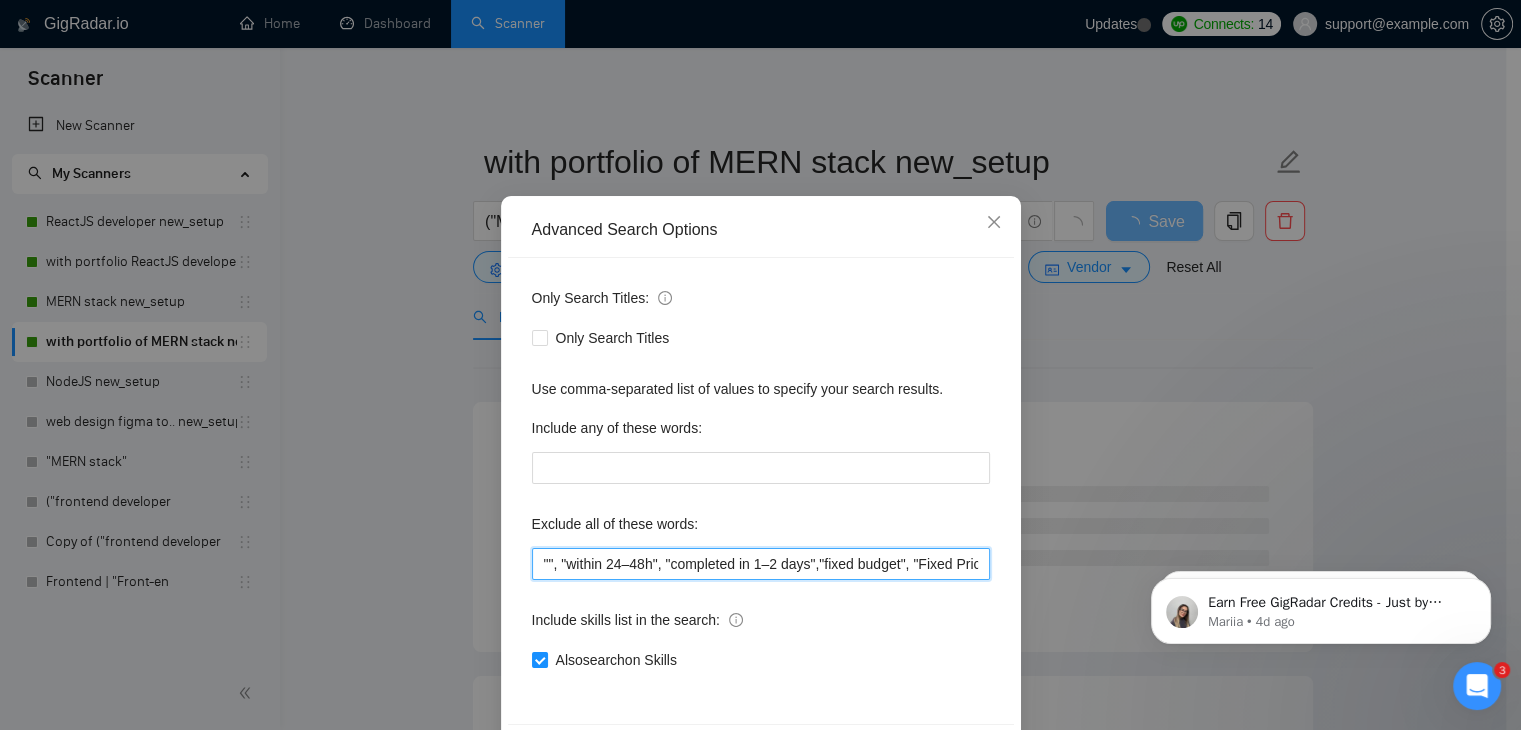 paste on "Java Spring Boot" 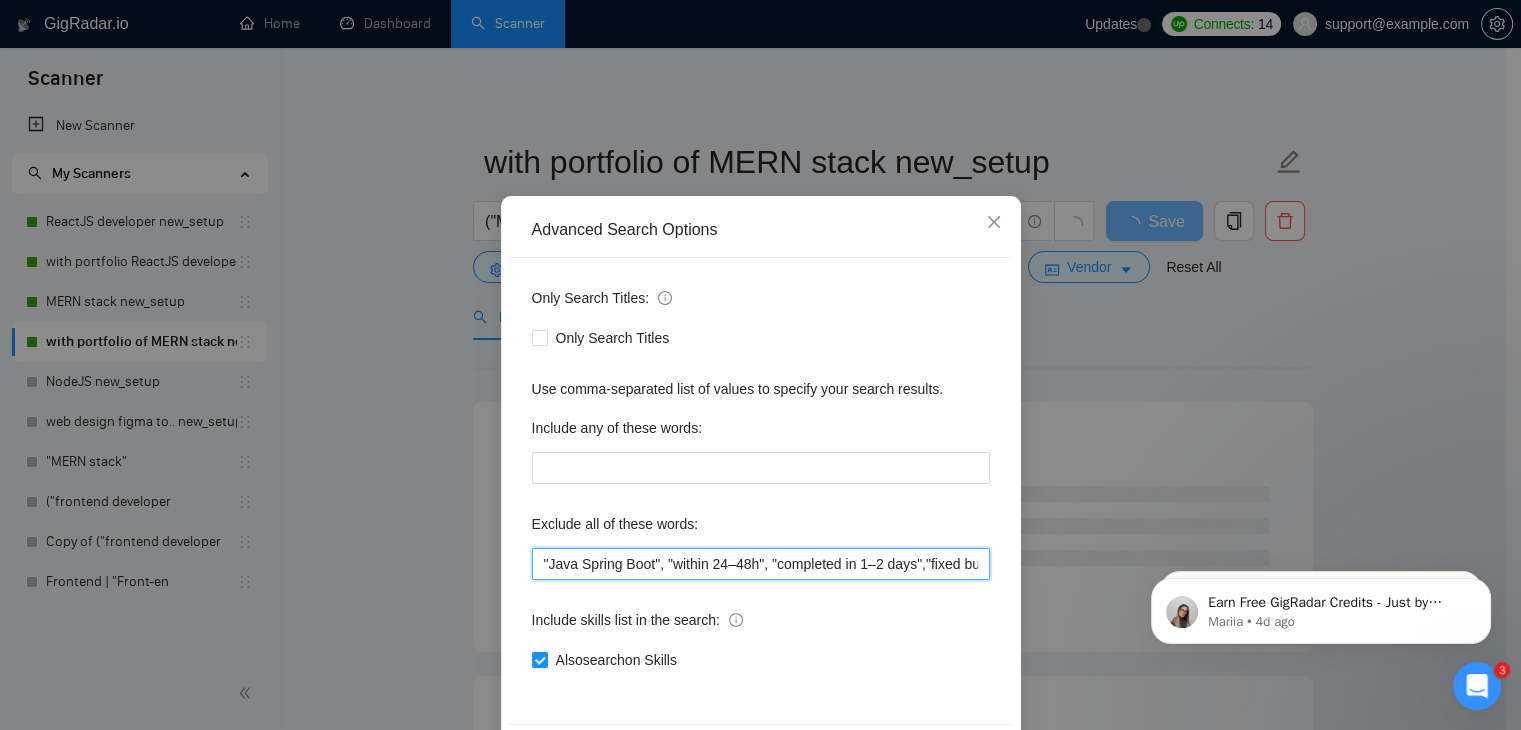 scroll, scrollTop: 102, scrollLeft: 0, axis: vertical 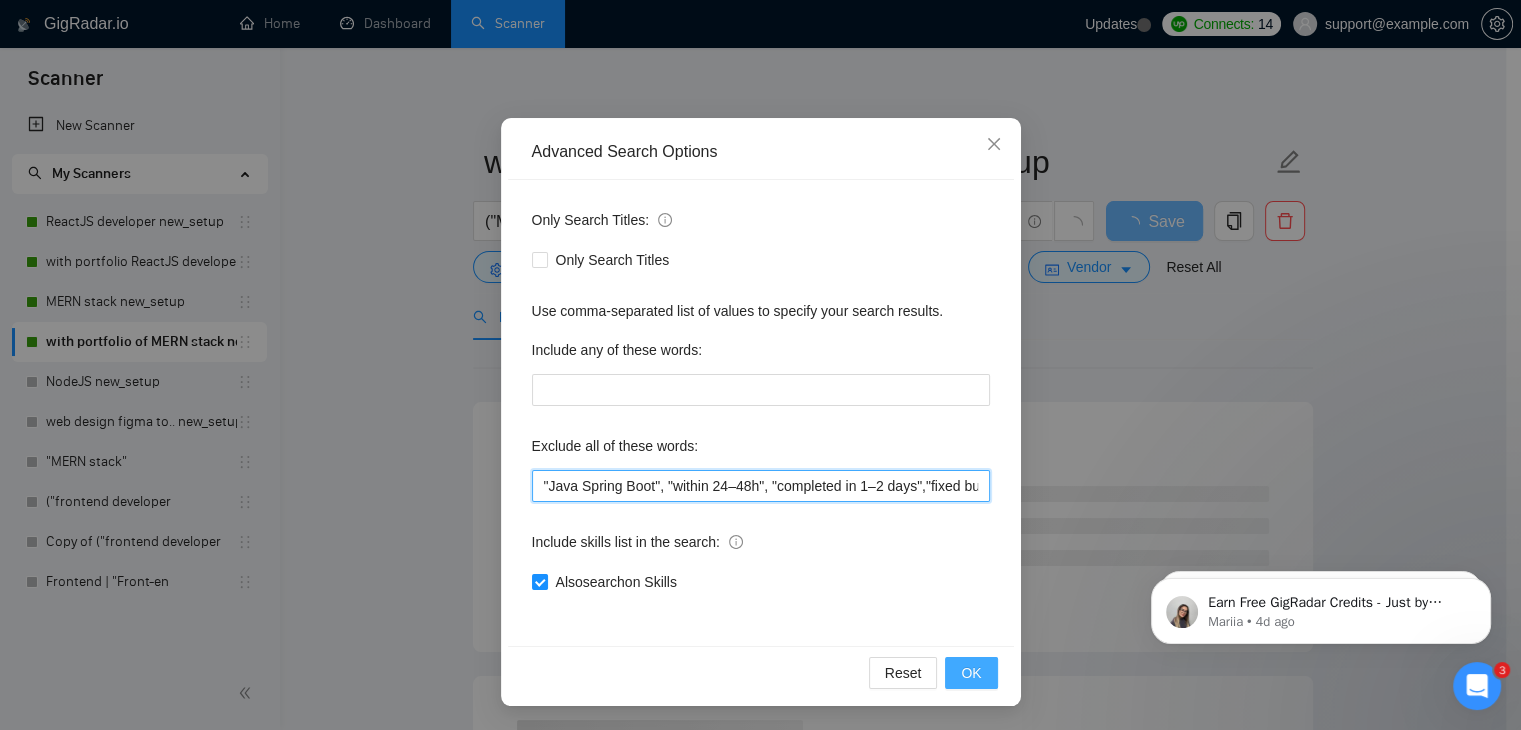 type on ""Java Spring Boot", "within [TIME]–[TIME]h", "completed in [TIME]–[TIME] days","fixed budget", "Fixed Price", "small task", "low budget", "No-Code", "quick fix", "low-code", "non-profit", ".NET", "WordPress", "shopify", "python", "vue*", "php", "laravel", "Flutterflow", "flutter" "React-native","React native", " App developer", "Web3", "Web 3", "QA", "rust", "Angular*", "PST", "CST", "UTC" , "Pacific time", zone", "Spanish", "[YEAR]+ years", "[YEAR]+ years ", " [PRICE]$/h", " [PRICE]$/h", " [PRICE]$/h", " [PRICE]$/h", " [PRICE]$/h"" 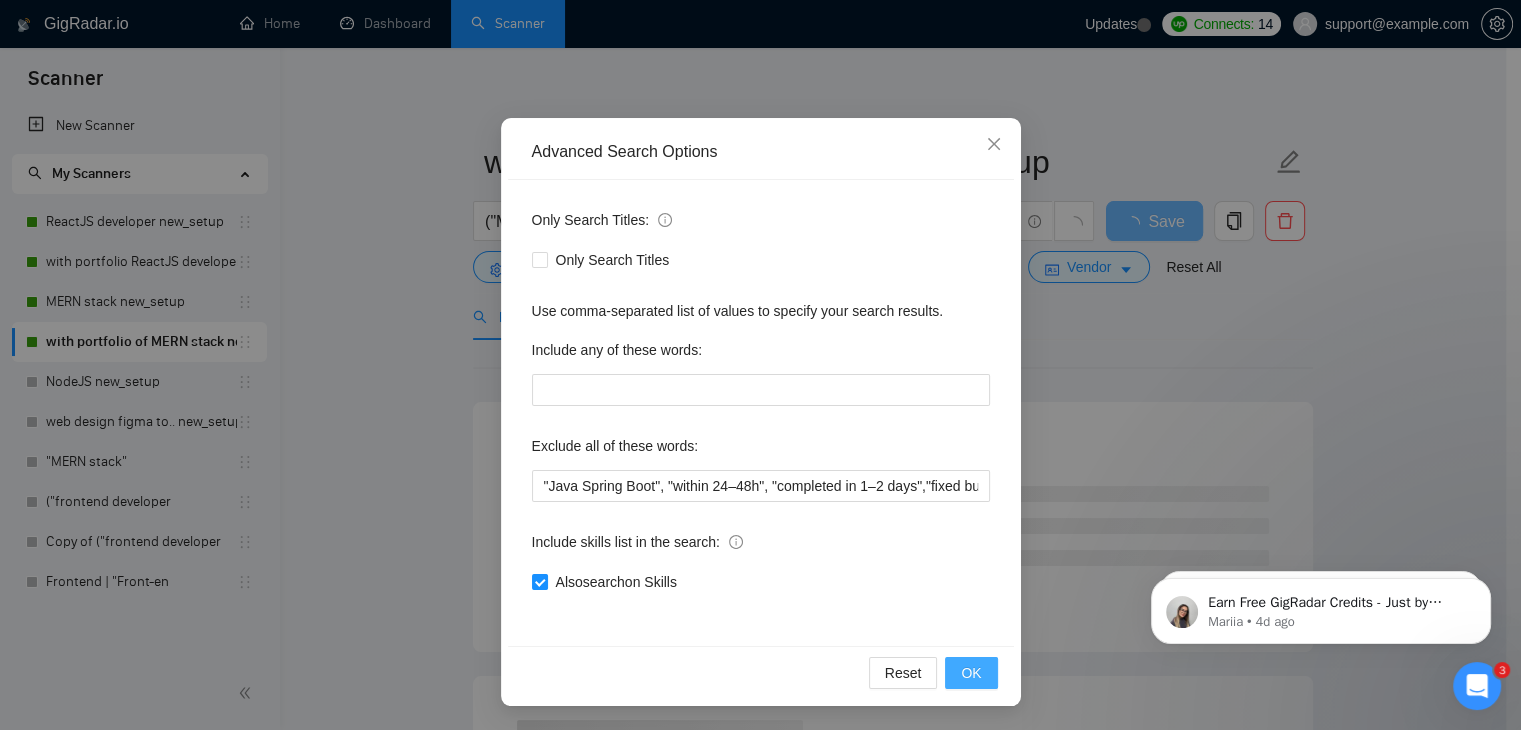 click on "OK" at bounding box center [971, 673] 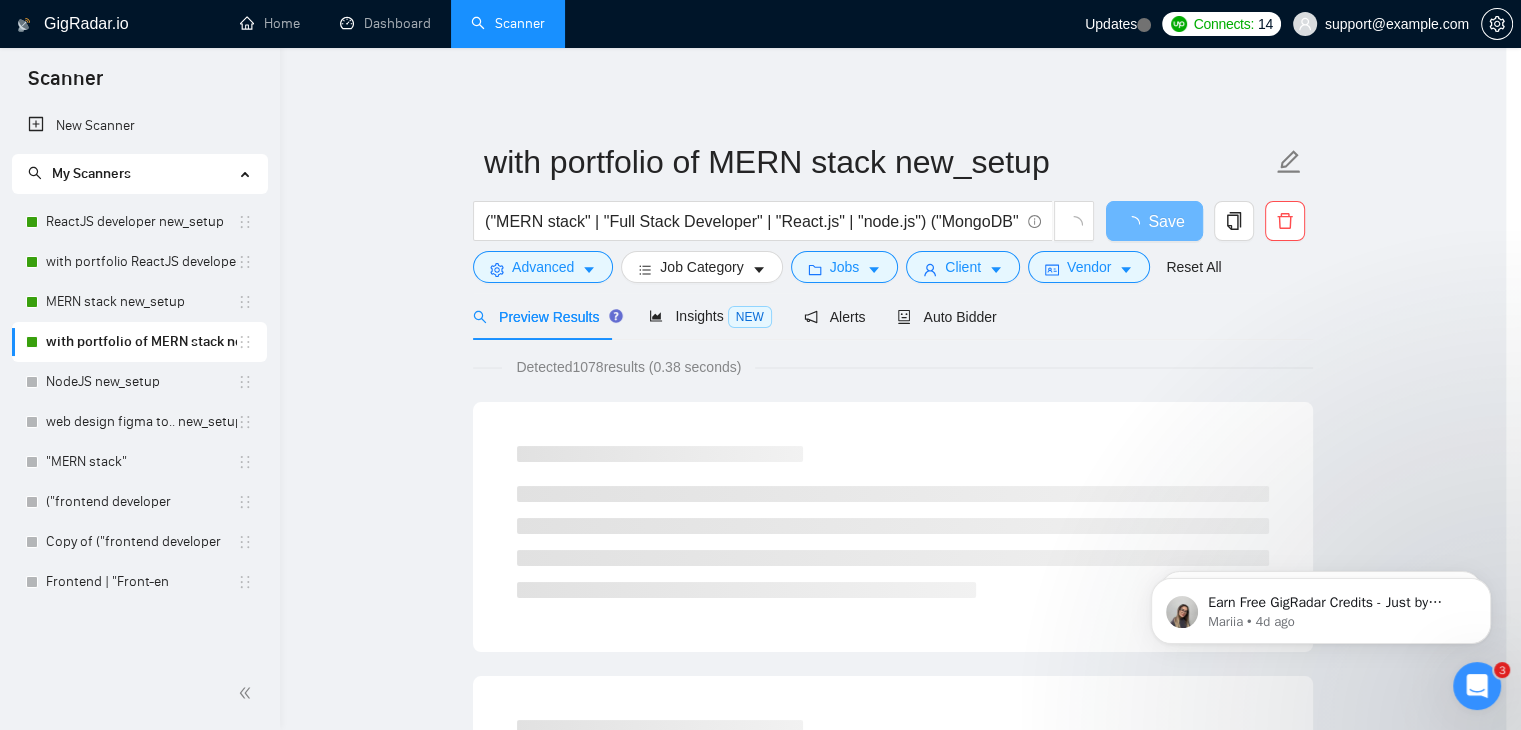 scroll, scrollTop: 2, scrollLeft: 0, axis: vertical 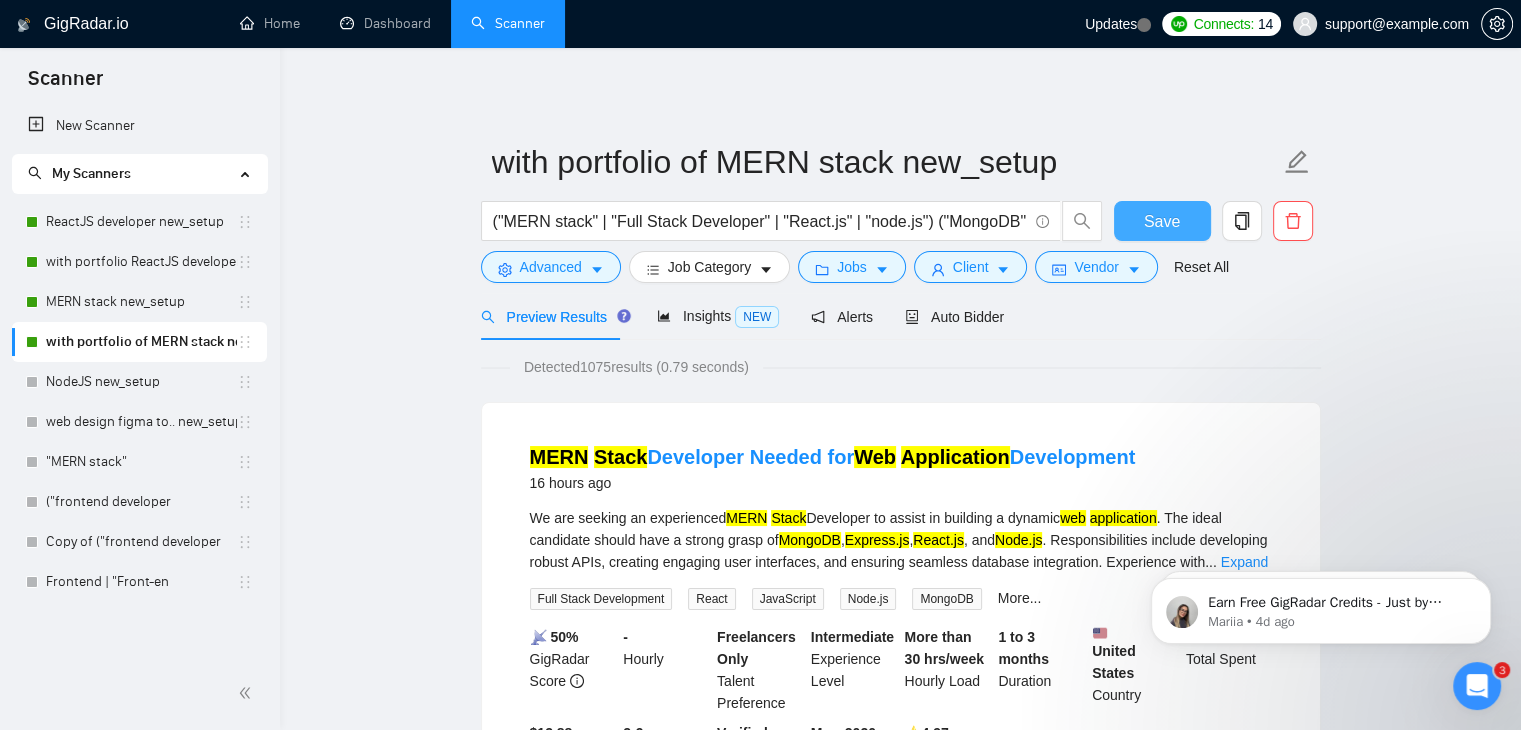 click on "Save" at bounding box center (1162, 221) 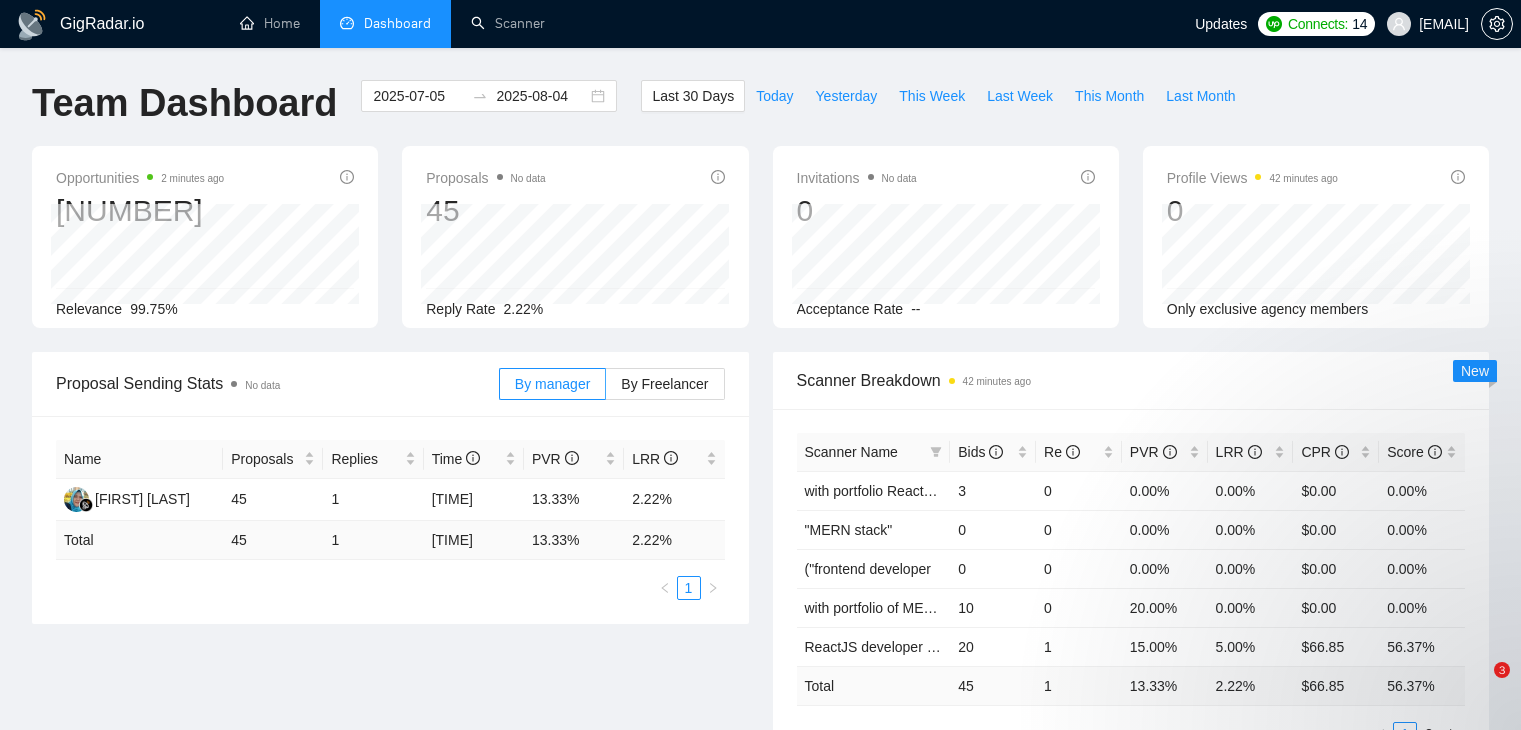 scroll, scrollTop: 0, scrollLeft: 0, axis: both 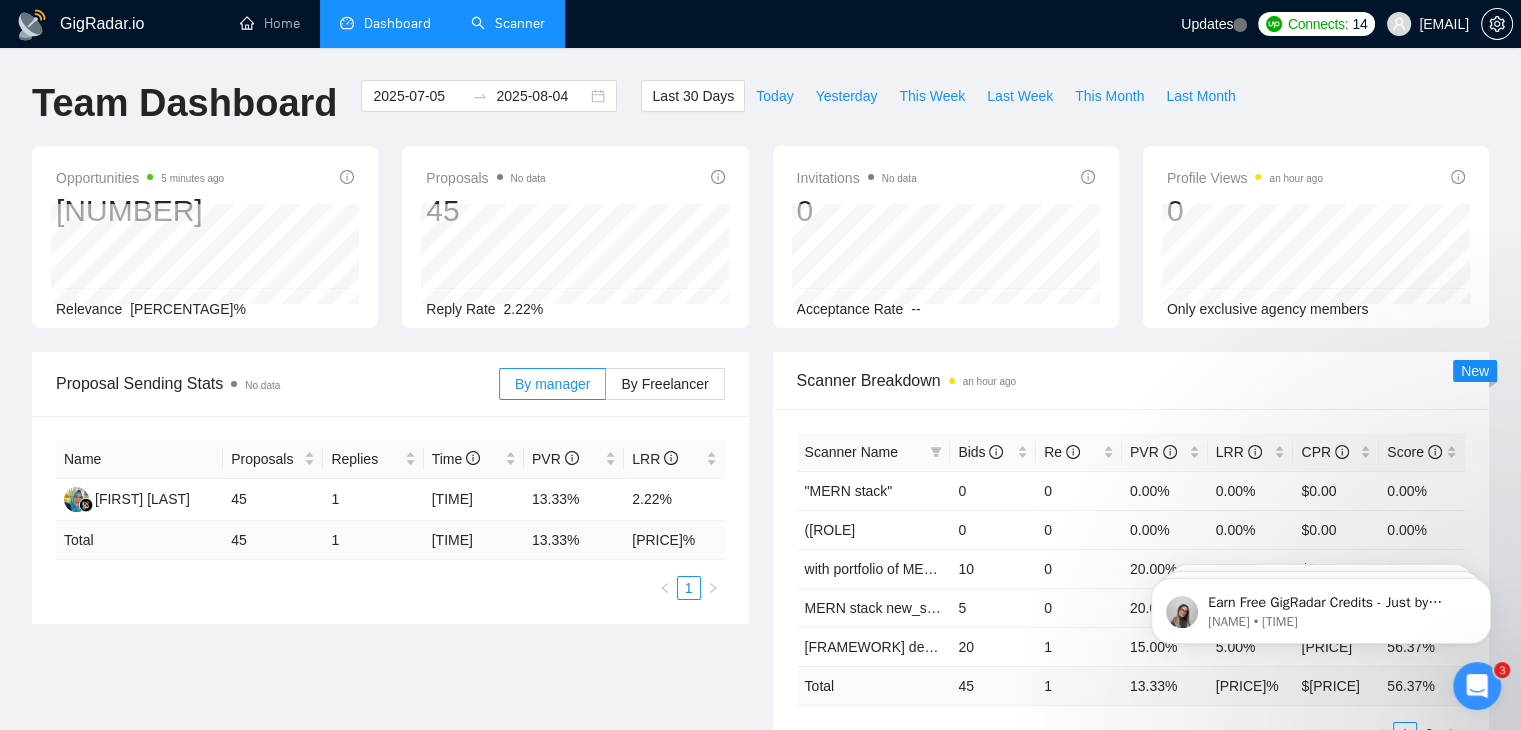 click on "Scanner" at bounding box center (508, 23) 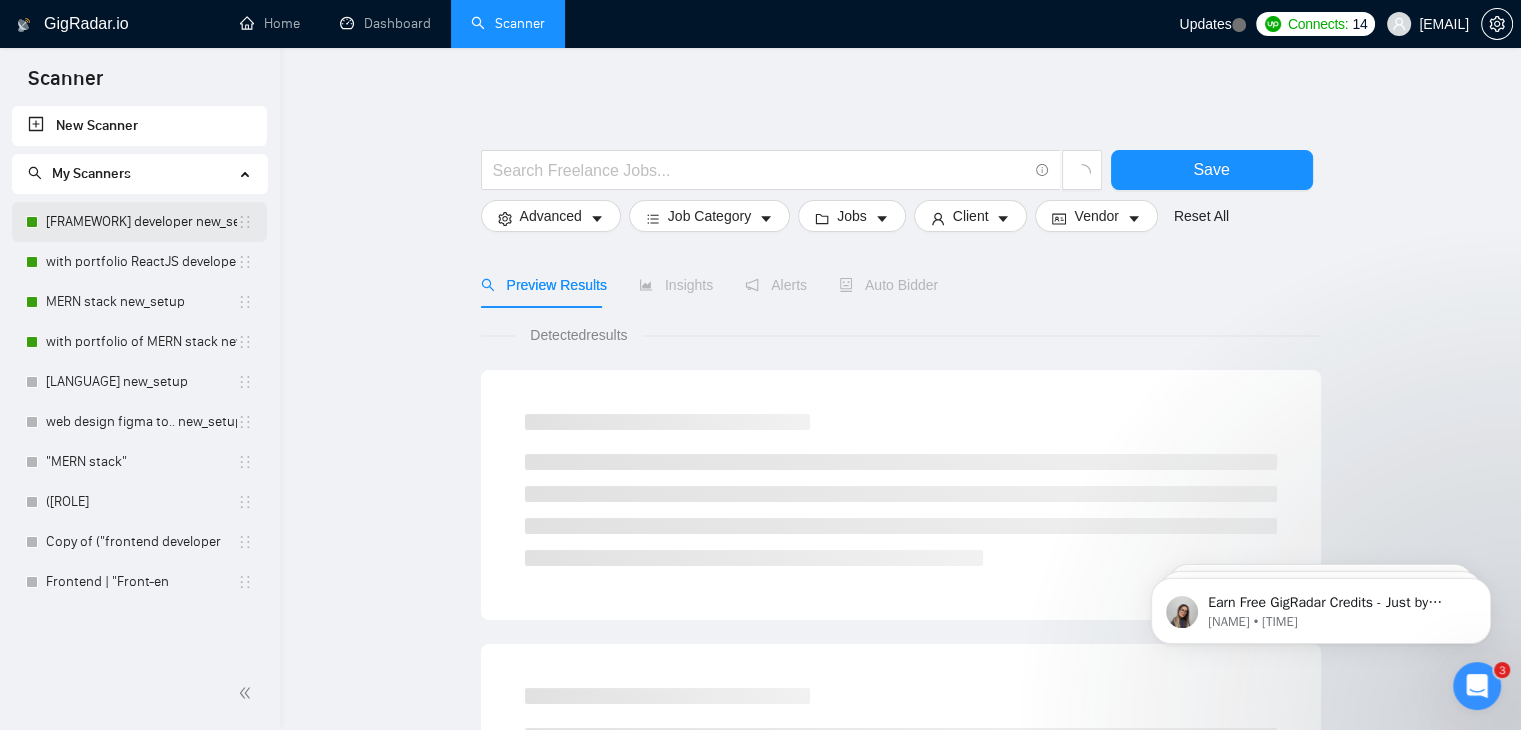 click on "[FRAMEWORK] developer new_setup" at bounding box center (141, 222) 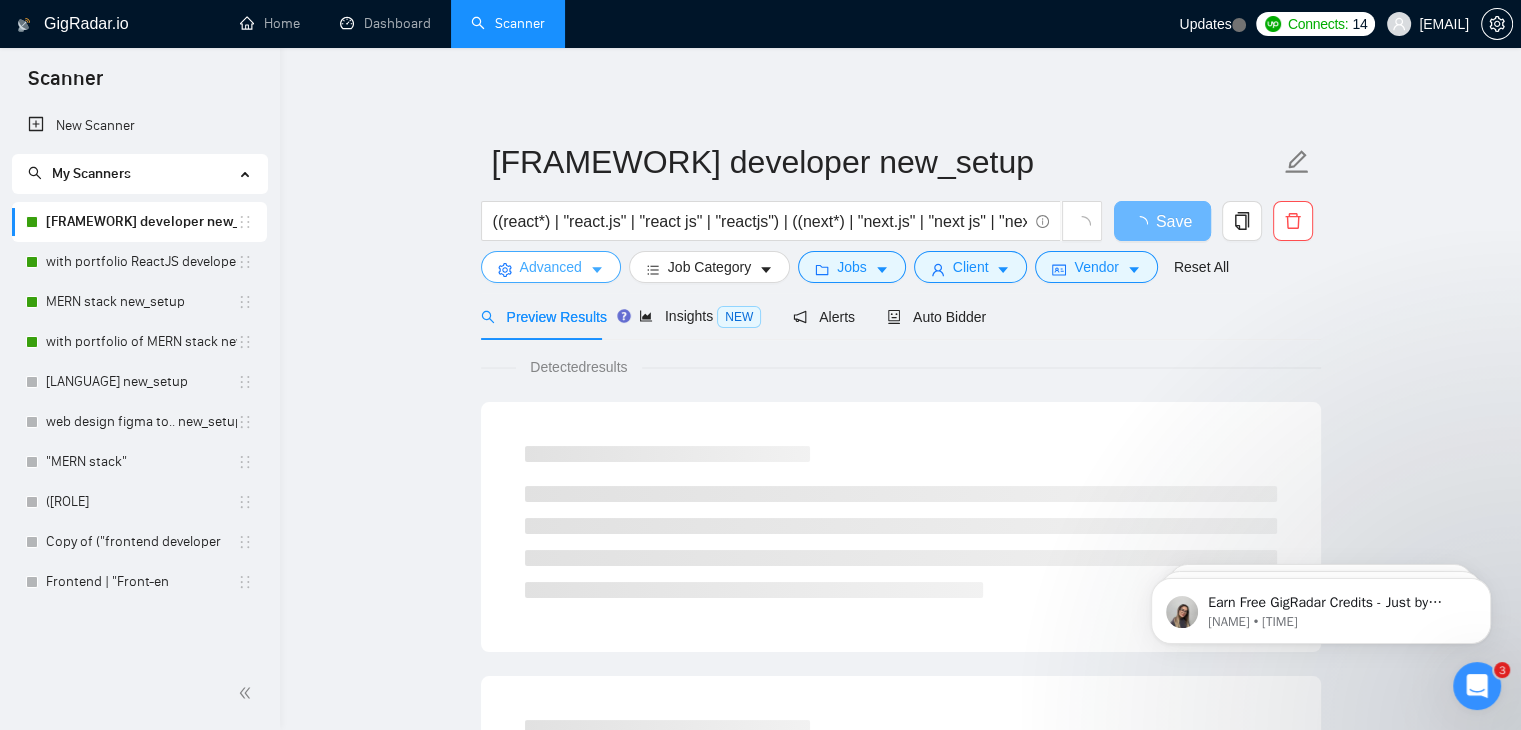 click on "Advanced" at bounding box center (551, 267) 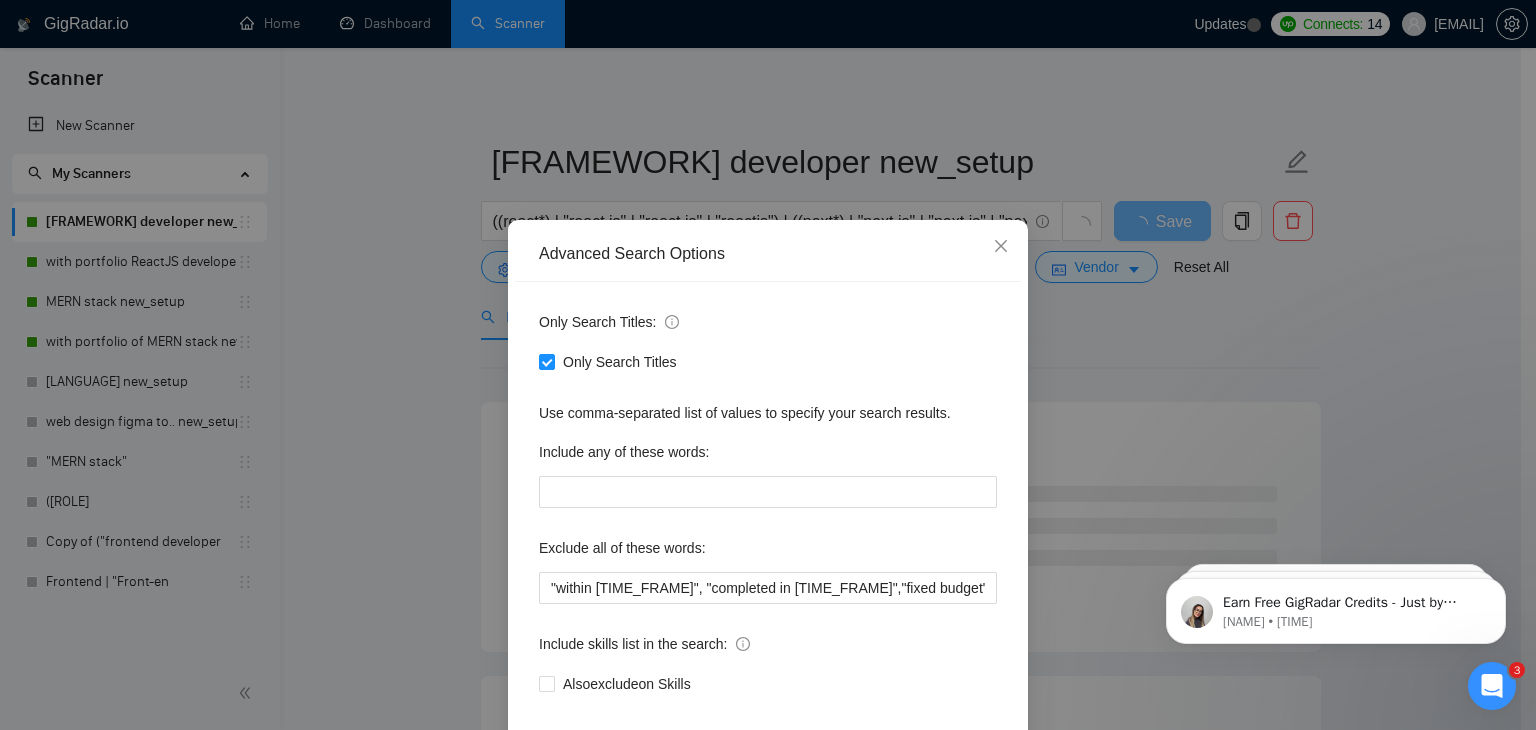 scroll, scrollTop: 102, scrollLeft: 0, axis: vertical 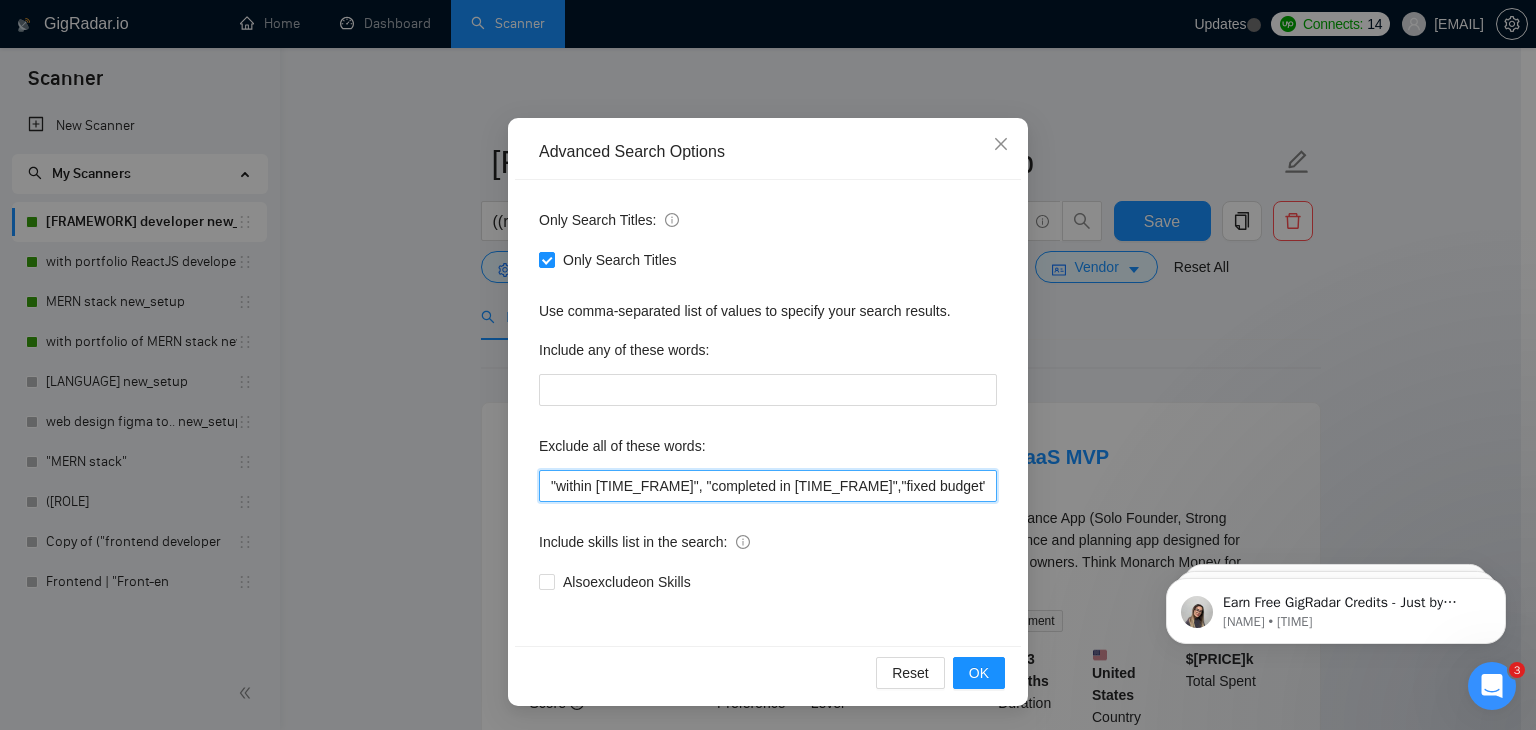 click on ""within [TIME_FRAME]", "completed in [TIME_FRAME]","fixed budget", "Fixed Price", "small task", "low budget", "No-Code", "quick fix", "low-code", "non-profit", "[LANGUAGE] [FRAMEWORK]", ".[LANGUAGE]", "[PLATFORM]", "[PLATFORM]", "[LANGUAGE]", "[FRAMEWORK]*", "[LANGUAGE]", "[FRAMEWORK]", "[PLATFORM]", "[PLATFORM]" "[FRAMEWORK]-[FRAMEWORK]","[FRAMEWORK] [FRAMEWORK]", " [ROLE]", "[TECHNOLOGY]", "[TECHNOLOGY]", "[TOOL]", "[LANGUAGE]", "[FRAMEWORK]*", "[TIMEZONE_ABBR]", "[TIMEZONE_ABBR]", "[TIMEZONE_ABBR]" , "[TIMEZONE_NAME]", zone", "[LANGUAGE]", "[YEARS_EXPERIENCE]+ years", "[YEARS_EXPERIENCE]+ years ", " [CURRENCY]", " [CURRENCY]", " [CURRENCY]", " [CURRENCY]", " [CURRENCY]"" at bounding box center (768, 486) 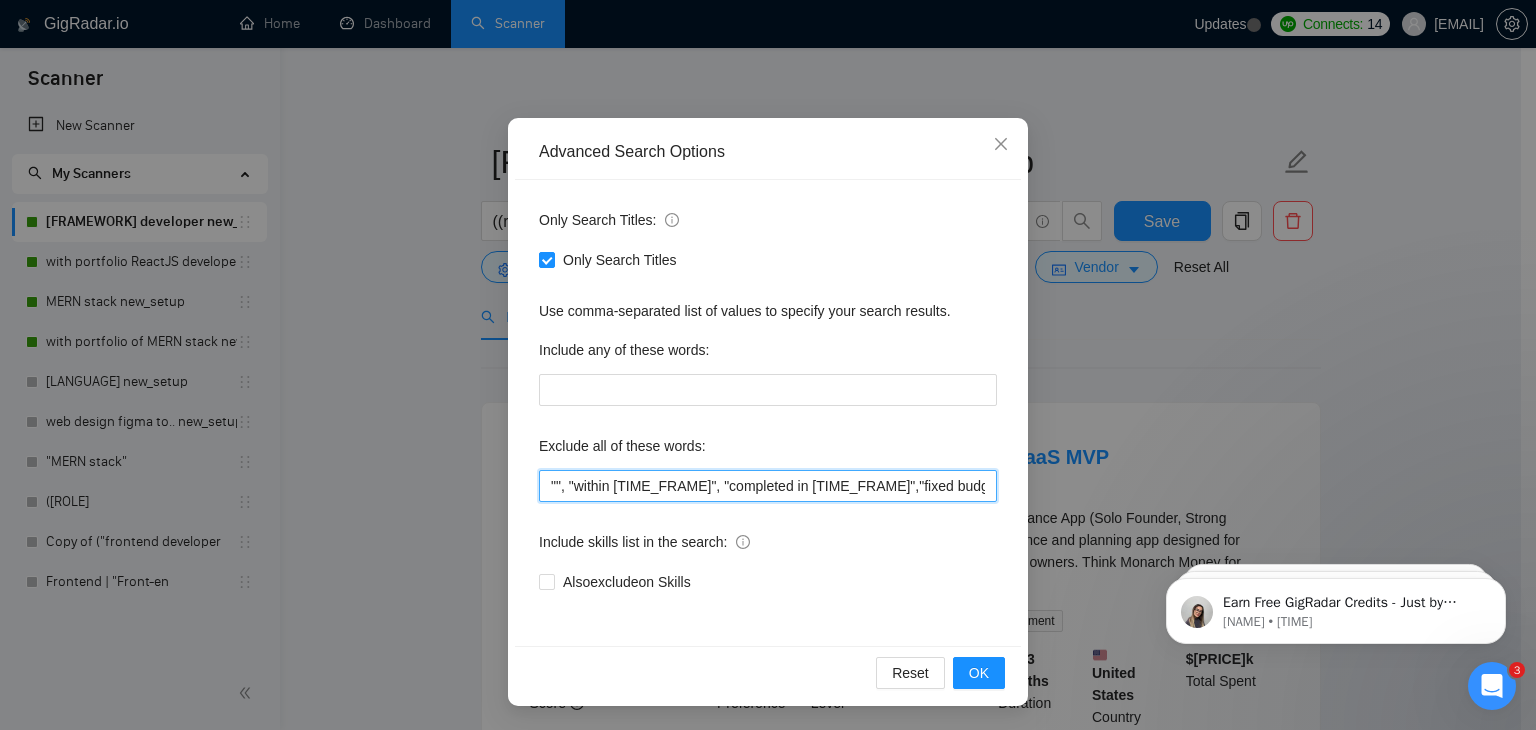 paste on "C#" 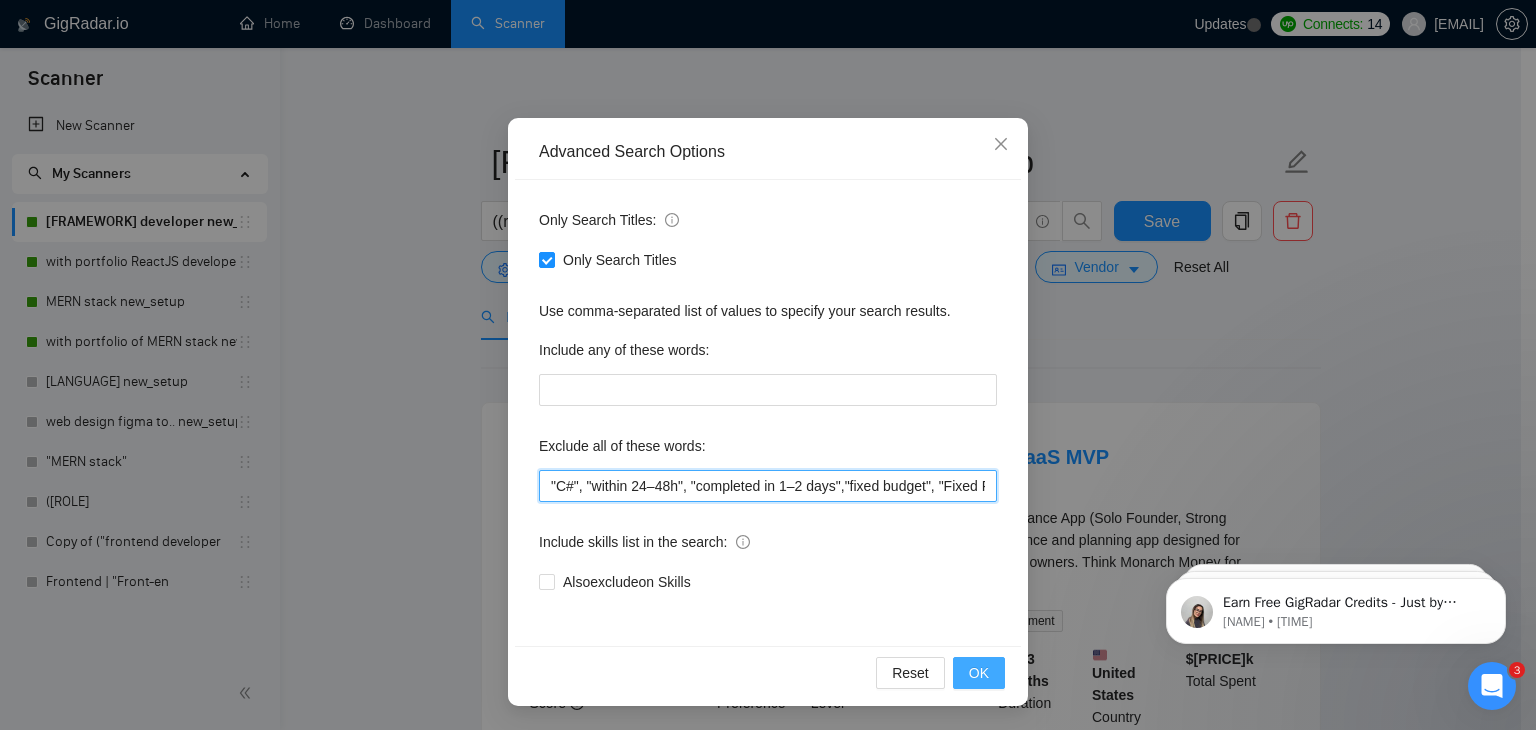 type on ""C#", "within 24–48h", "completed in 1–2 days","fixed budget", "Fixed Price", "small task", "low budget", "No-Code", "quick fix", "low-code", "non-profit", "Java Spring Boot", ".NET", "WordPress", "shopify", "python", "vue*", "php", "laravel", "Flutterflow", "flutter" "React-native","React native", " App developer", "Web3", "Web 3", "QA", "rust", "Angular*", "PST", "CST", "UTC" , "Pacific time", zone", "Spanish", "10+ years", "8+ years ", " 6$/h", " 5$/h", " 4$/h", " 3$/h", " 2$/h"" 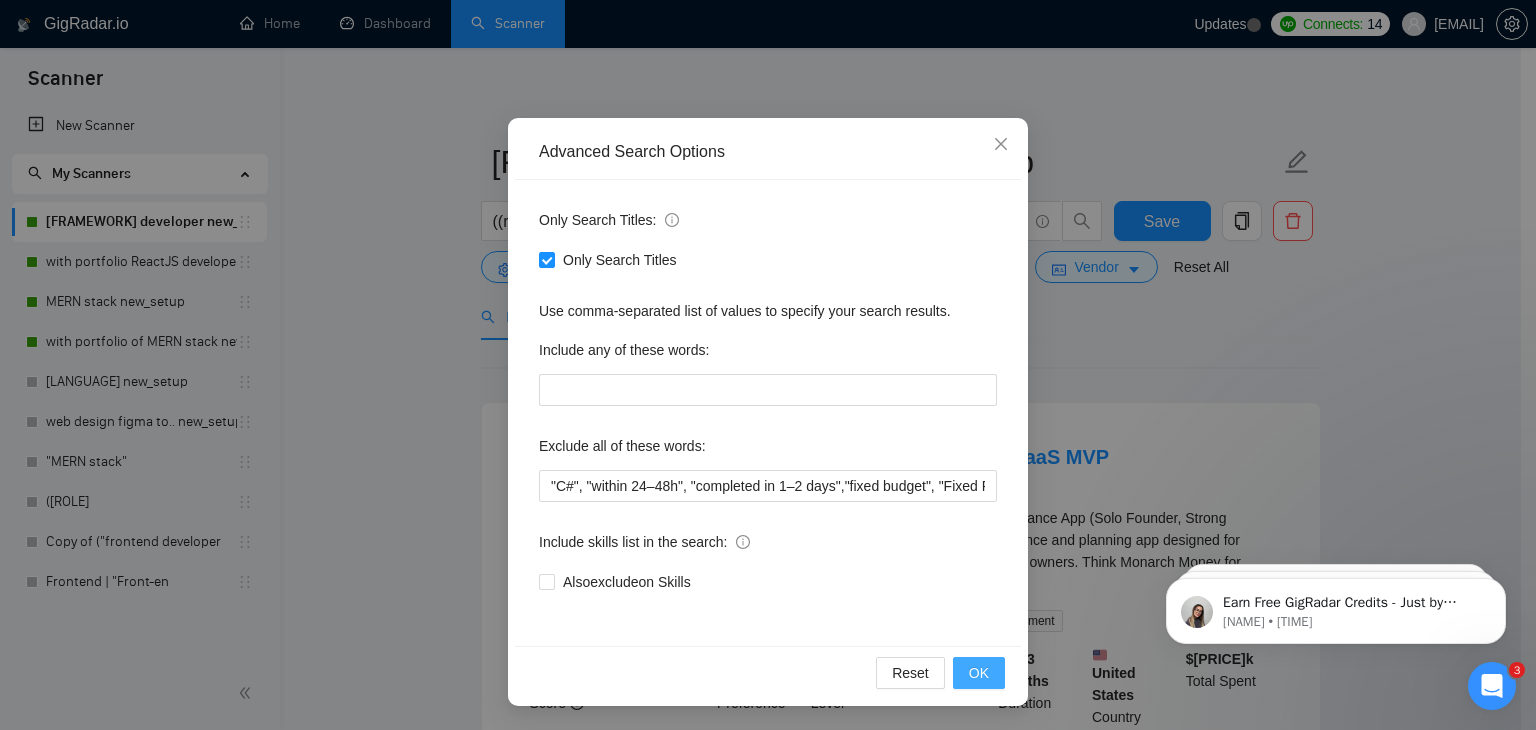 click on "OK" at bounding box center (979, 673) 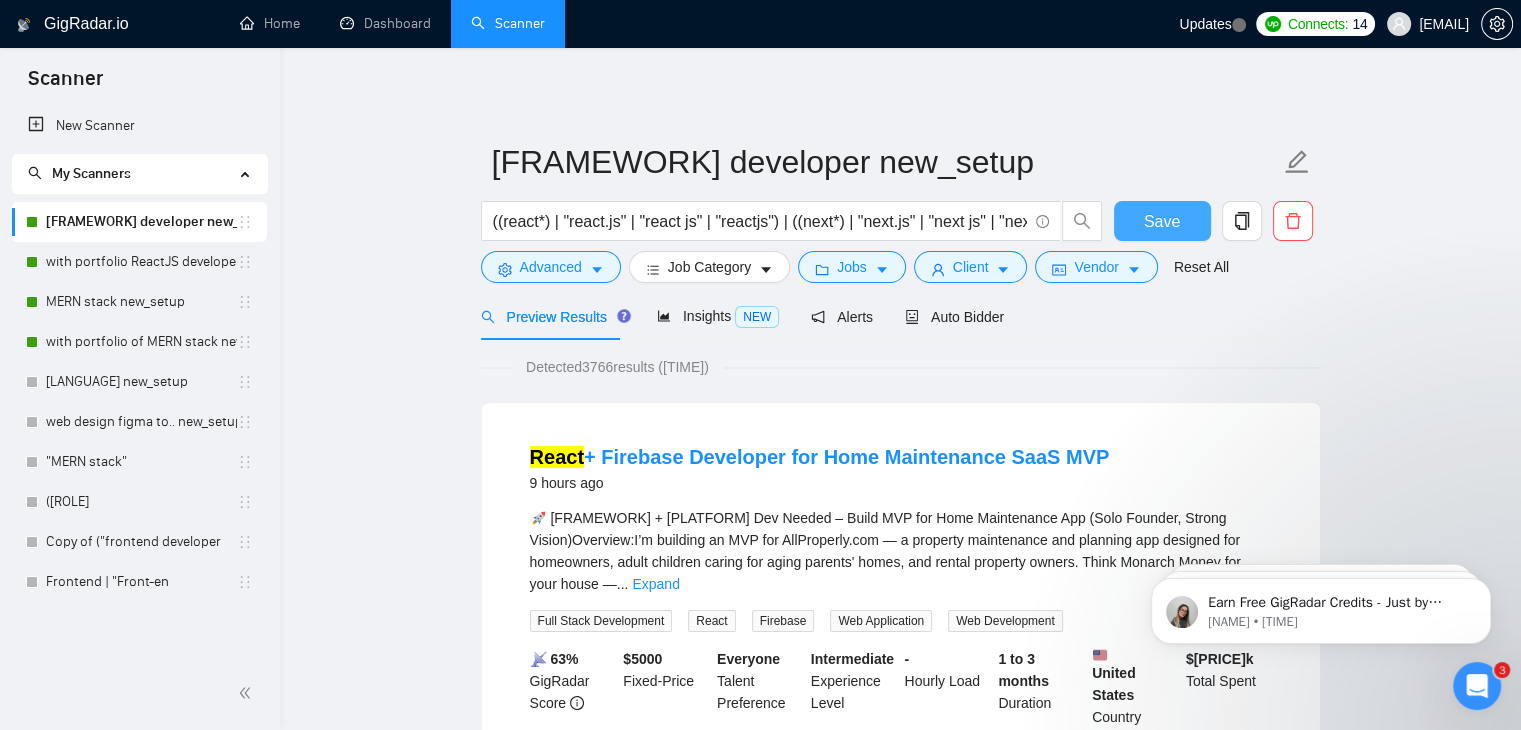 click on "Save" at bounding box center [1162, 221] 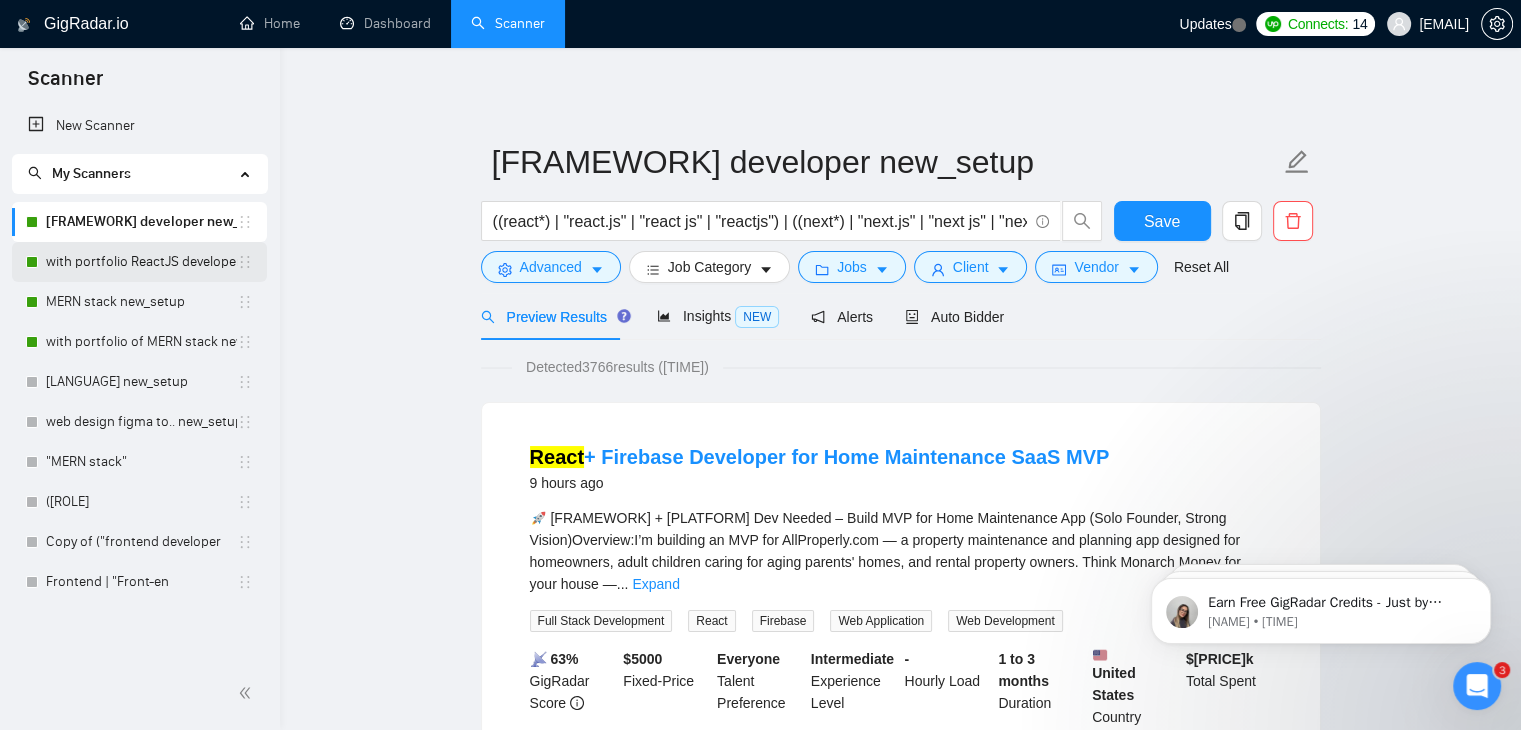 click on "with portfolio ReactJS developer new_setup" at bounding box center [141, 262] 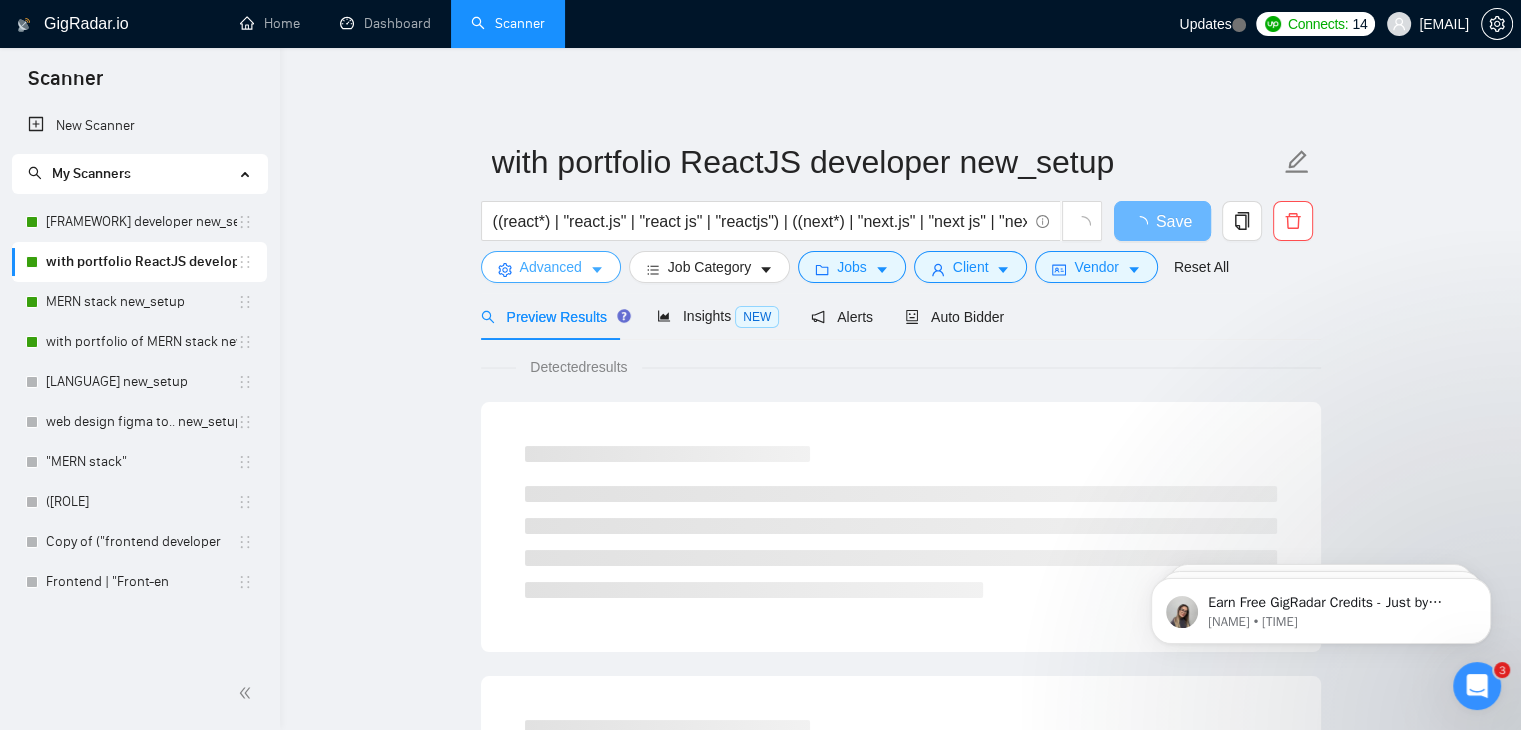 click on "Advanced" at bounding box center (551, 267) 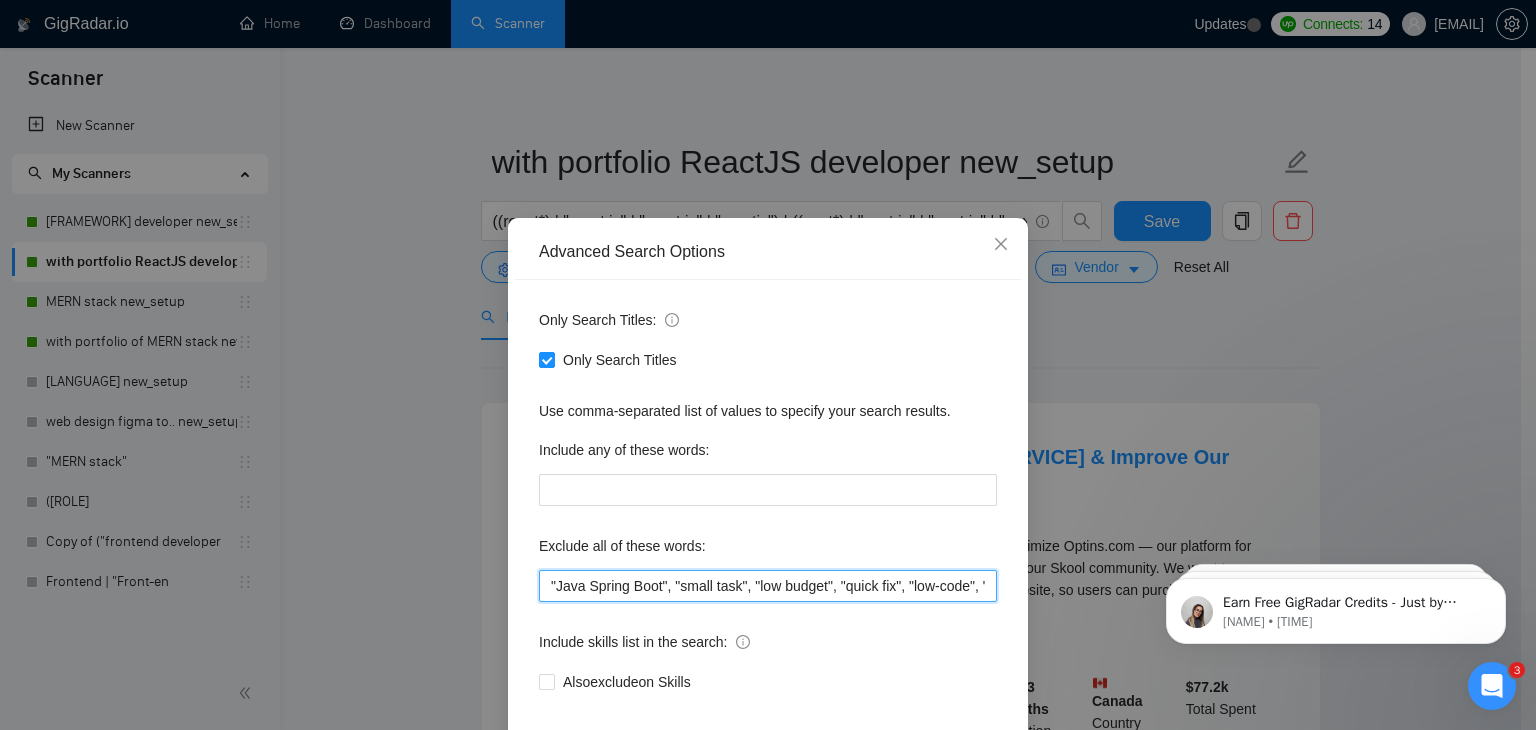 click on ""Java Spring Boot", "small task", "low budget", "quick fix", "low-code", "non-profit", ".NET", "WordPress", "shopify", "python", "vue*", "php", "laravel", "Flutterflow", "React native", " App developer", "Web3", "Web 3", "QA"" at bounding box center (768, 586) 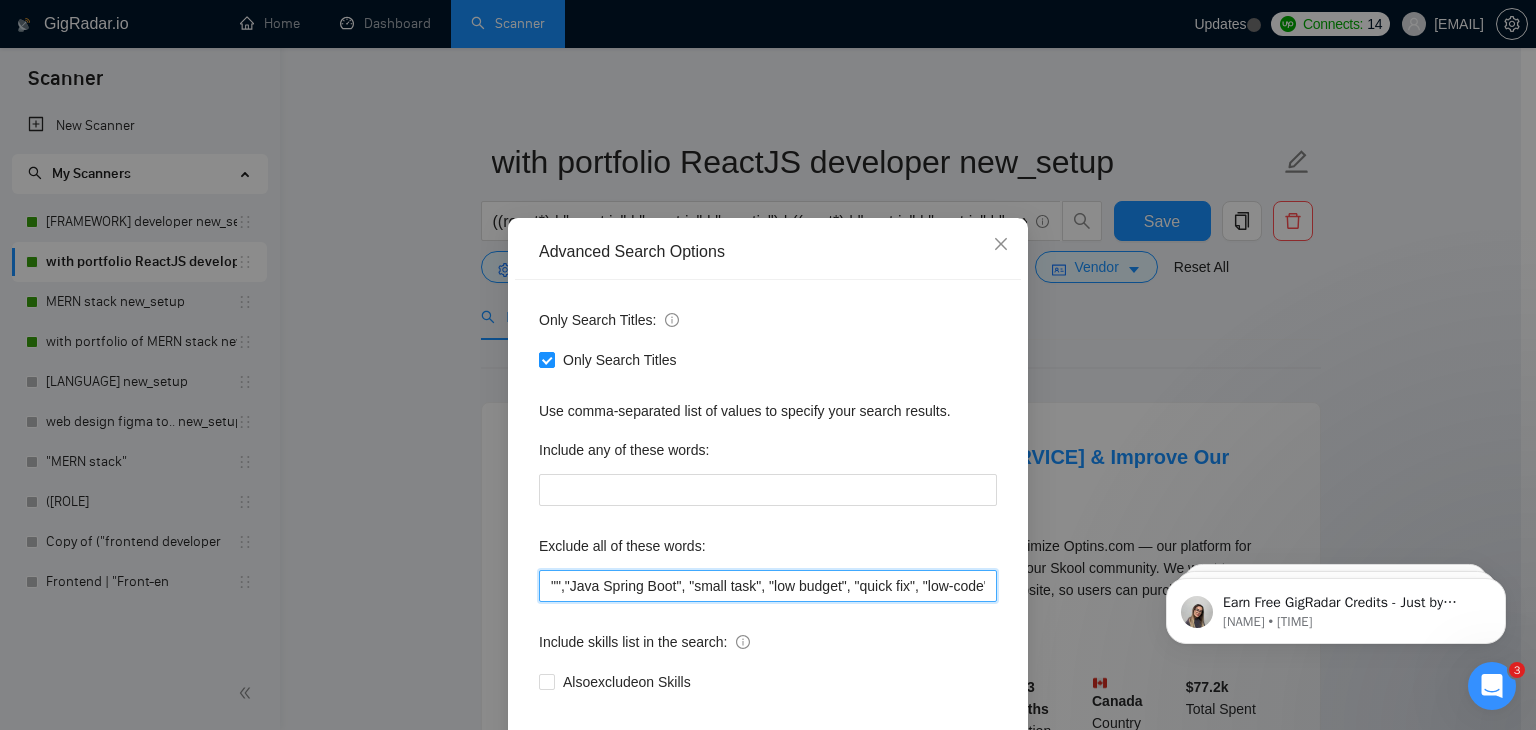 paste on "C#" 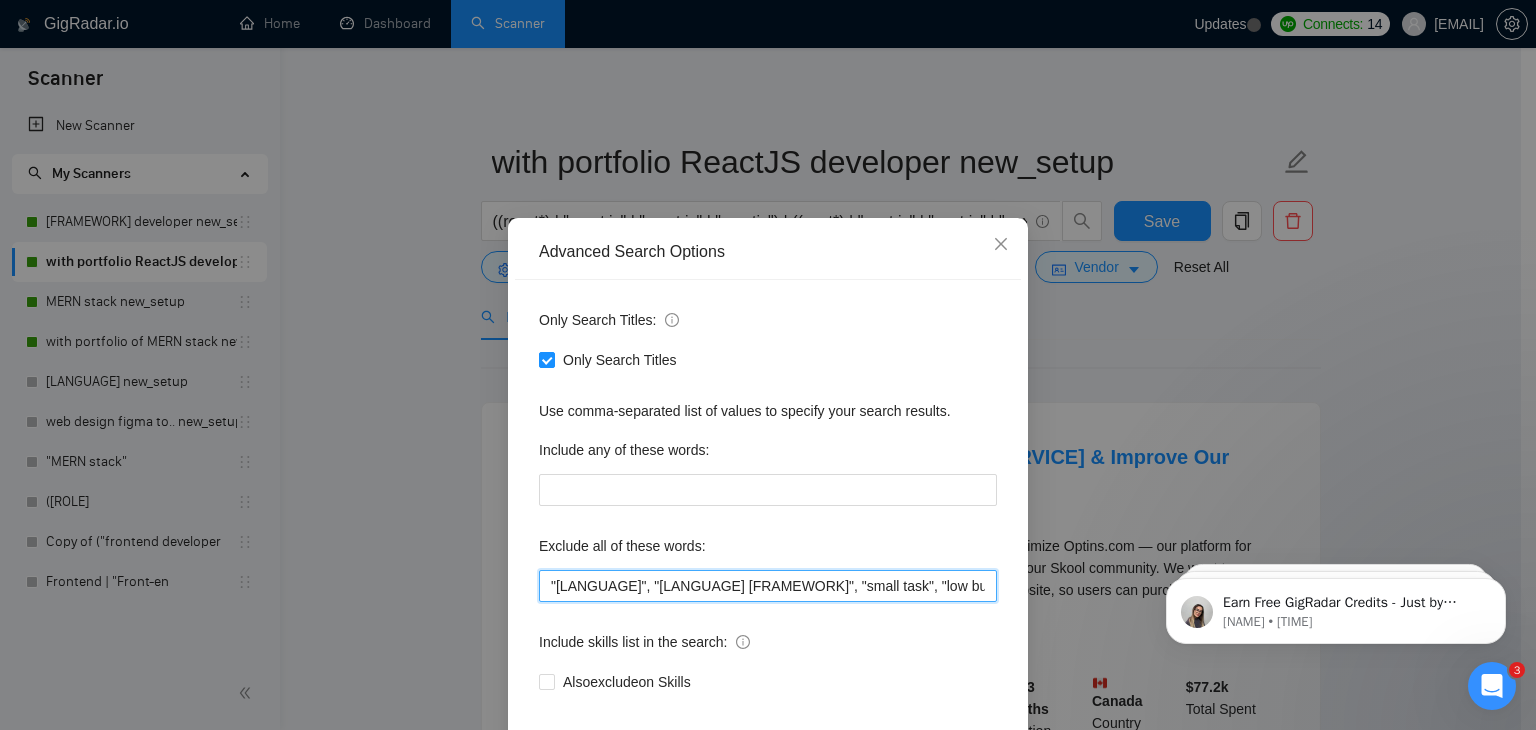 scroll, scrollTop: 102, scrollLeft: 0, axis: vertical 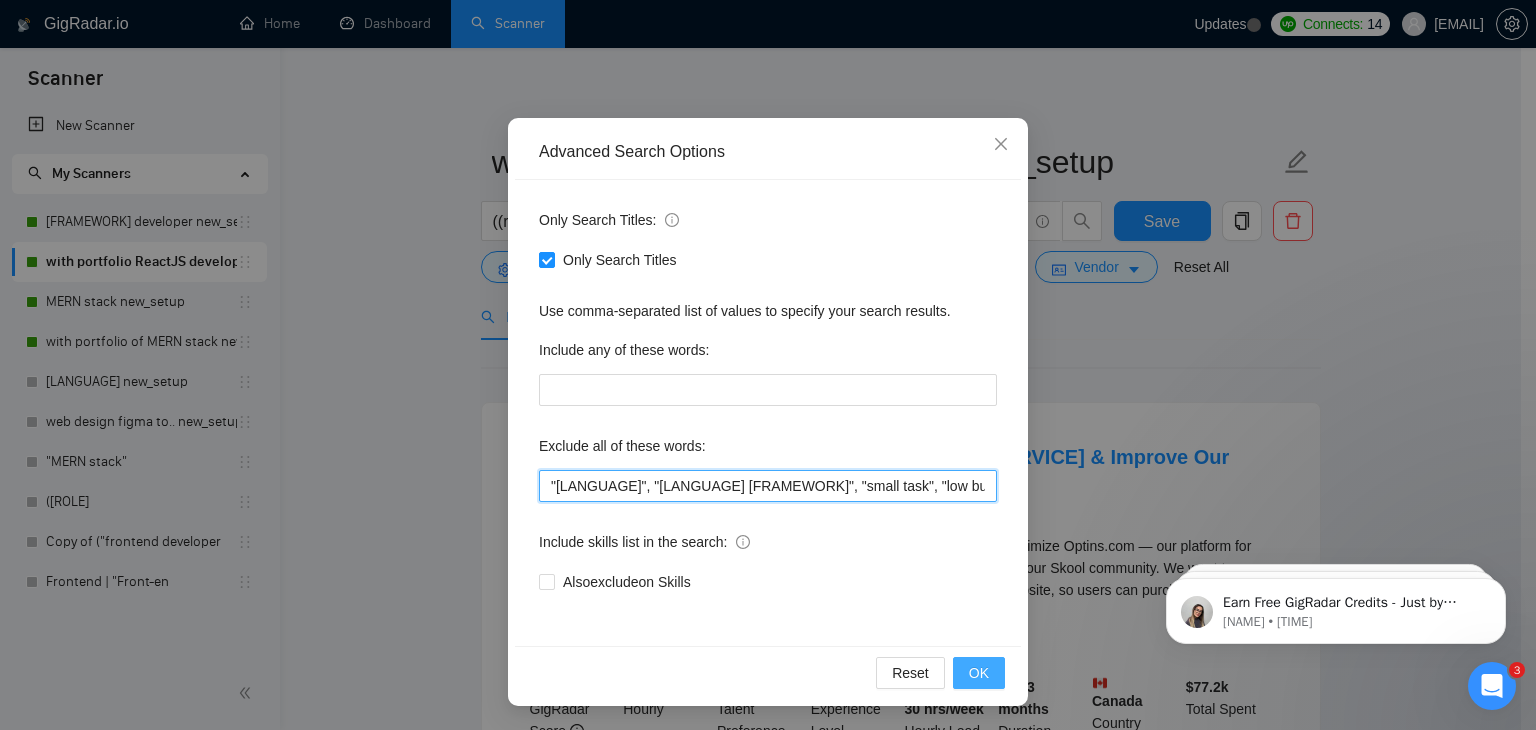 type on ""[LANGUAGE]", "[LANGUAGE] [FRAMEWORK]", "small task", "low budget", "quick fix", "low-code", "non-profit", ".[LANGUAGE]", "[PLATFORM]", "[PLATFORM]", "[LANGUAGE]", "[FRAMEWORK]*", "[LANGUAGE]", "[FRAMEWORK]", "[PLATFORM]", "[PLATFORM]", "[ROLE]", "[TECHNOLOGY]", "[TECHNOLOGY]", "[TOOL]"" 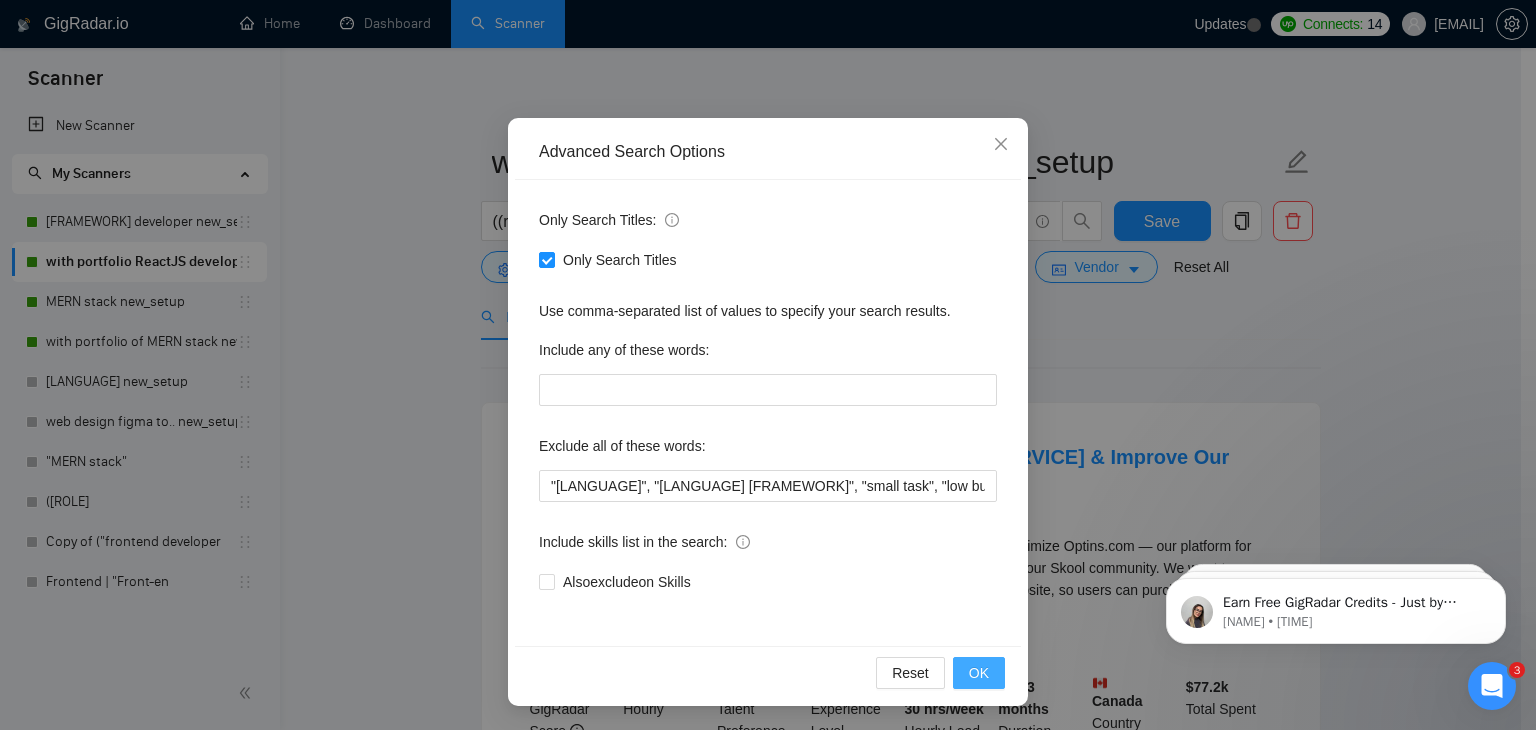 click on "OK" at bounding box center (979, 673) 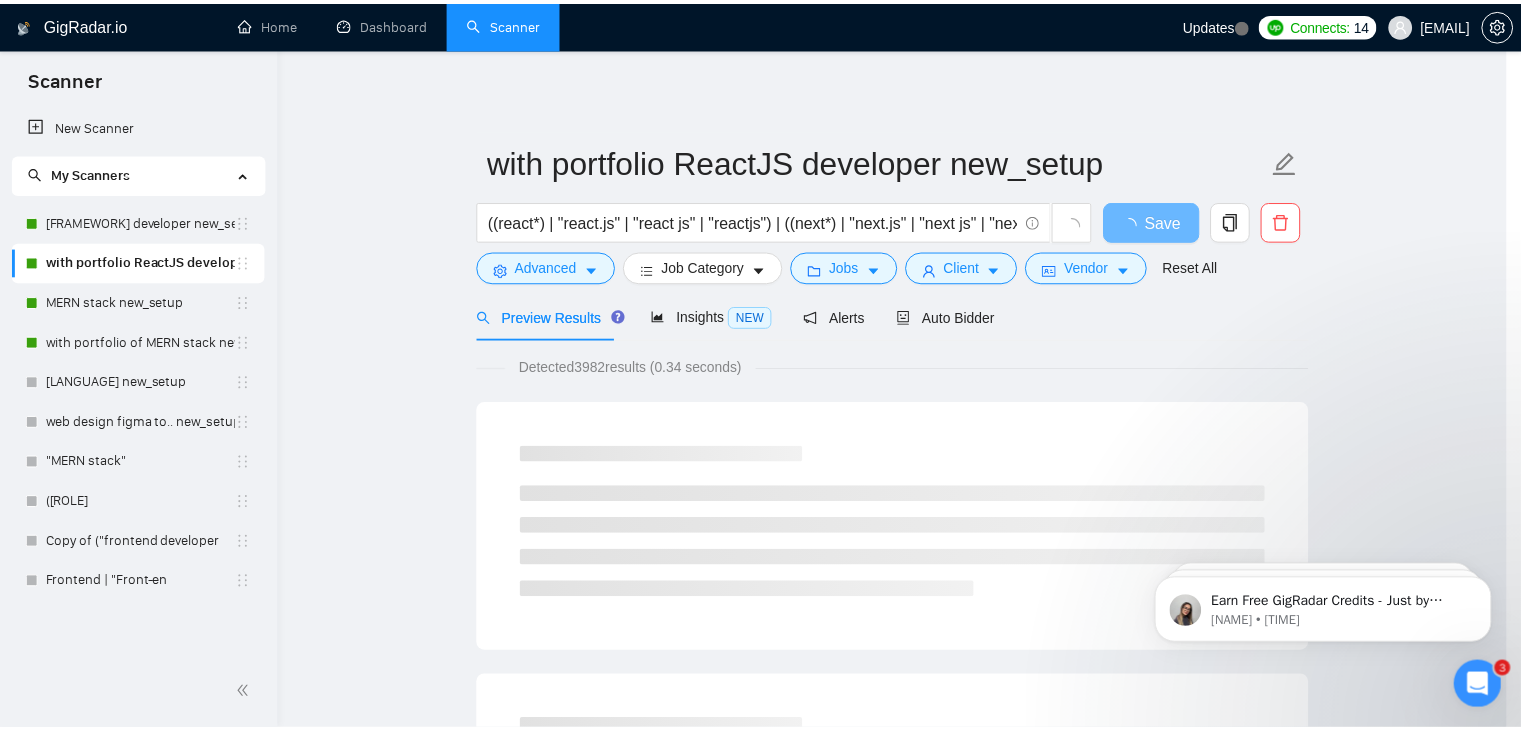 scroll, scrollTop: 2, scrollLeft: 0, axis: vertical 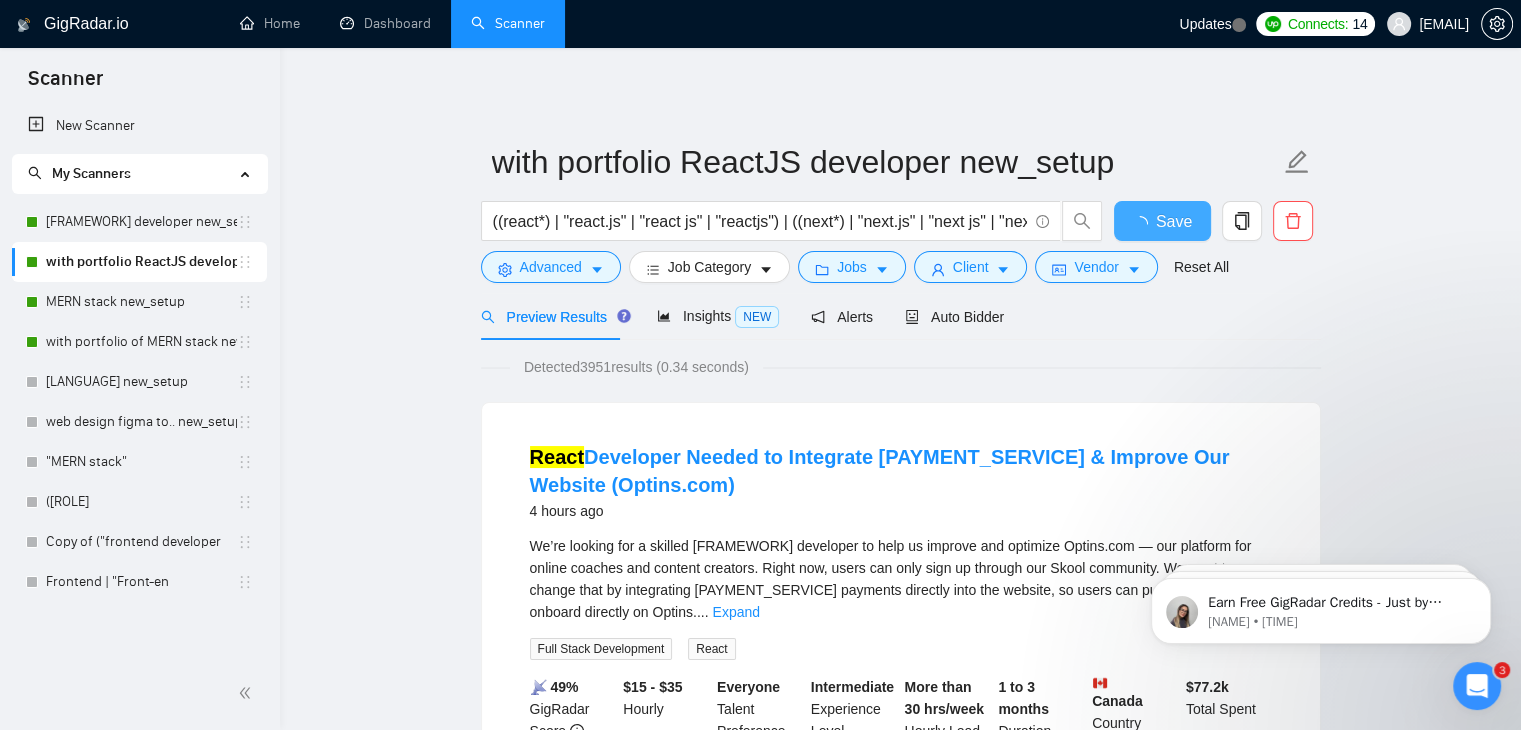 click on "Save" at bounding box center (1162, 221) 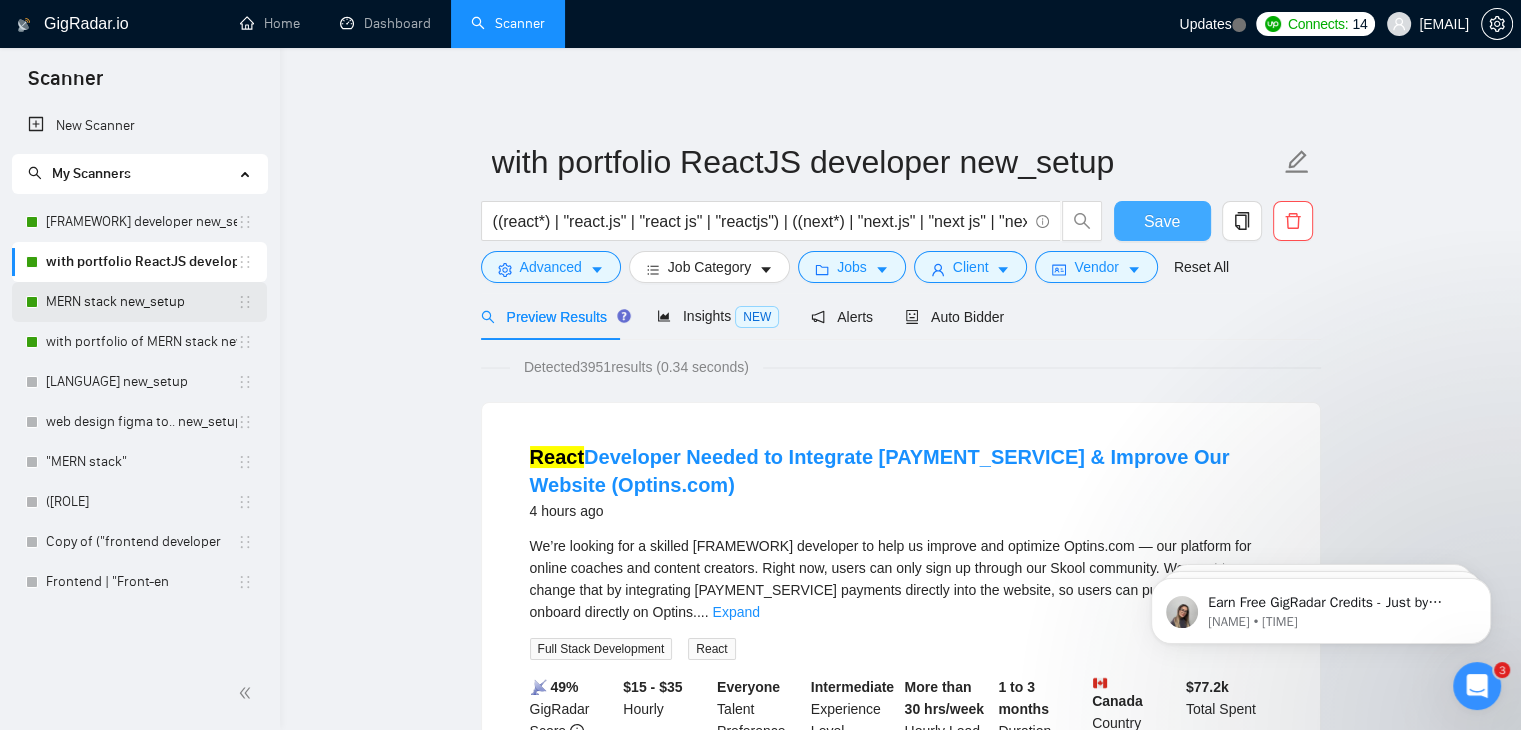 click on "MERN stack new_setup" at bounding box center [141, 302] 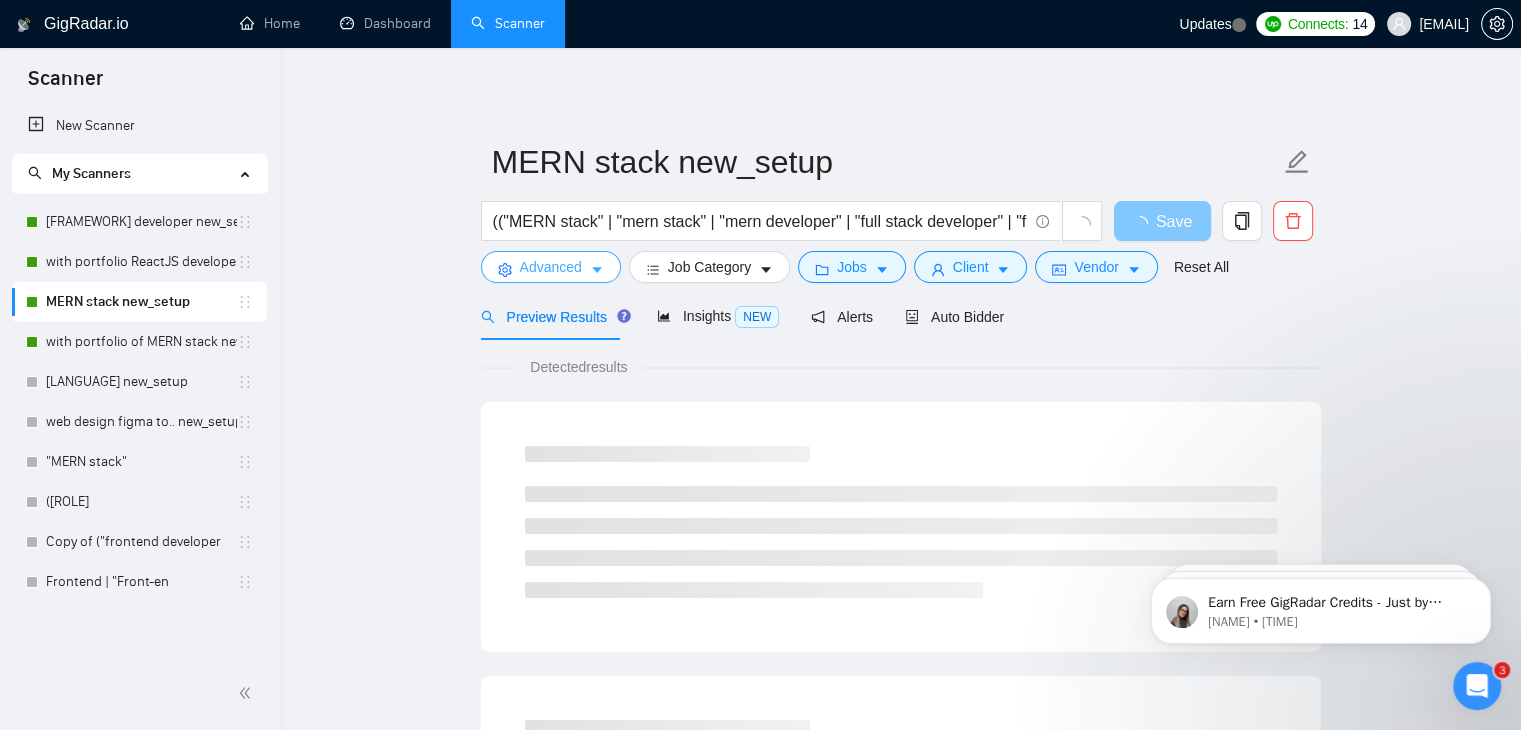 click on "Advanced" at bounding box center (551, 267) 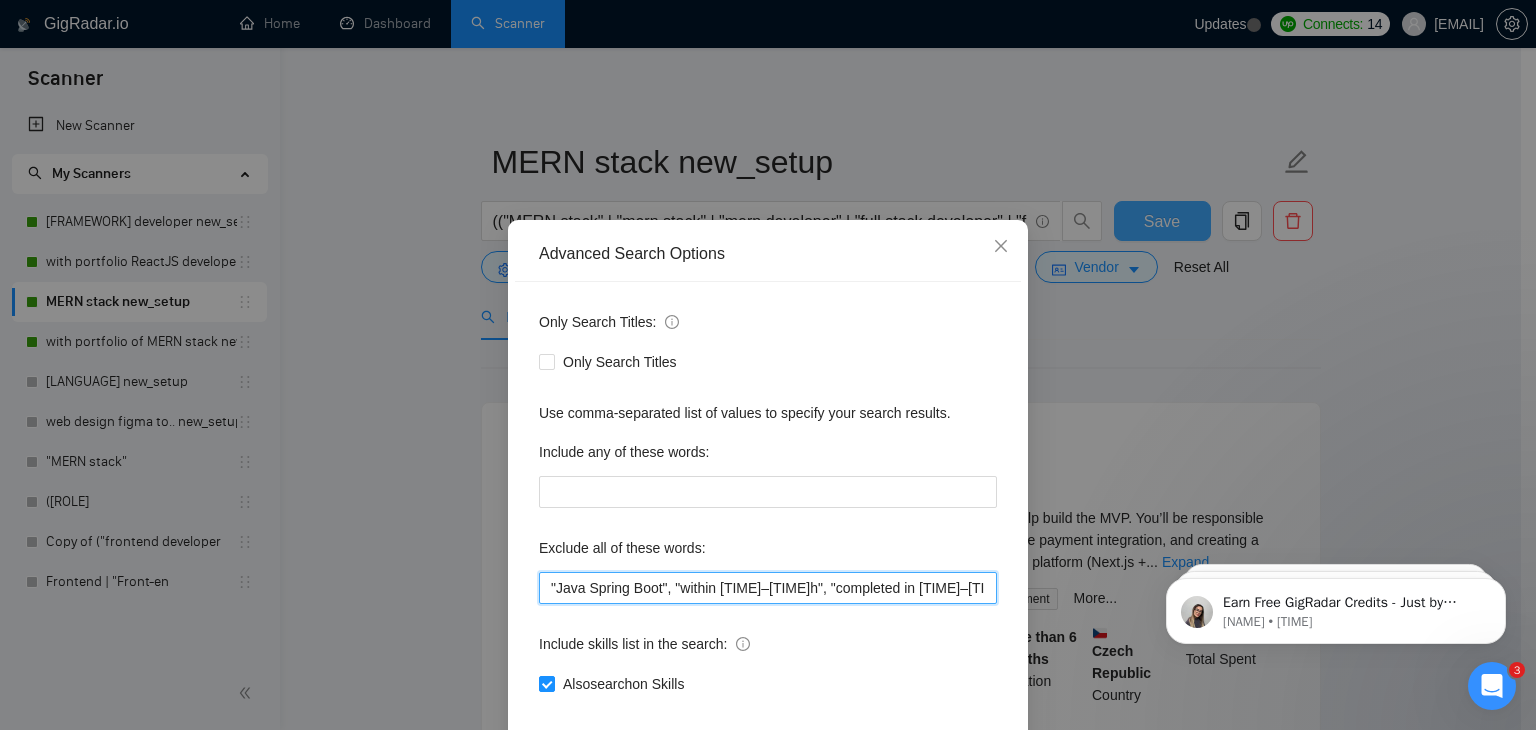 click on ""Java Spring Boot", "within [TIME]–[TIME]h", "completed in [TIME]–[TIME] days","fixed budget", "Fixed Price", "small task", "low budget", "No-Code", "quick fix", "low-code", "non-profit", ".NET", "WordPress", "shopify", "python", "vue*", "php", "laravel", "Flutterflow", "flutter" "React-native","React native", " App developer", "Web3", "Web 3", "QA", "rust", "Angular*", "PST", "CST", "UTC" , "Pacific time", zone", "Spanish", "[YEAR]+ years", "[YEAR]+ years ", " [PRICE]$/h", " [PRICE]$/h", " [PRICE]$/h", " [PRICE]$/h", " [PRICE]$/h"" at bounding box center [768, 588] 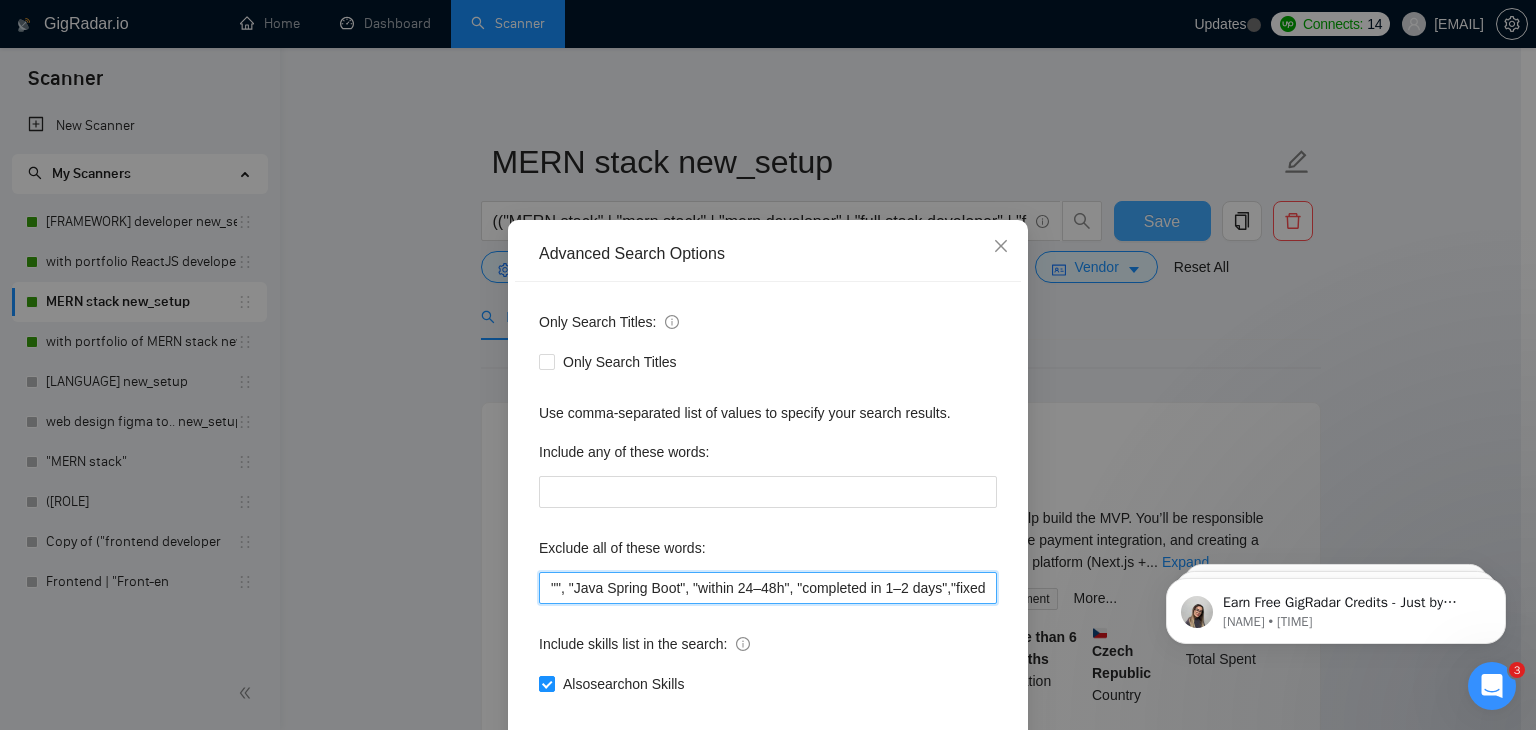 paste on "C#" 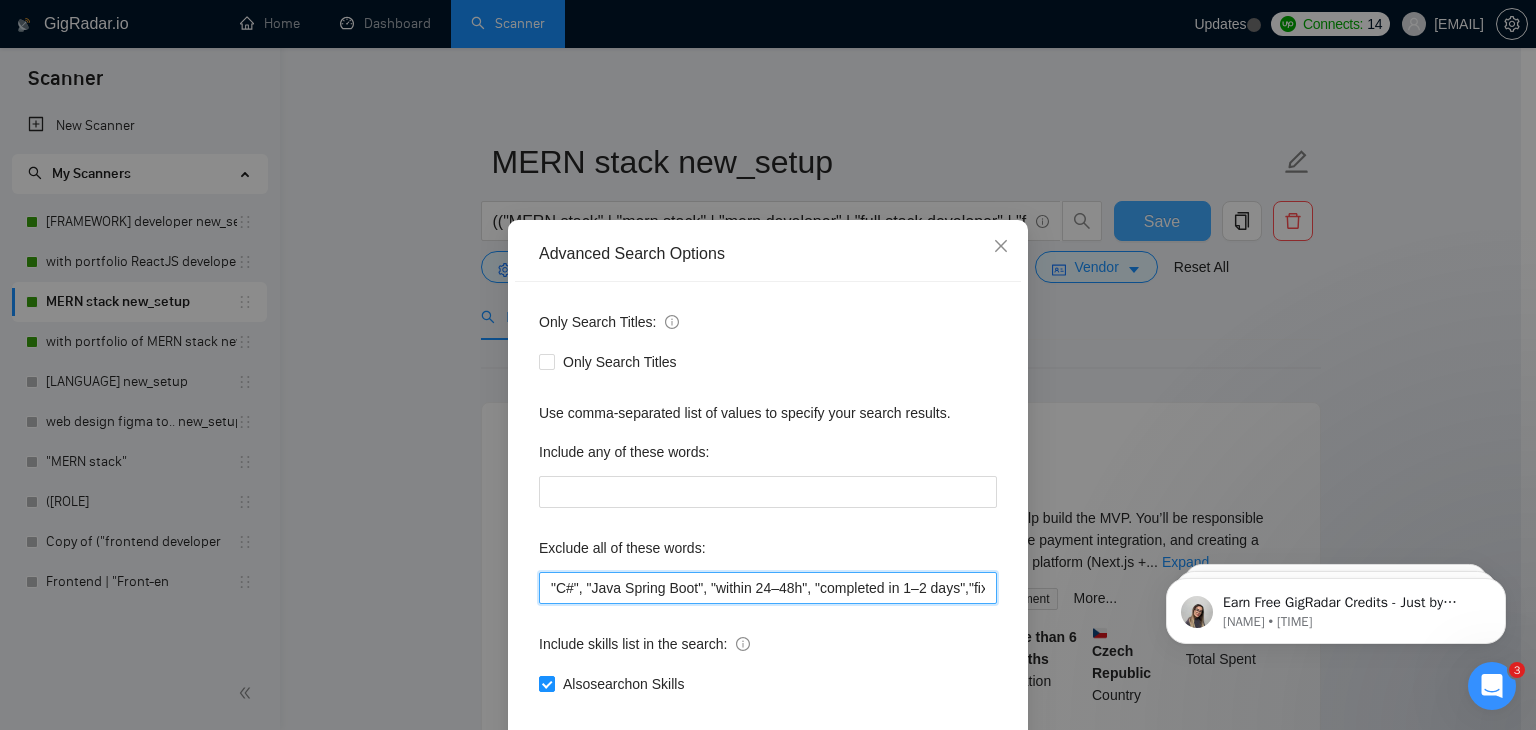 scroll, scrollTop: 102, scrollLeft: 0, axis: vertical 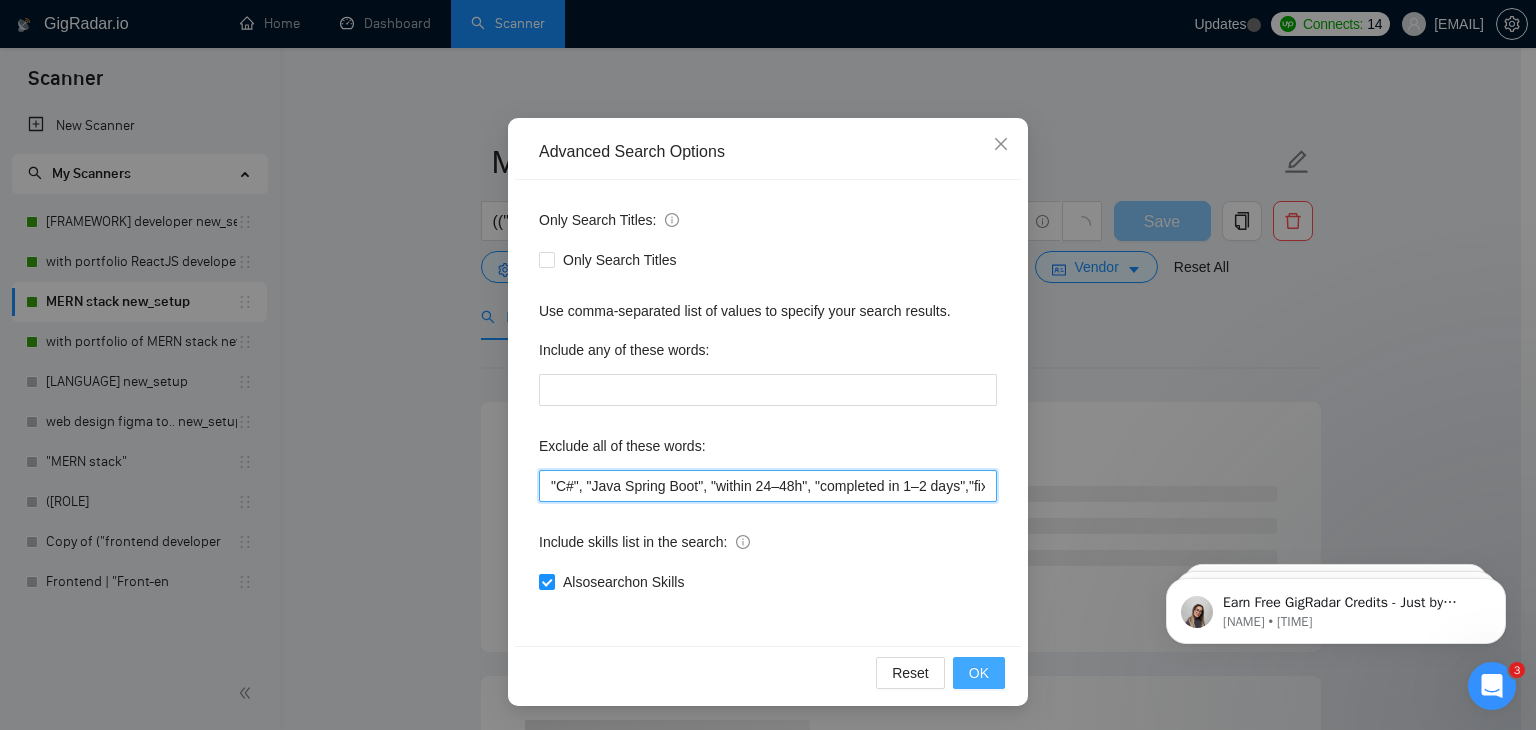 type on ""C#", "Java Spring Boot", "within 24–48h", "completed in 1–2 days","fixed budget", "Fixed Price", "small task", "low budget", "No-Code", "quick fix", "low-code", "non-profit", ".NET", "WordPress", "shopify", "python", "vue*", "php", "laravel", "Flutterflow", "flutter" "React-native","React native", " App developer", "Web3", "Web 3", "QA", "rust", "Angular*", "PST", "CST", "UTC" , "Pacific time", zone", "Spanish", "10+ years", "8+ years ", " 6$/h", " 5$/h", " 4$/h", " 3$/h", " 2$/h"" 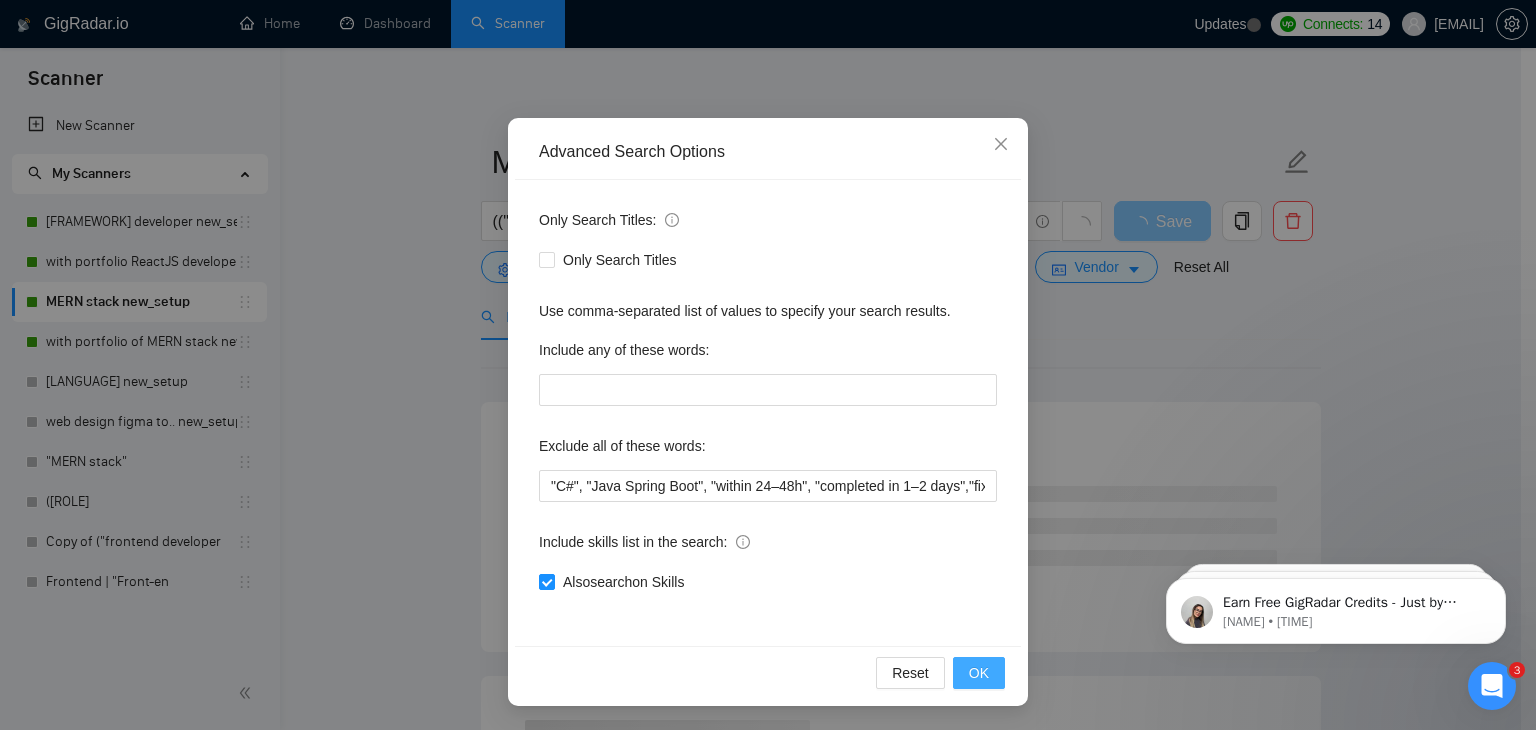 click on "OK" at bounding box center [979, 673] 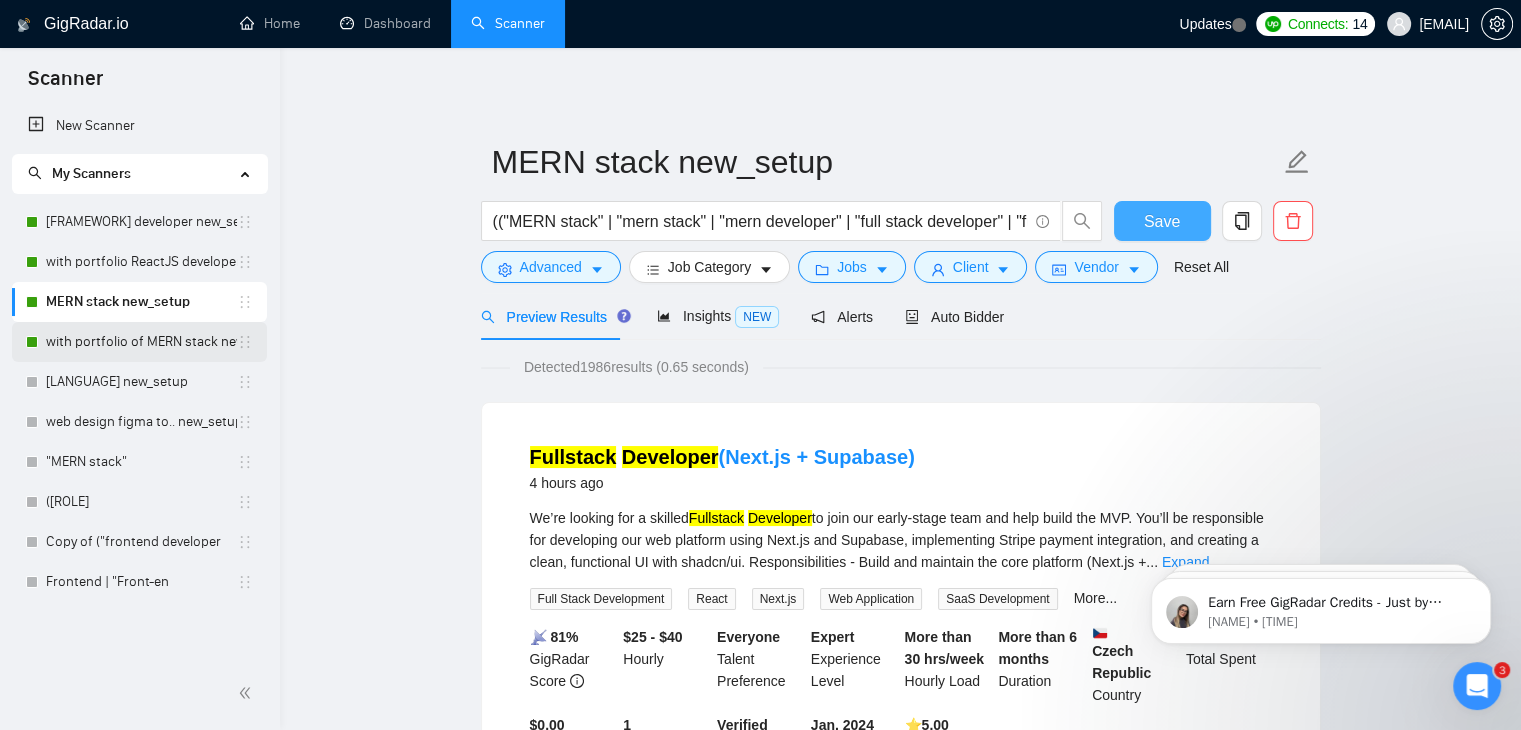 click on "with portfolio of MERN stack new_setup" at bounding box center [141, 342] 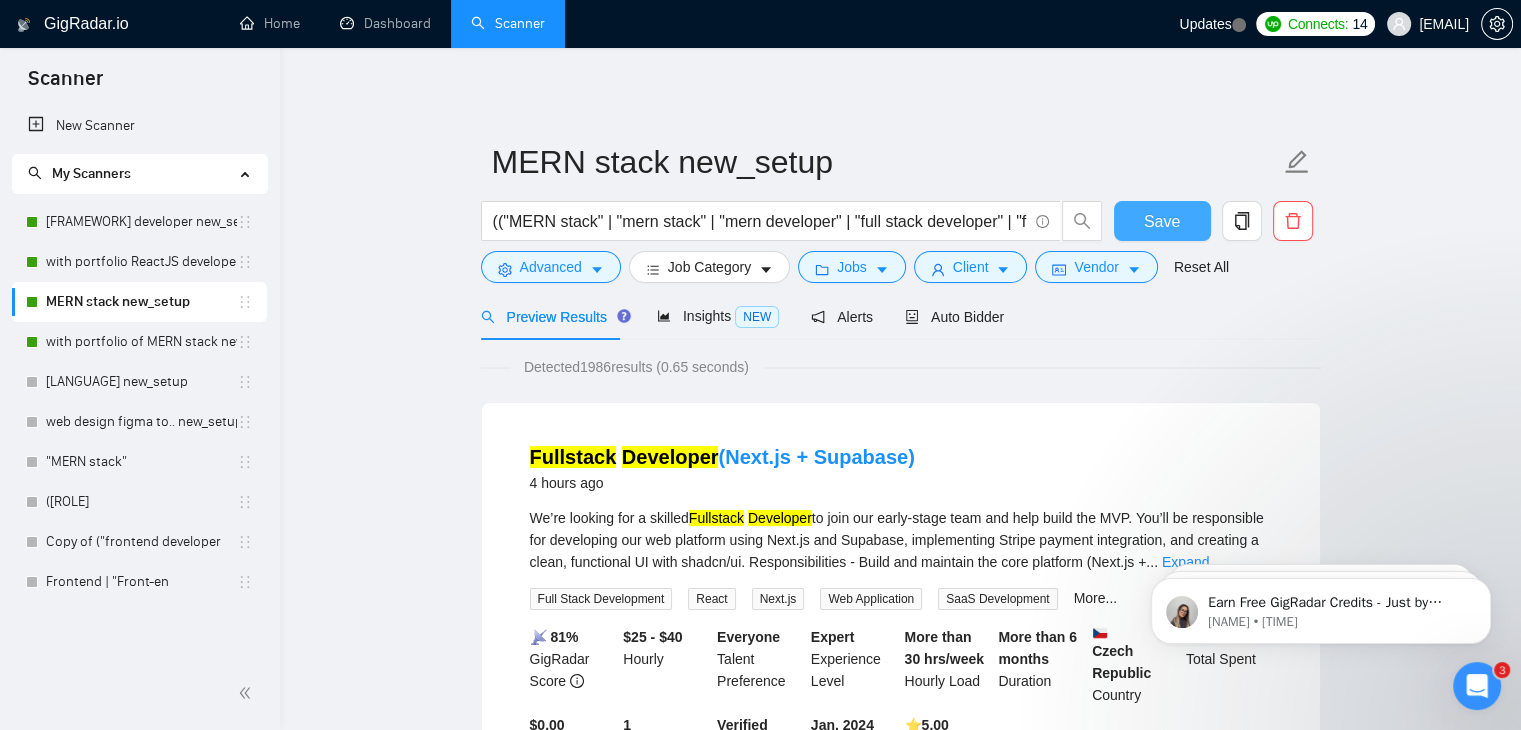 click on "Reset All" at bounding box center (1201, 267) 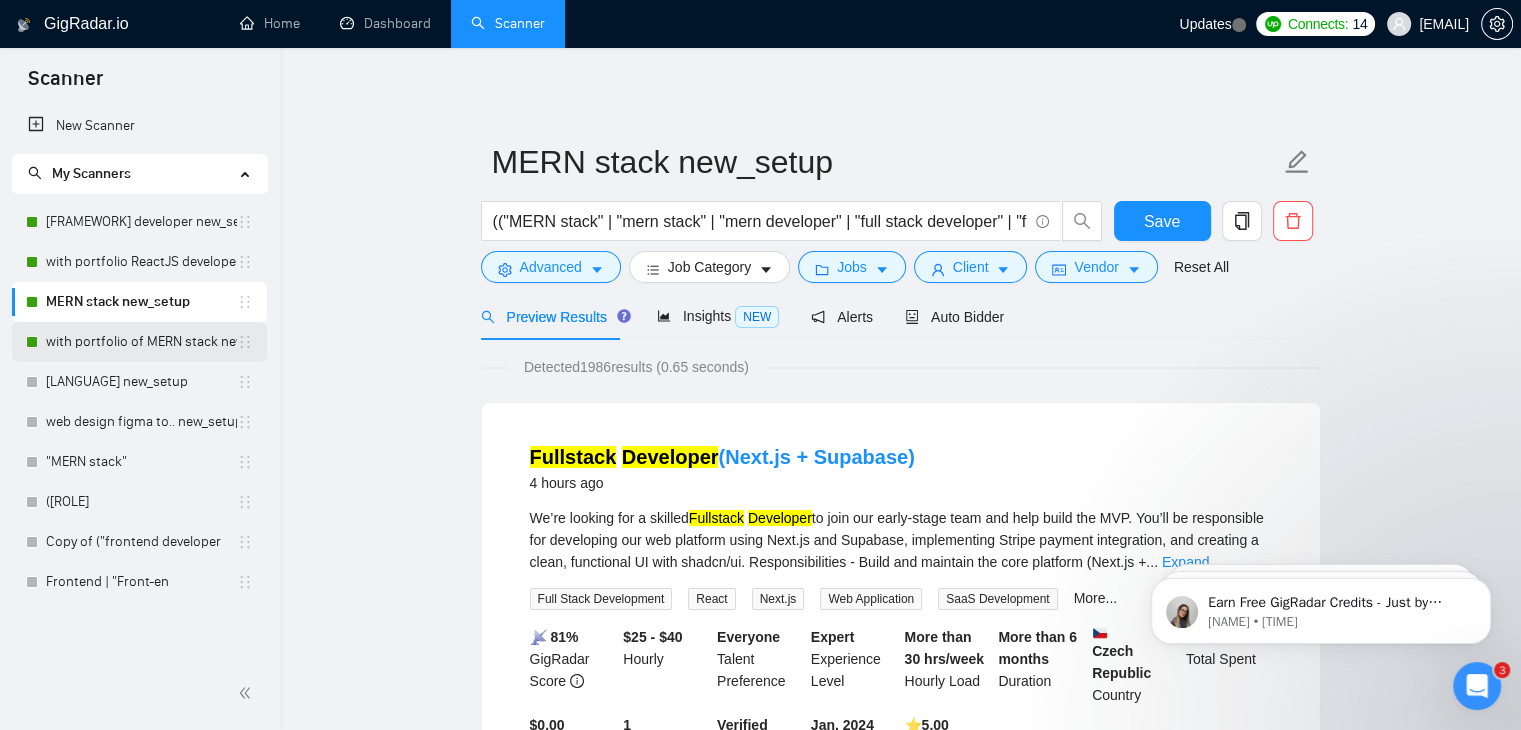 click on "with portfolio of MERN stack new_setup" at bounding box center [141, 342] 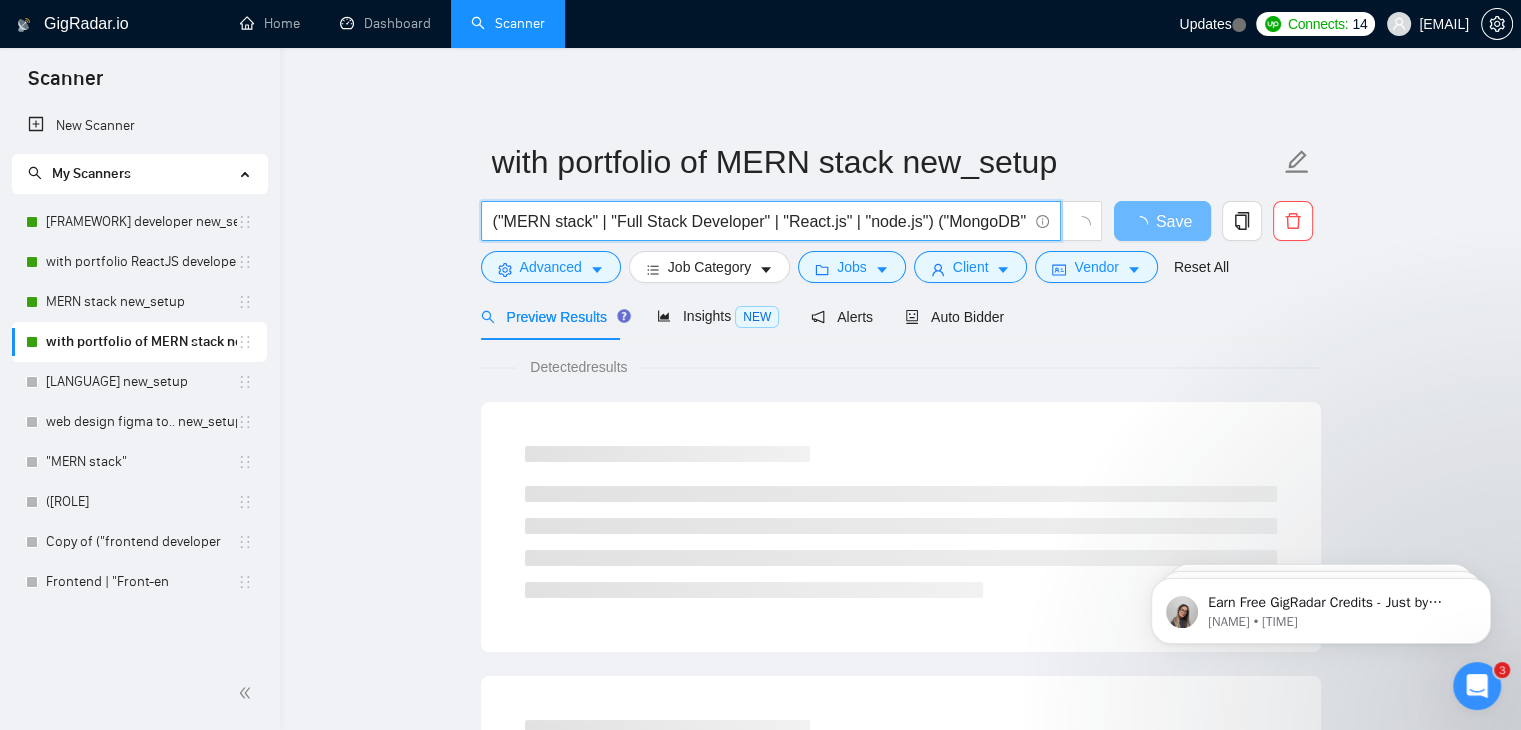 click on "("MERN stack" | "Full Stack Developer" | "React.js" | "node.js") ("MongoDB" | "Express.js") ("dashboard" | "web application" | "admin panel" | "API integration")" at bounding box center [760, 221] 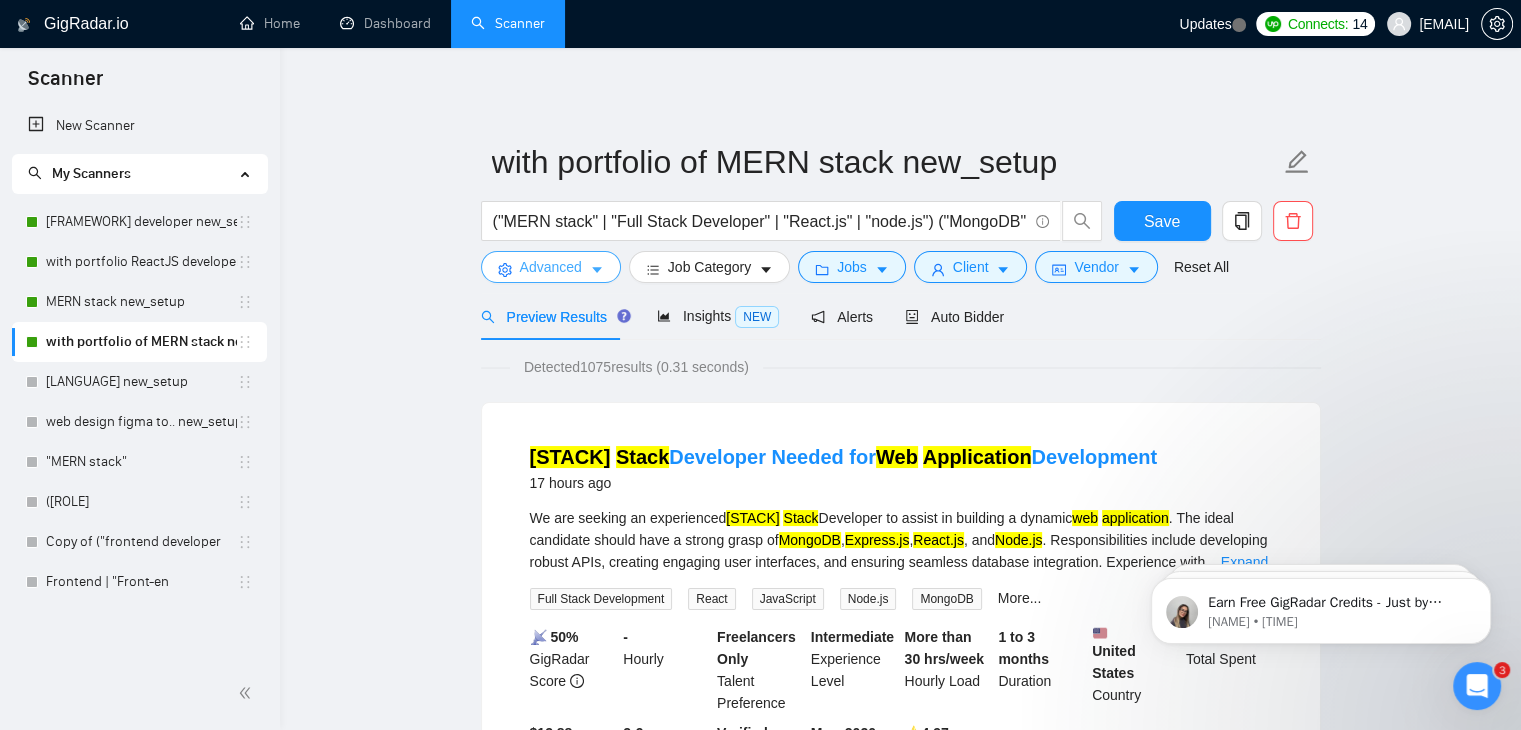 click on "Advanced" at bounding box center [551, 267] 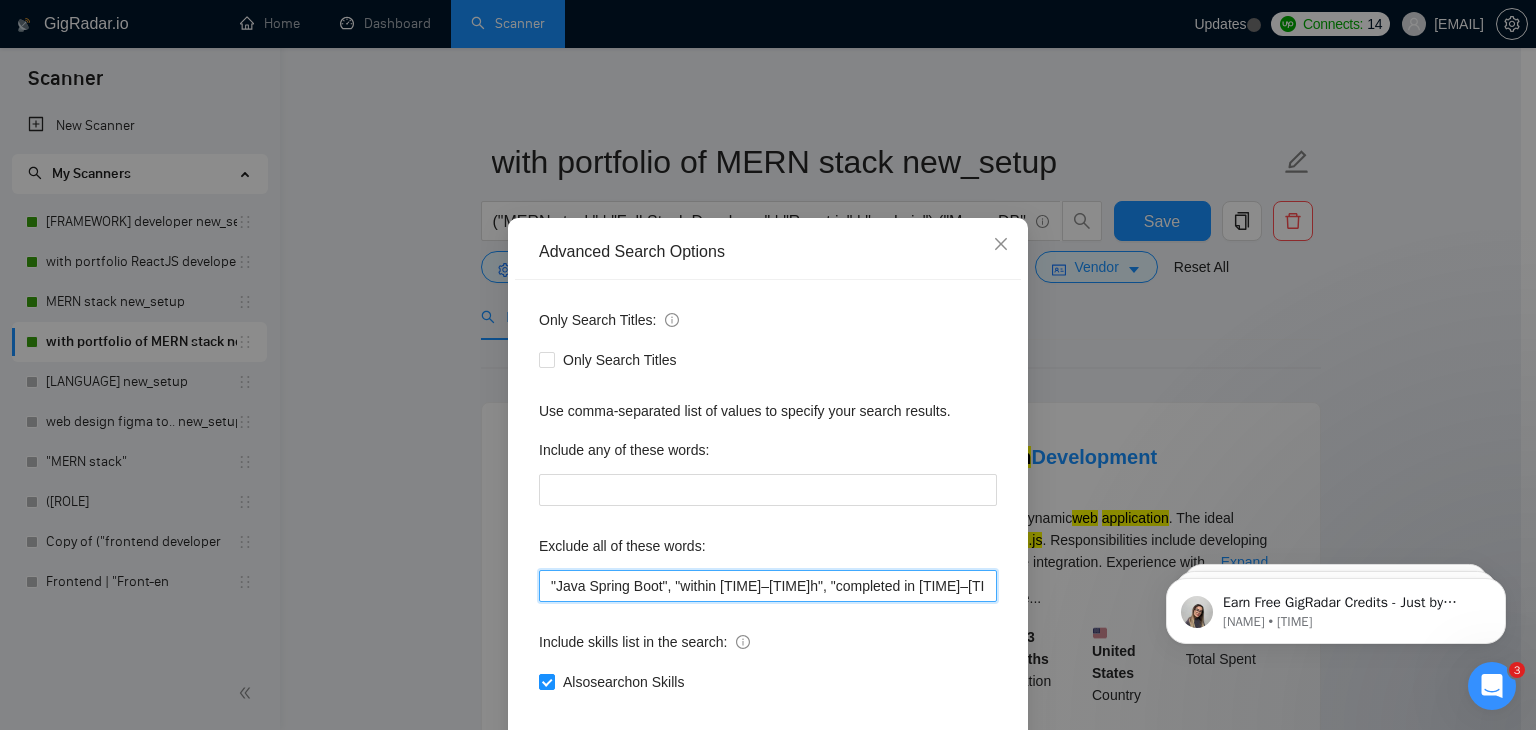 click on ""Java Spring Boot", "within [TIME]–[TIME]h", "completed in [TIME]–[TIME] days","fixed budget", "Fixed Price", "small task", "low budget", "No-Code", "quick fix", "low-code", "non-profit", ".NET", "WordPress", "shopify", "python", "vue*", "php", "laravel", "Flutterflow", "flutter" "React-native","React native", " App developer", "Web3", "Web 3", "QA", "rust", "Angular*", "PST", "CST", "UTC" , "Pacific time", zone", "Spanish", "[YEAR]+ years", "[YEAR]+ years ", " [PRICE]$/h", " [PRICE]$/h", " [PRICE]$/h", " [PRICE]$/h", " [PRICE]$/h"" at bounding box center [768, 586] 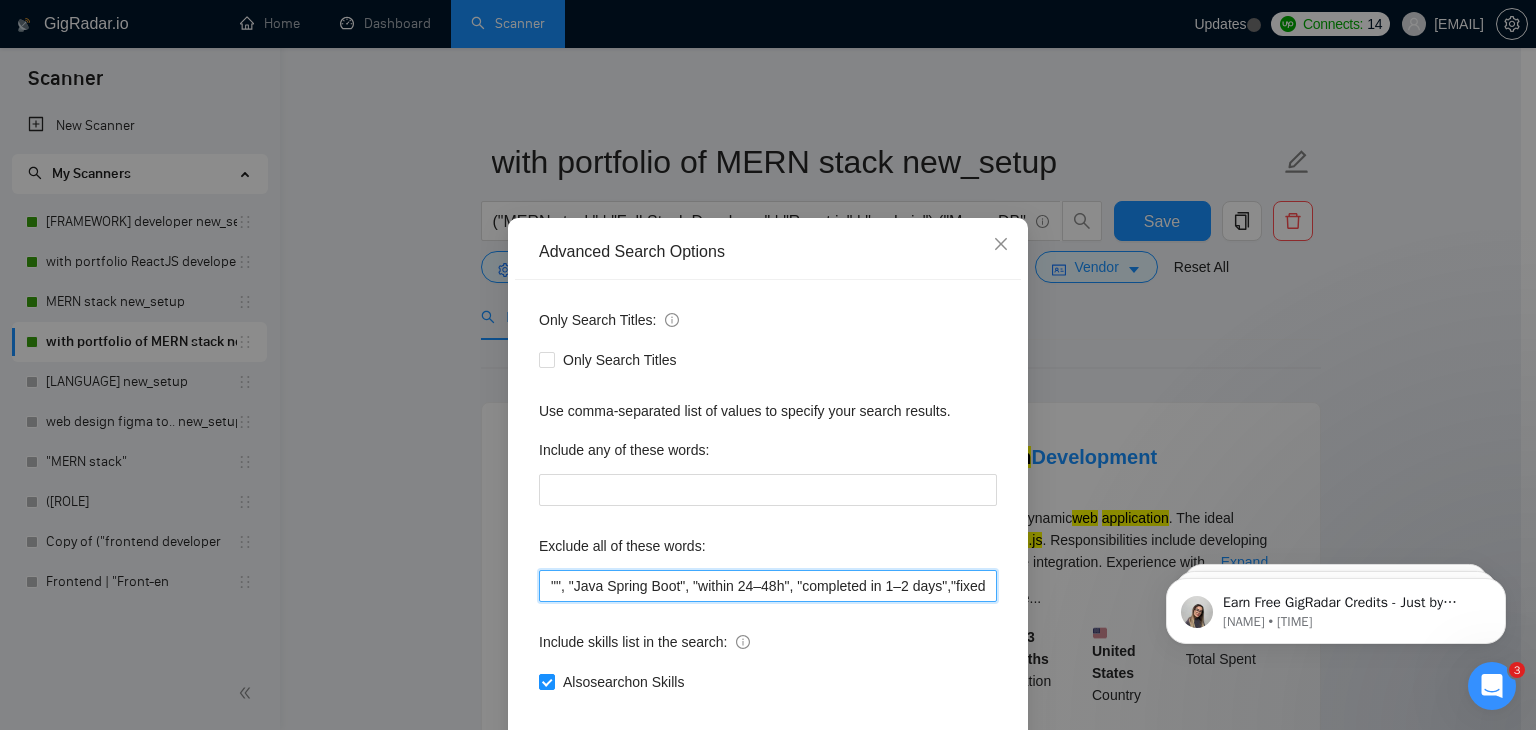 paste on "C#" 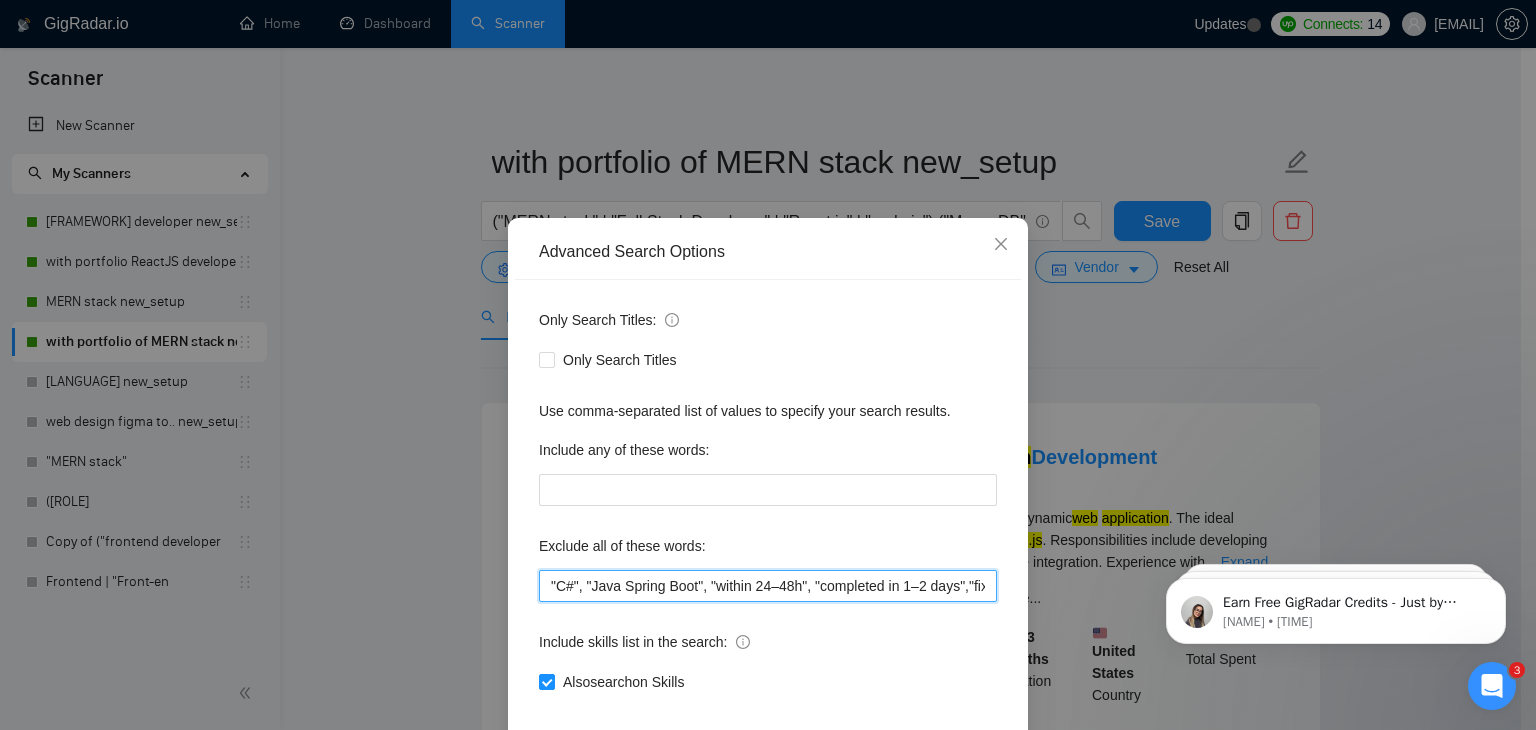 scroll, scrollTop: 102, scrollLeft: 0, axis: vertical 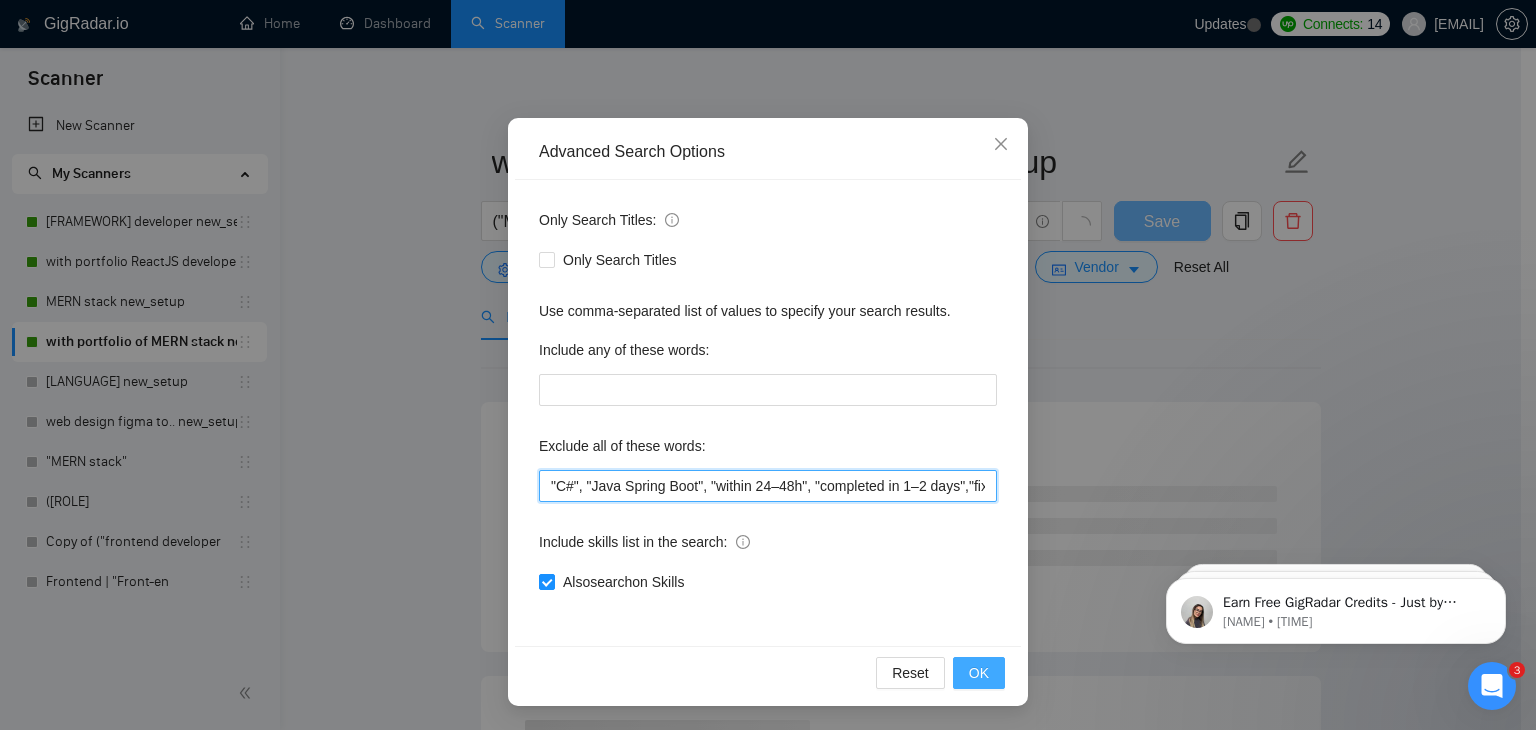 type on ""C#", "Java Spring Boot", "within 24–48h", "completed in 1–2 days","fixed budget", "Fixed Price", "small task", "low budget", "No-Code", "quick fix", "low-code", "non-profit", ".NET", "WordPress", "shopify", "python", "vue*", "php", "laravel", "Flutterflow", "flutter" "React-native","React native", " App developer", "Web3", "Web 3", "QA", "rust", "Angular*", "PST", "CST", "UTC" , "Pacific time", zone", "Spanish", "10+ years", "8+ years ", " 6$/h", " 5$/h", " 4$/h", " 3$/h", " 2$/h"" 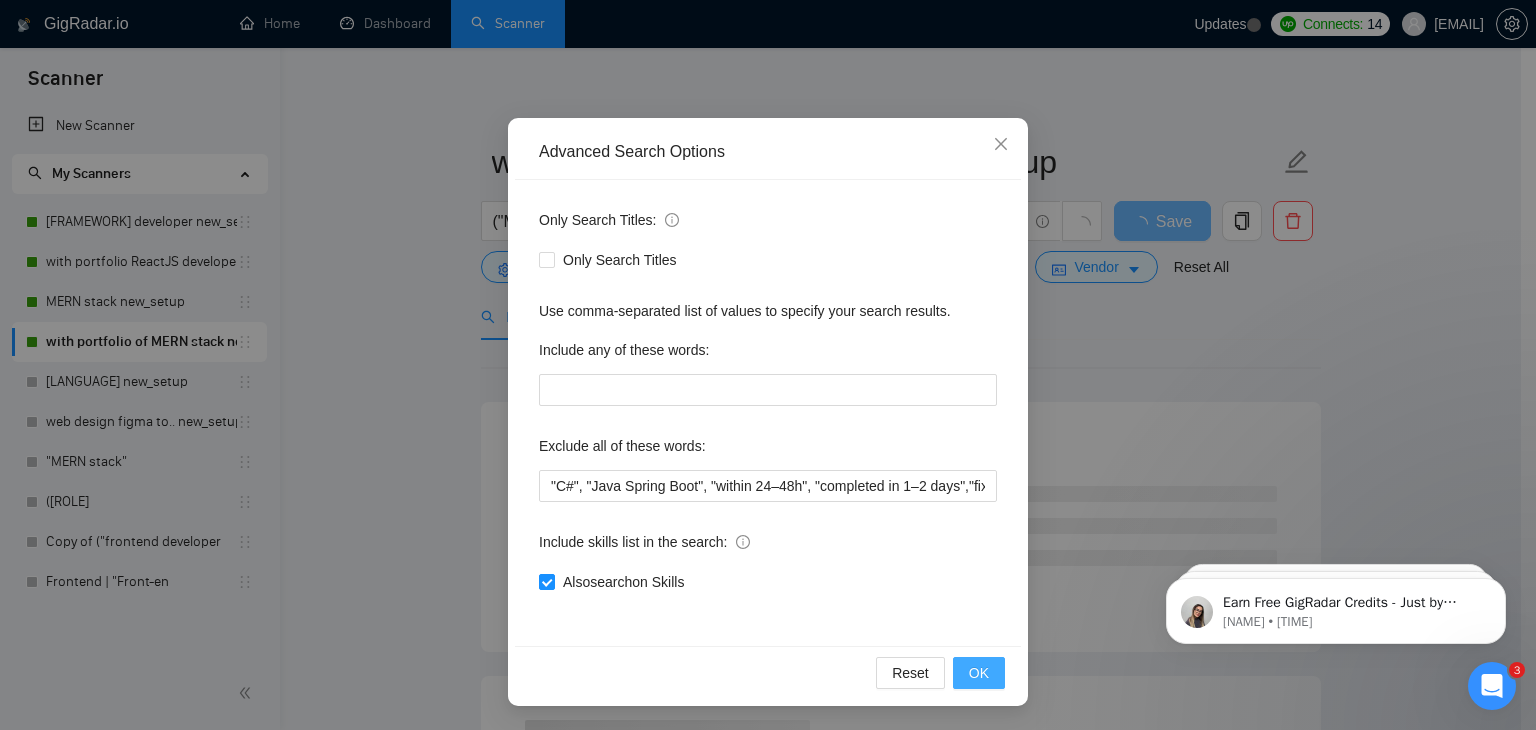 click on "OK" at bounding box center (979, 673) 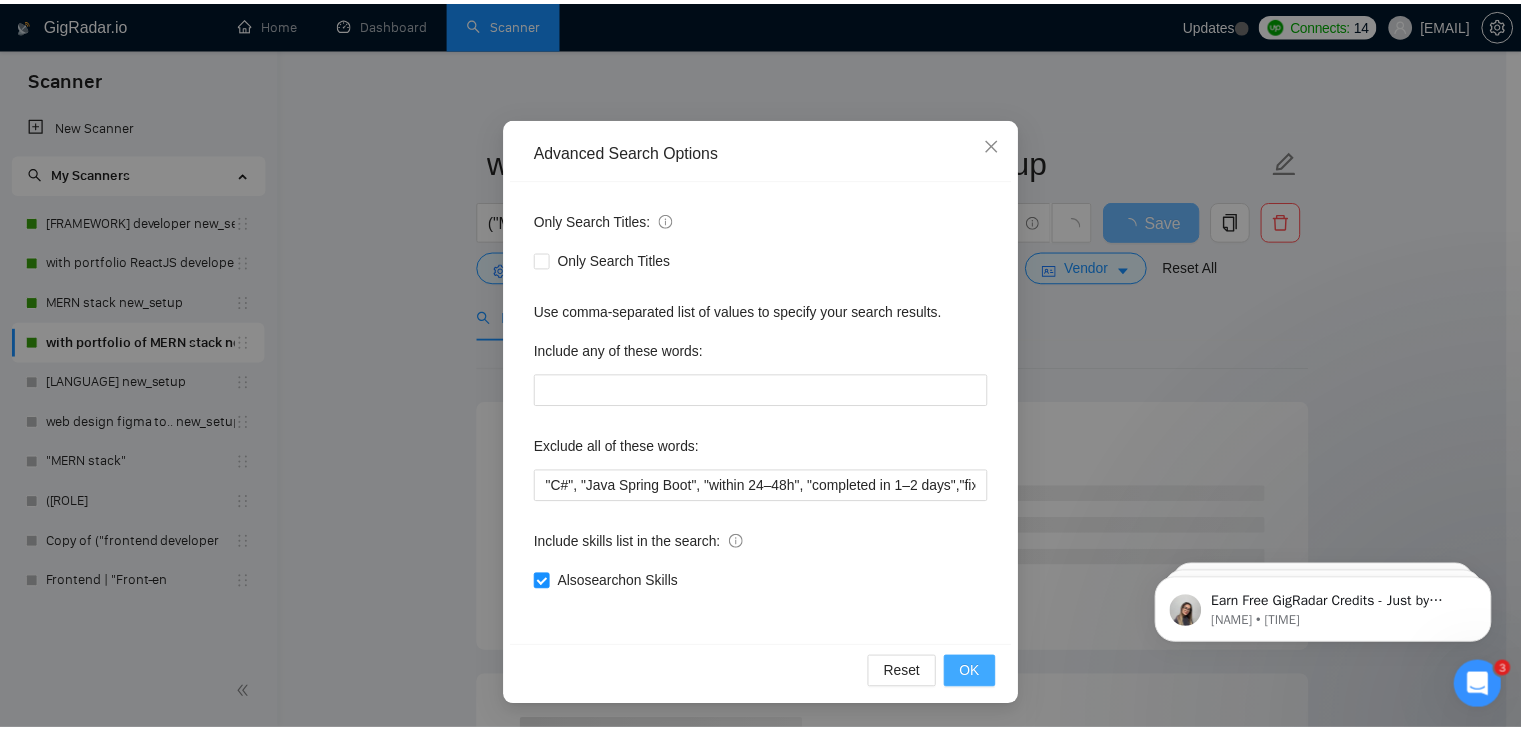 scroll, scrollTop: 2, scrollLeft: 0, axis: vertical 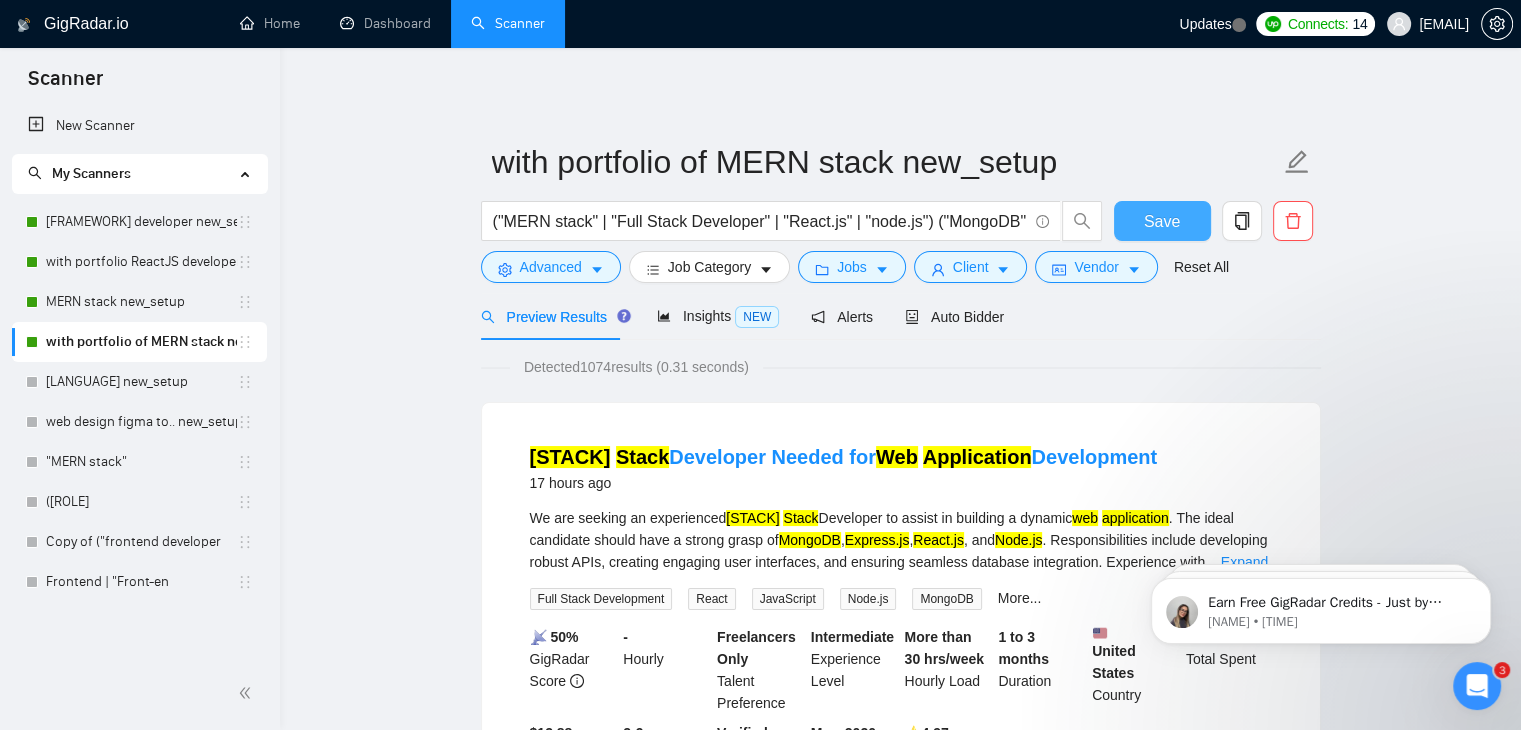click on "Save" at bounding box center (1162, 221) 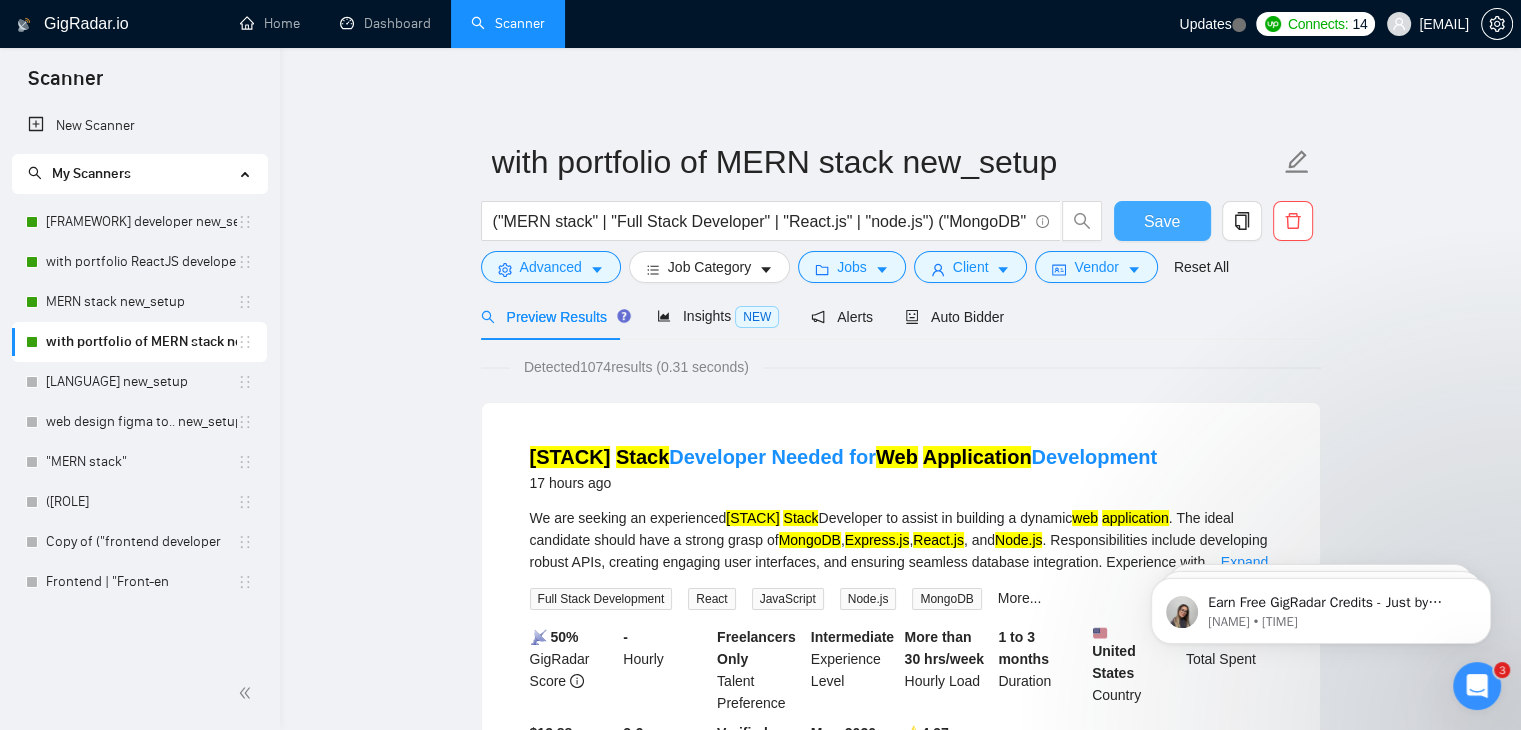 type 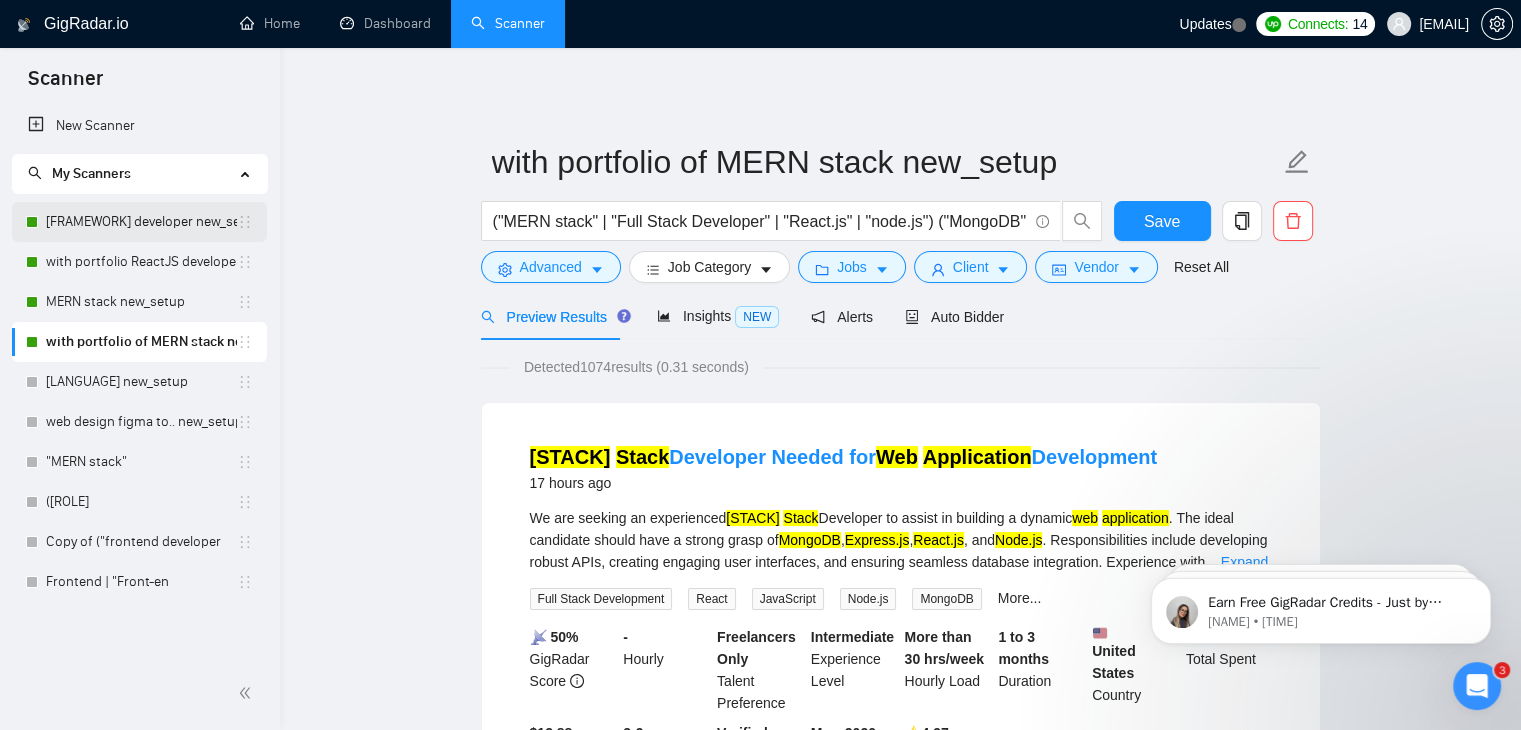 click on "[FRAMEWORK] developer new_setup" at bounding box center [141, 222] 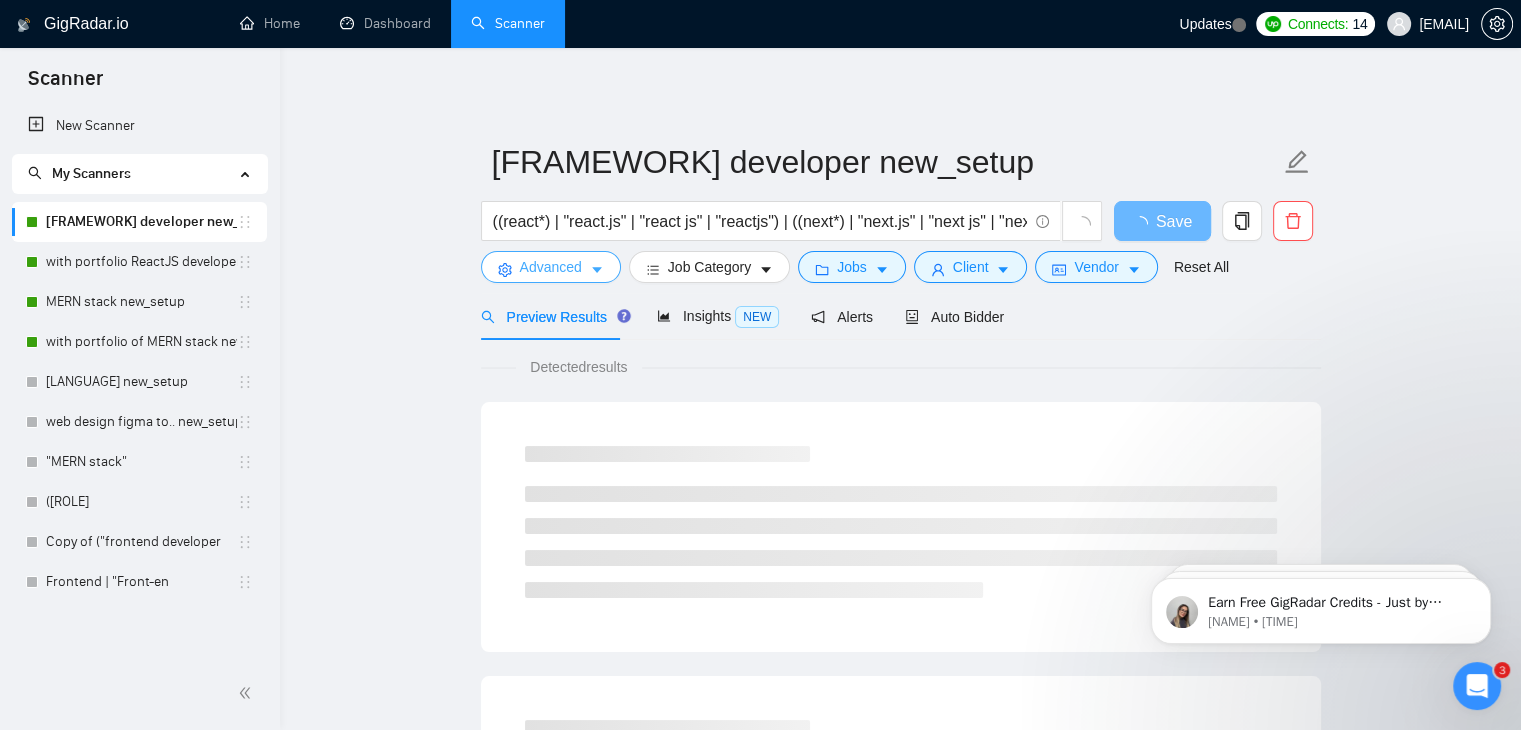 click on "Advanced" at bounding box center (551, 267) 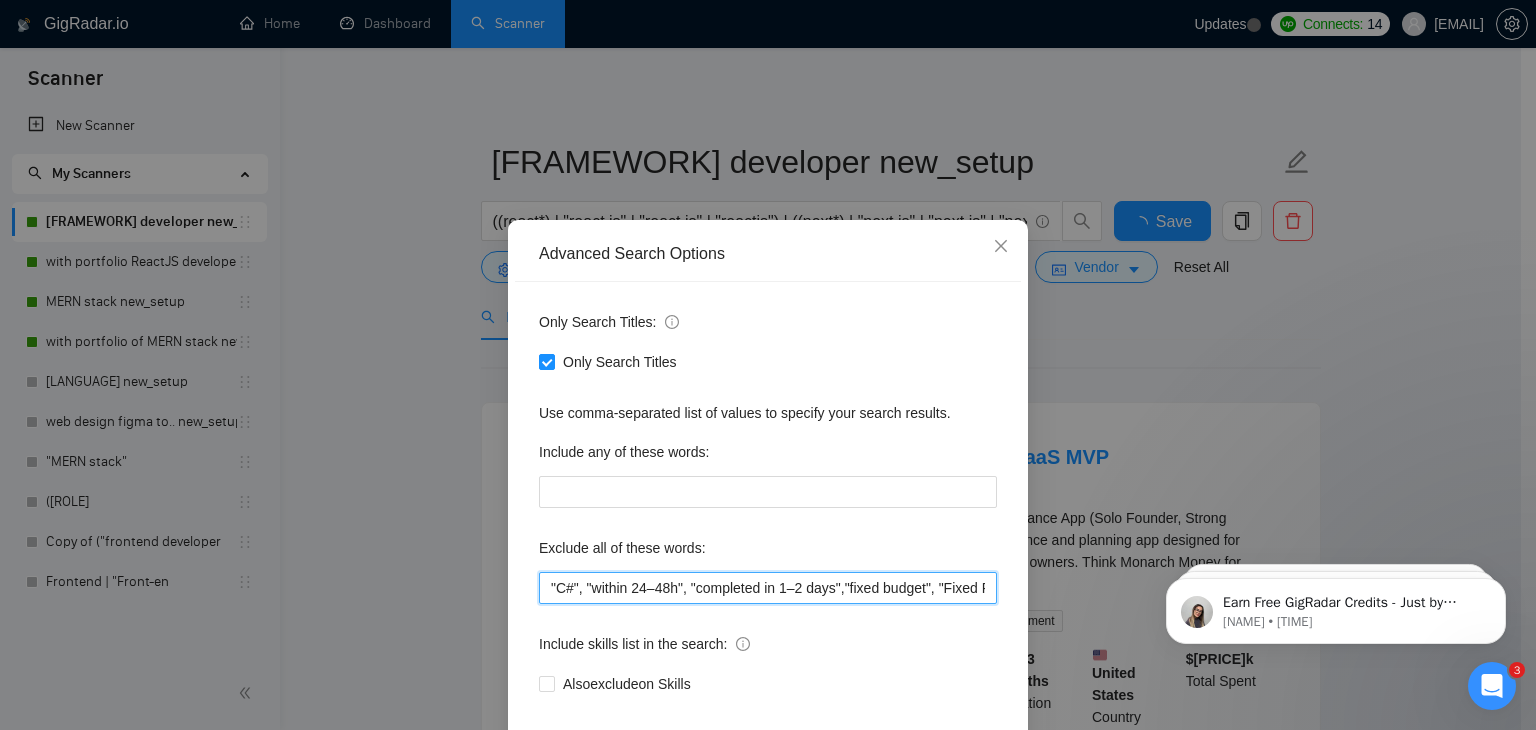 click on ""C#", "within 24–48h", "completed in 1–2 days","fixed budget", "Fixed Price", "small task", "low budget", "No-Code", "quick fix", "low-code", "non-profit", "Java Spring Boot", ".NET", "WordPress", "shopify", "python", "vue*", "php", "laravel", "Flutterflow", "flutter" "React-native","React native", " App developer", "Web3", "Web 3", "QA", "rust", "Angular*", "PST", "CST", "UTC" , "Pacific time", zone", "Spanish", "10+ years", "8+ years ", " 6$/h", " 5$/h", " 4$/h", " 3$/h", " 2$/h"" at bounding box center [768, 588] 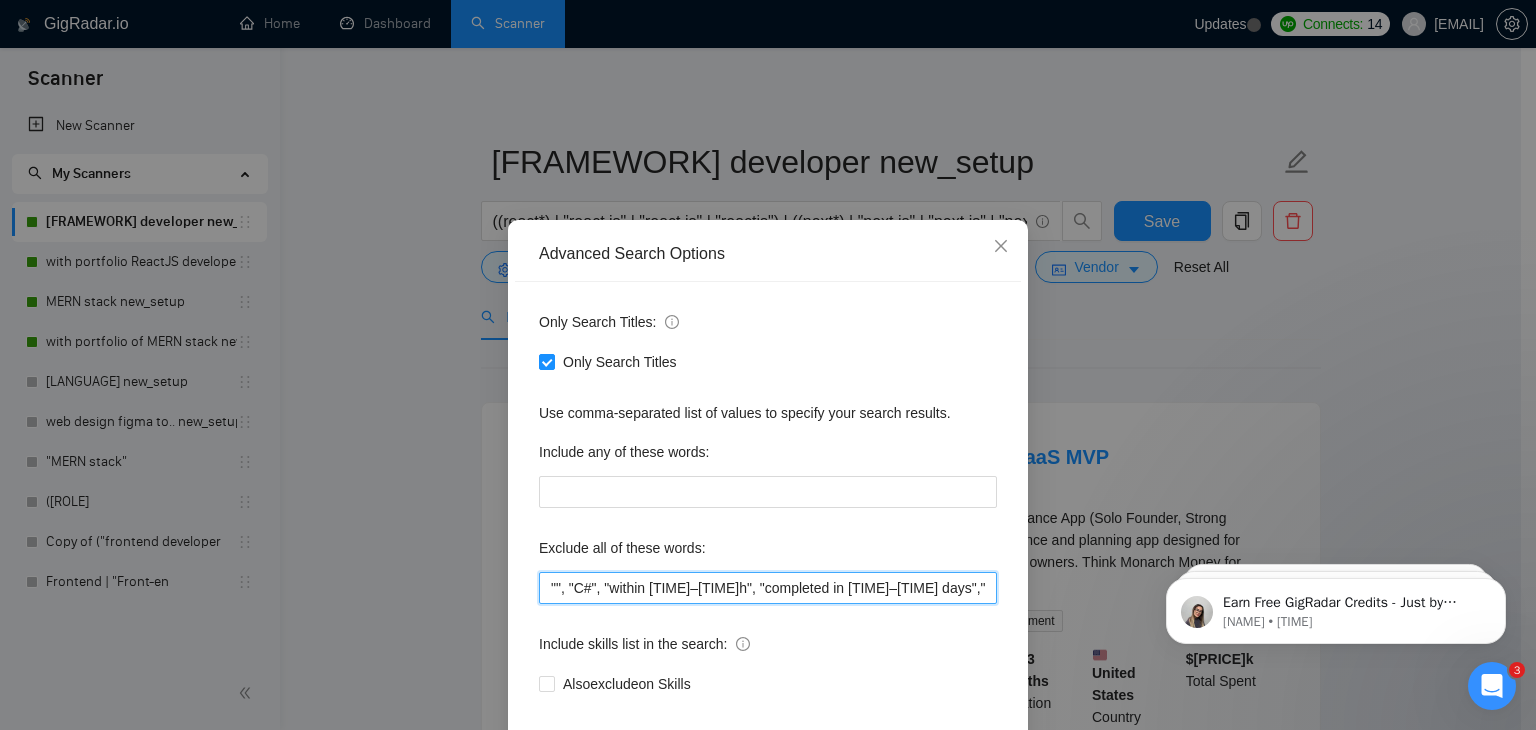 paste on "USA" 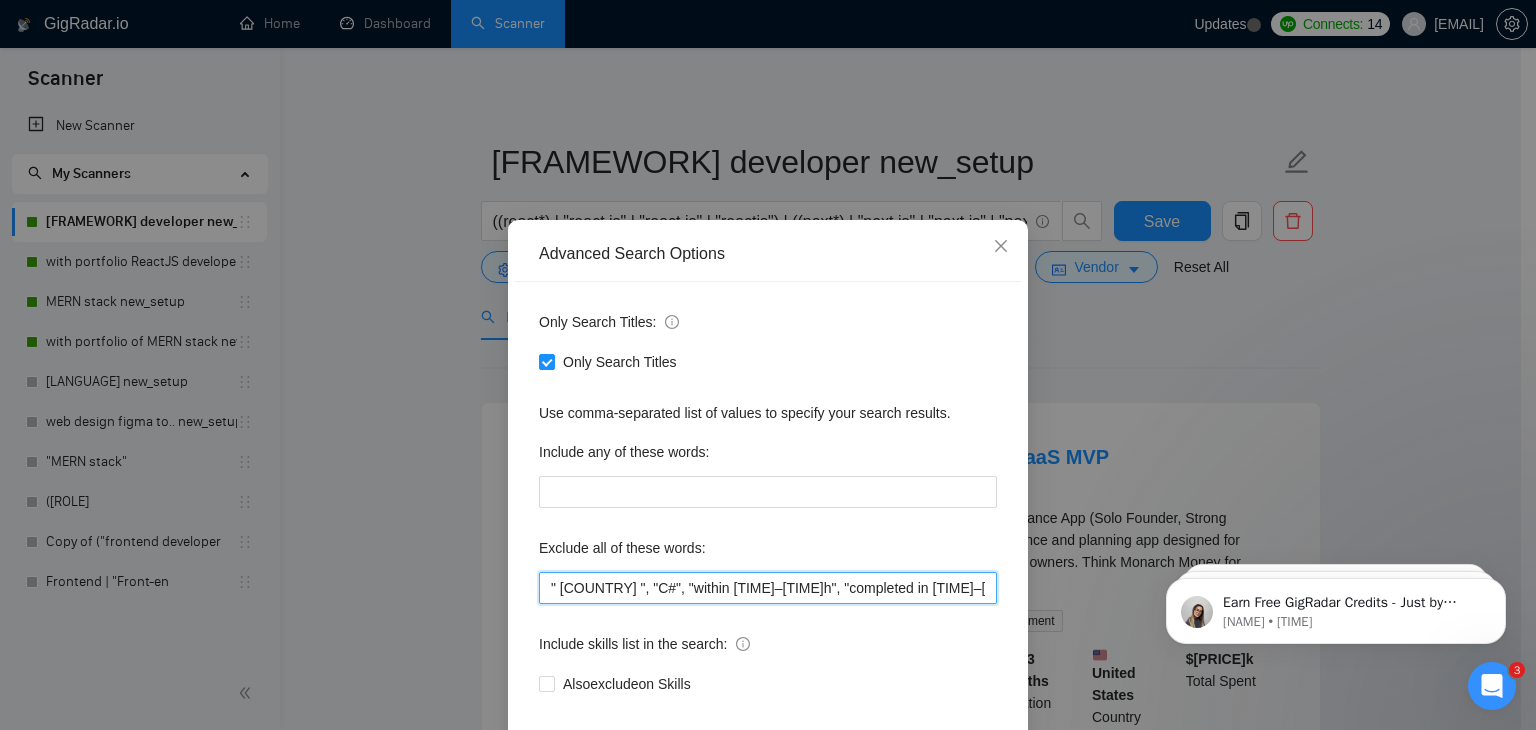 paste on "hours" 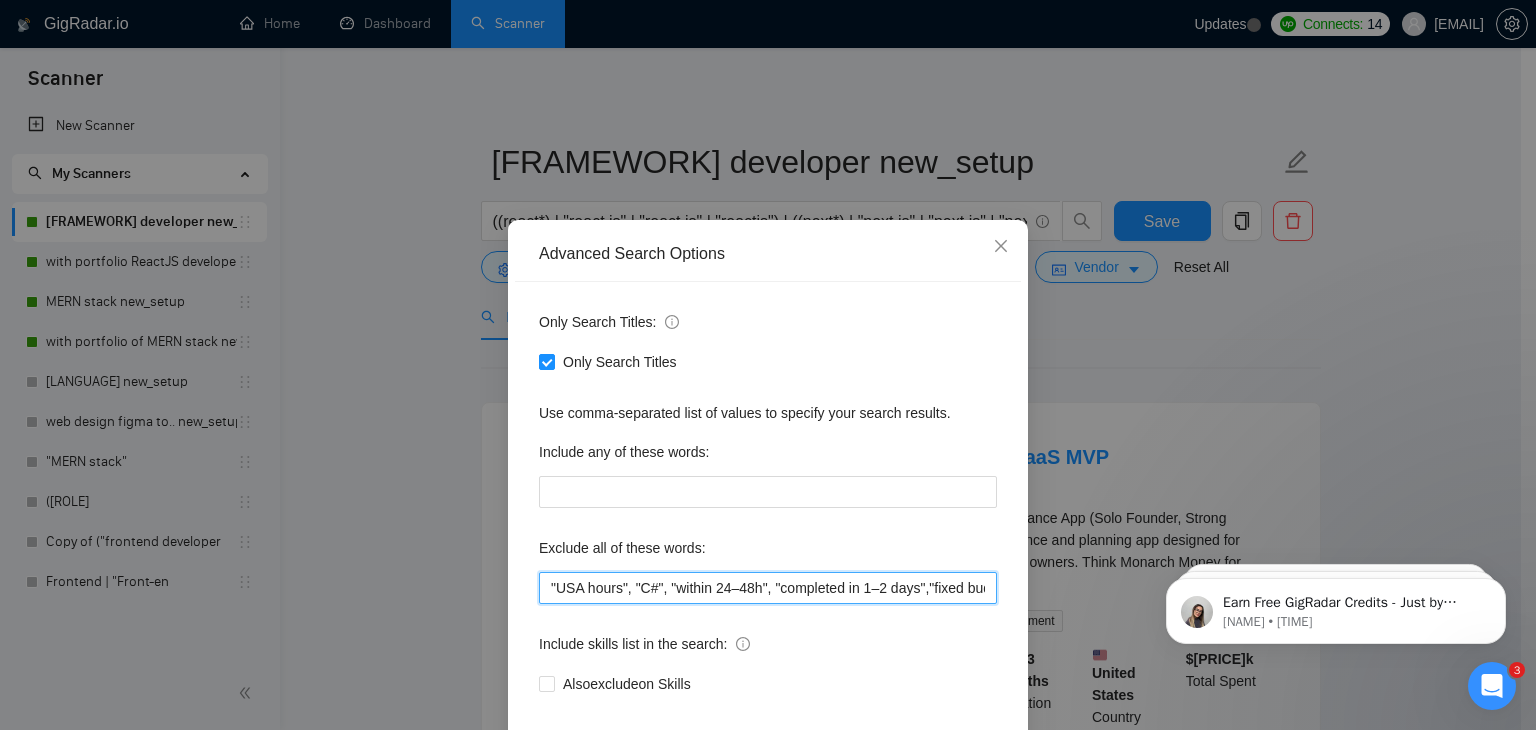 click on ""USA hours", "C#", "within 24–48h", "completed in 1–2 days","fixed budget", "Fixed Price", "small task", "low budget", "No-Code", "quick fix", "low-code", "non-profit", "Java Spring Boot", ".NET", "WordPress", "shopify", "python", "vue*", "php", "laravel", "Flutterflow", "flutter" "React-native","React native", " App developer", "Web3", "Web 3", "QA", "rust", "Angular*", "PST", "CST", "UTC" , "Pacific time", zone", "Spanish", "10+ years", "8+ years ", " 6$/h", " 5$/h", " 4$/h", " 3$/h", " 2$/h"" at bounding box center [768, 588] 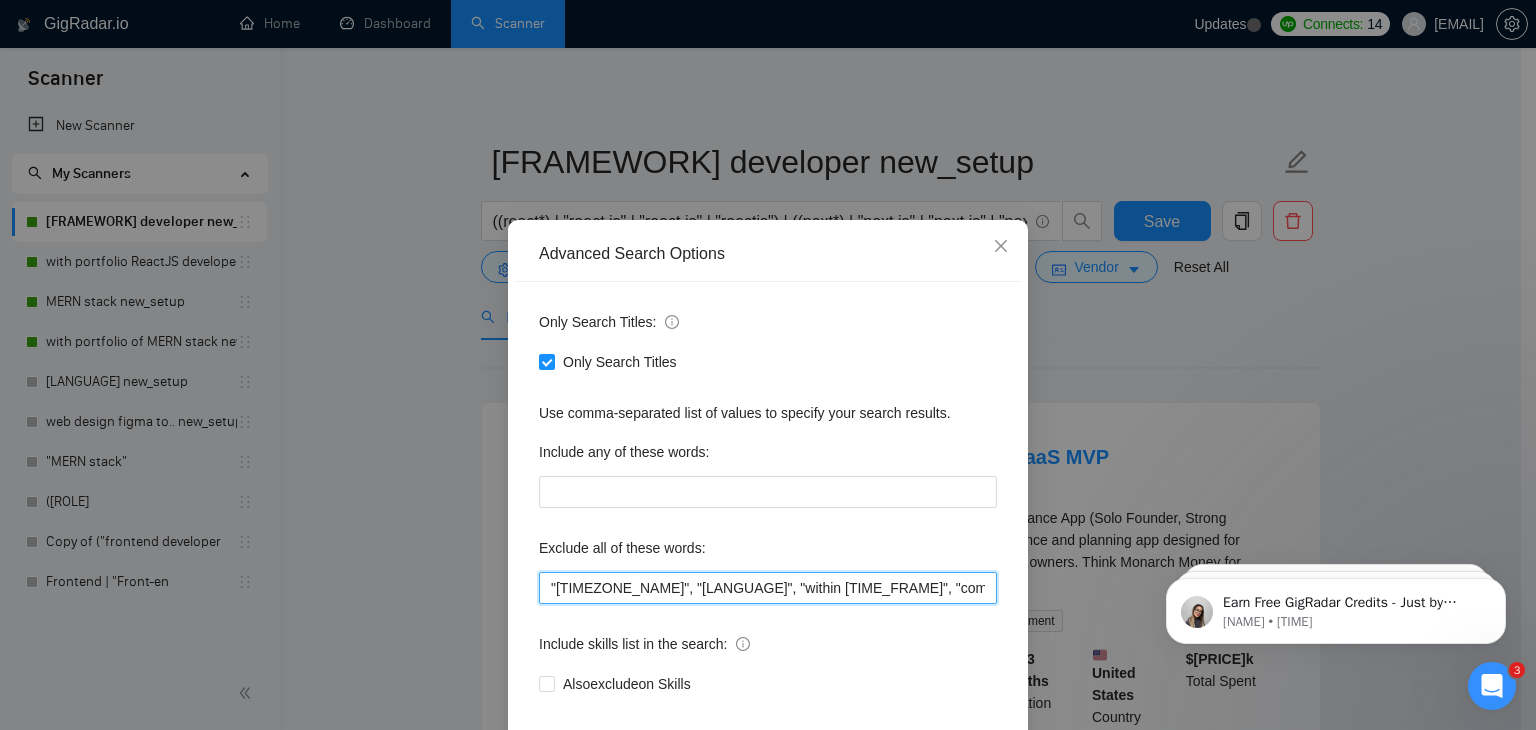 scroll, scrollTop: 8, scrollLeft: 0, axis: vertical 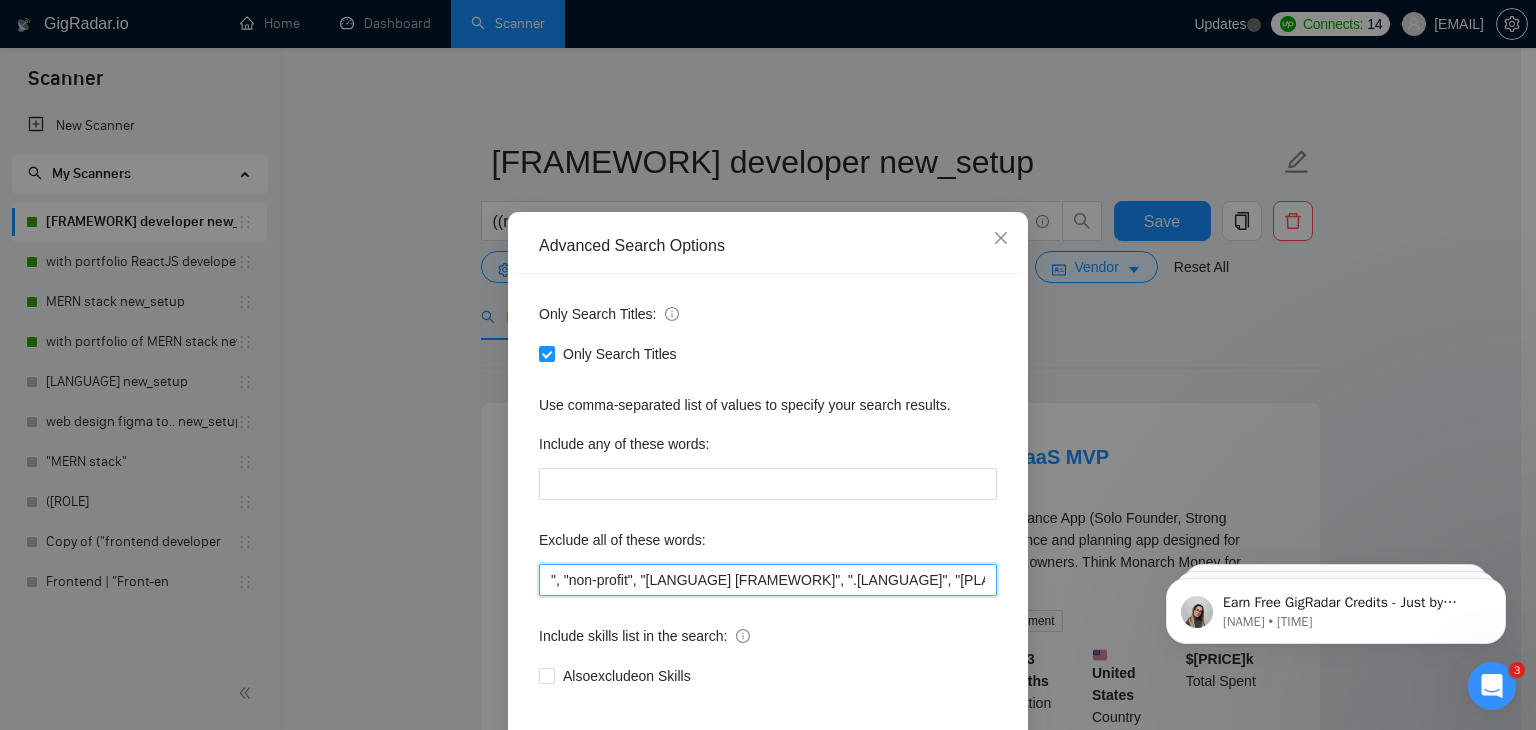 click on ""[TIMEZONE_NAME]", "[LANGUAGE]", "within [TIME_FRAME]", "completed in [TIME_FRAME]", "fixed budget", "Fixed Price", "small task", "low budget", "No-Code", "quick fix", "low-code", "non-profit", "[LANGUAGE] [FRAMEWORK]", ".[LANGUAGE]", "[PLATFORM]", "[PLATFORM]", "[LANGUAGE]", "[FRAMEWORK]*", "[LANGUAGE]", "[FRAMEWORK]", "[PLATFORM]", "[PLATFORM]" "[FRAMEWORK]-[FRAMEWORK]","[FRAMEWORK] [FRAMEWORK]", " [ROLE]", "[TECHNOLOGY]", "[TECHNOLOGY]", "[TOOL]", "[LANGUAGE]", "[FRAMEWORK]*", "[TIMEZONE_ABBR]", "[TIMEZONE_ABBR]", "[TIMEZONE_ABBR]" , "[TIMEZONE_NAME]", zone", "[LANGUAGE]", "[YEARS_EXPERIENCE]+ years", "[YEARS_EXPERIENCE]+ years ", " [CURRENCY]", " [CURRENCY]", " [CURRENCY]", " [CURRENCY]", " [CURRENCY]"" at bounding box center [768, 580] 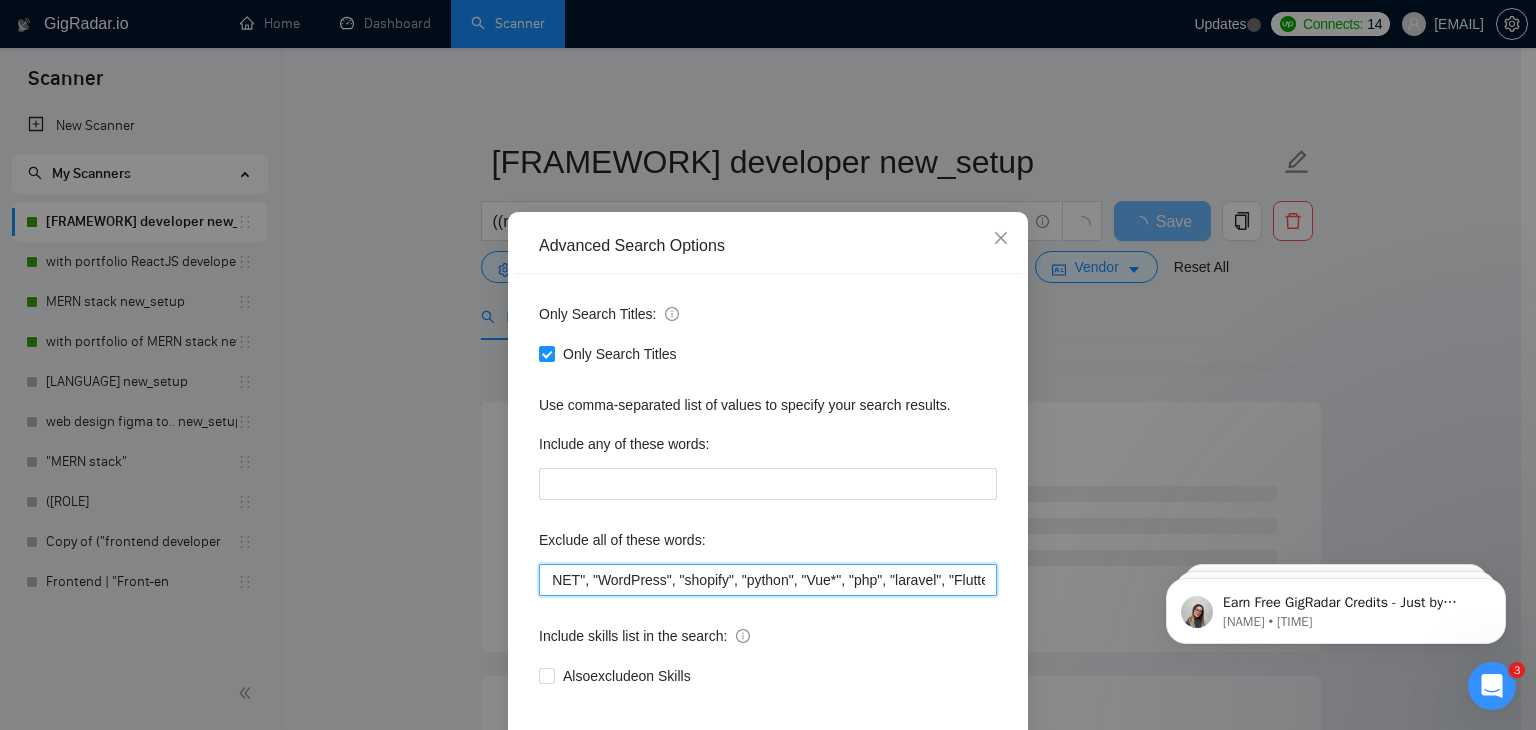 type on ""USA hours", "C#", "within 24–48h", "completed in 1–2 days", "fixed budget", "Fixed Price", "small task", "low budget", "No-Code", "quick fix", "low-code", "non-profit", "Java Spring Boot", ".NET", "WordPress", "shopify", "python", "Vue*", "php", "laravel", "Flutterflow", "flutter" "React-native","React native", " App developer", "Web3", "Web 3", "QA", "rust", "Angular*", "PST", "CST", "UTC" , "Pacific time", zone", "Spanish", "10+ years", "8+ years ", " 6$/h", " 5$/h", " 4$/h", " 3$/h", " 2$/h"" 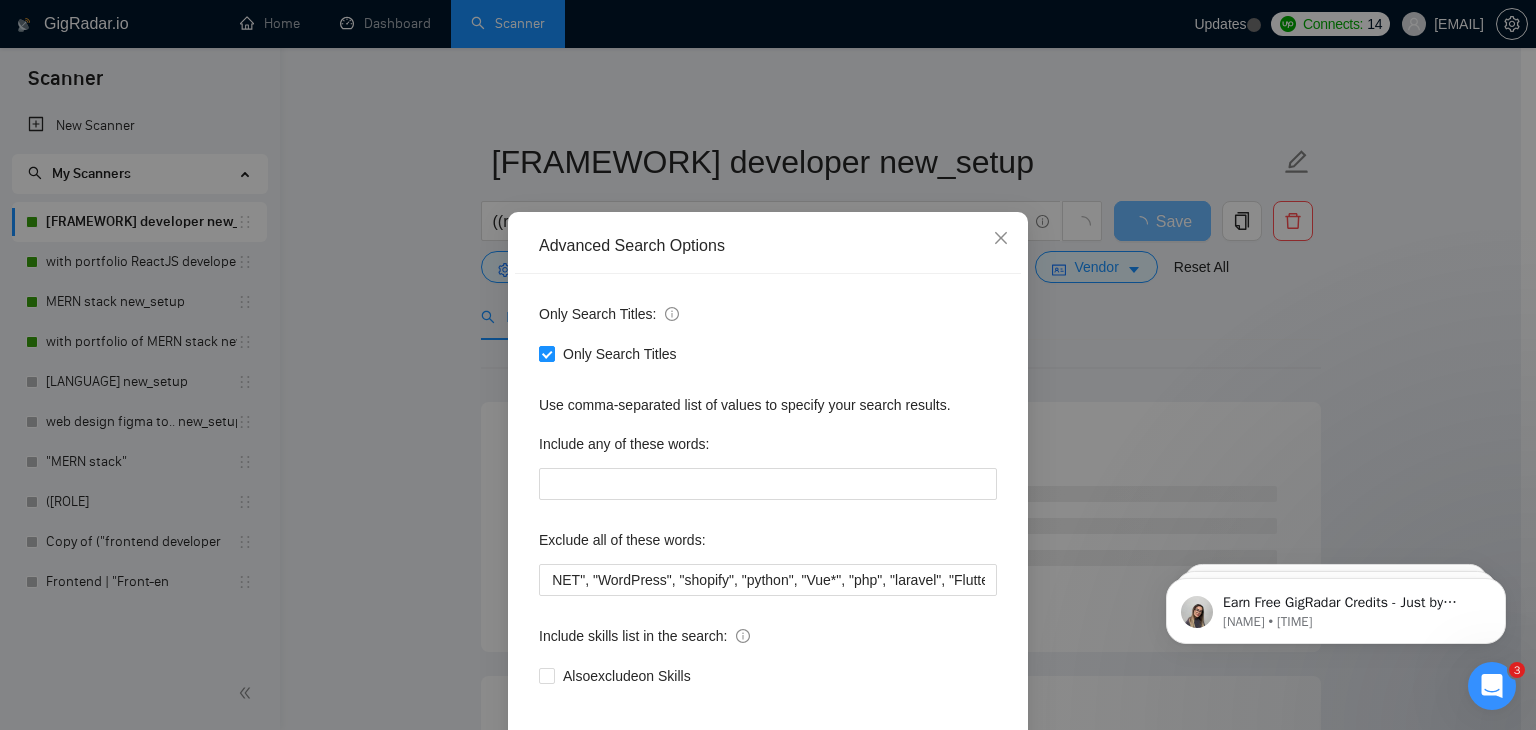 scroll, scrollTop: 0, scrollLeft: 0, axis: both 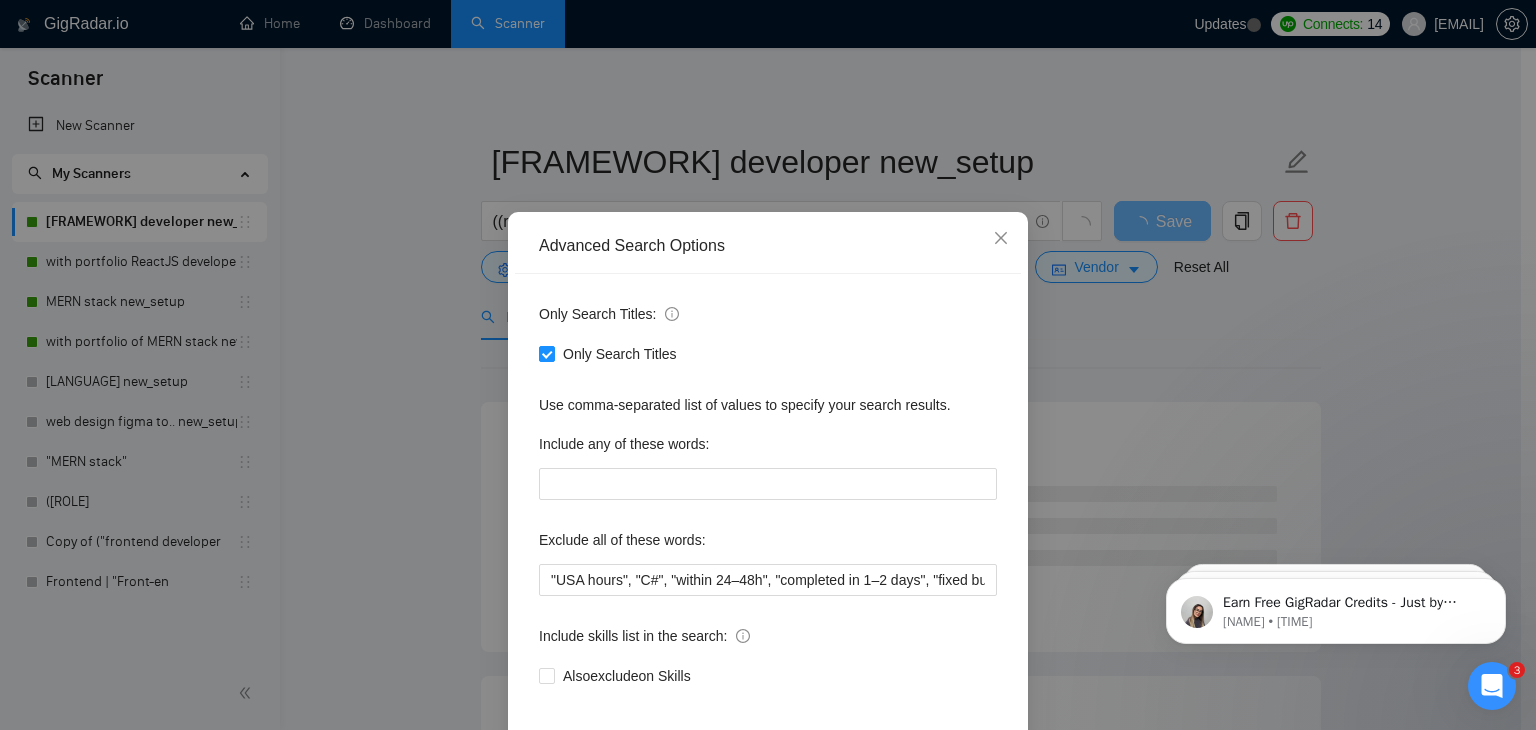 drag, startPoint x: 851, startPoint y: 579, endPoint x: 846, endPoint y: 292, distance: 287.04355 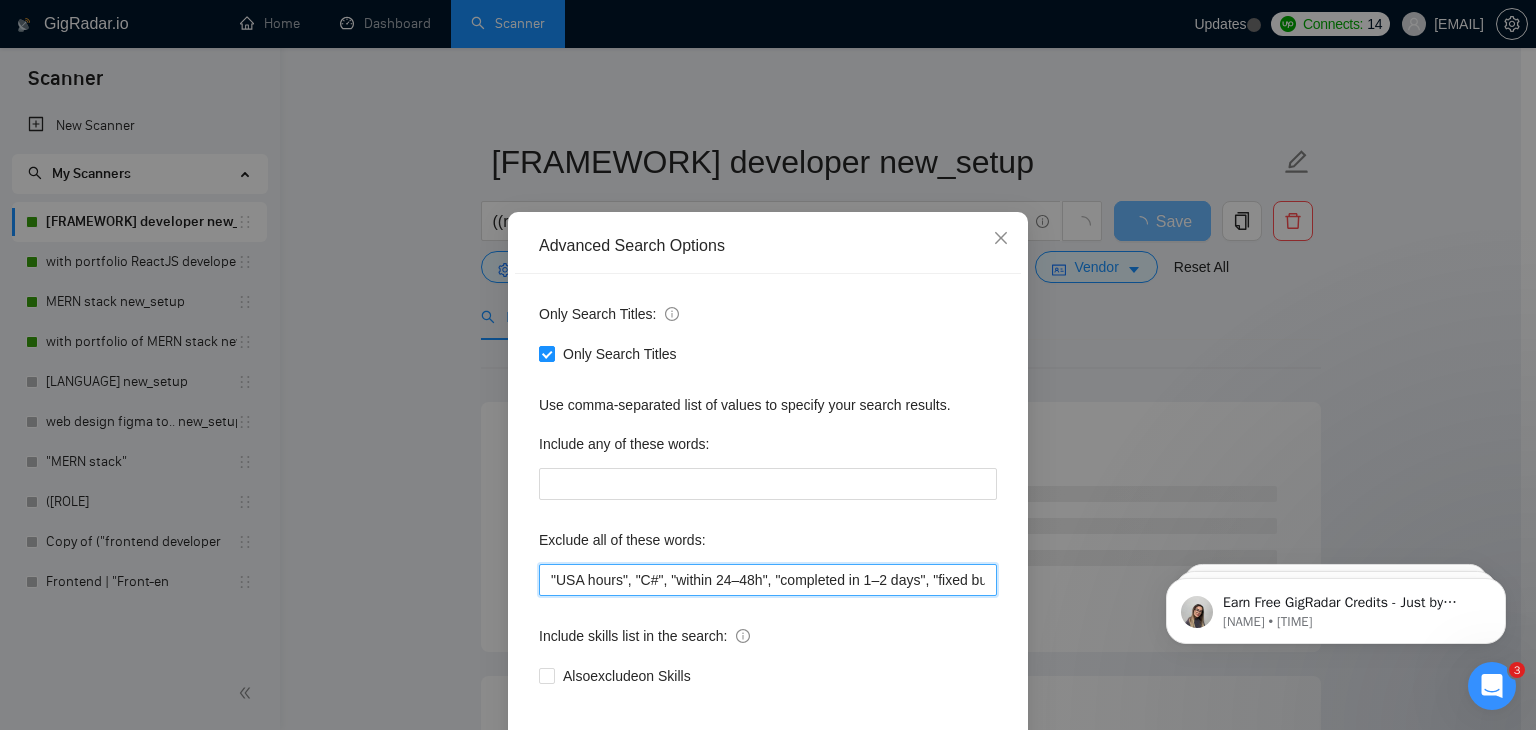 click on ""USA hours", "C#", "within 24–48h", "completed in 1–2 days", "fixed budget", "Fixed Price", "small task", "low budget", "No-Code", "quick fix", "low-code", "non-profit", "Java Spring Boot", ".NET", "WordPress", "shopify", "python", "Vue*", "php", "laravel", "Flutterflow", "flutter" "React-native","React native", " App developer", "Web3", "Web 3", "QA", "rust", "Angular*", "PST", "CST", "UTC" , "Pacific time", zone", "Spanish", "10+ years", "8+ years ", " 6$/h", " 5$/h", " 4$/h", " 3$/h", " 2$/h"" at bounding box center [768, 580] 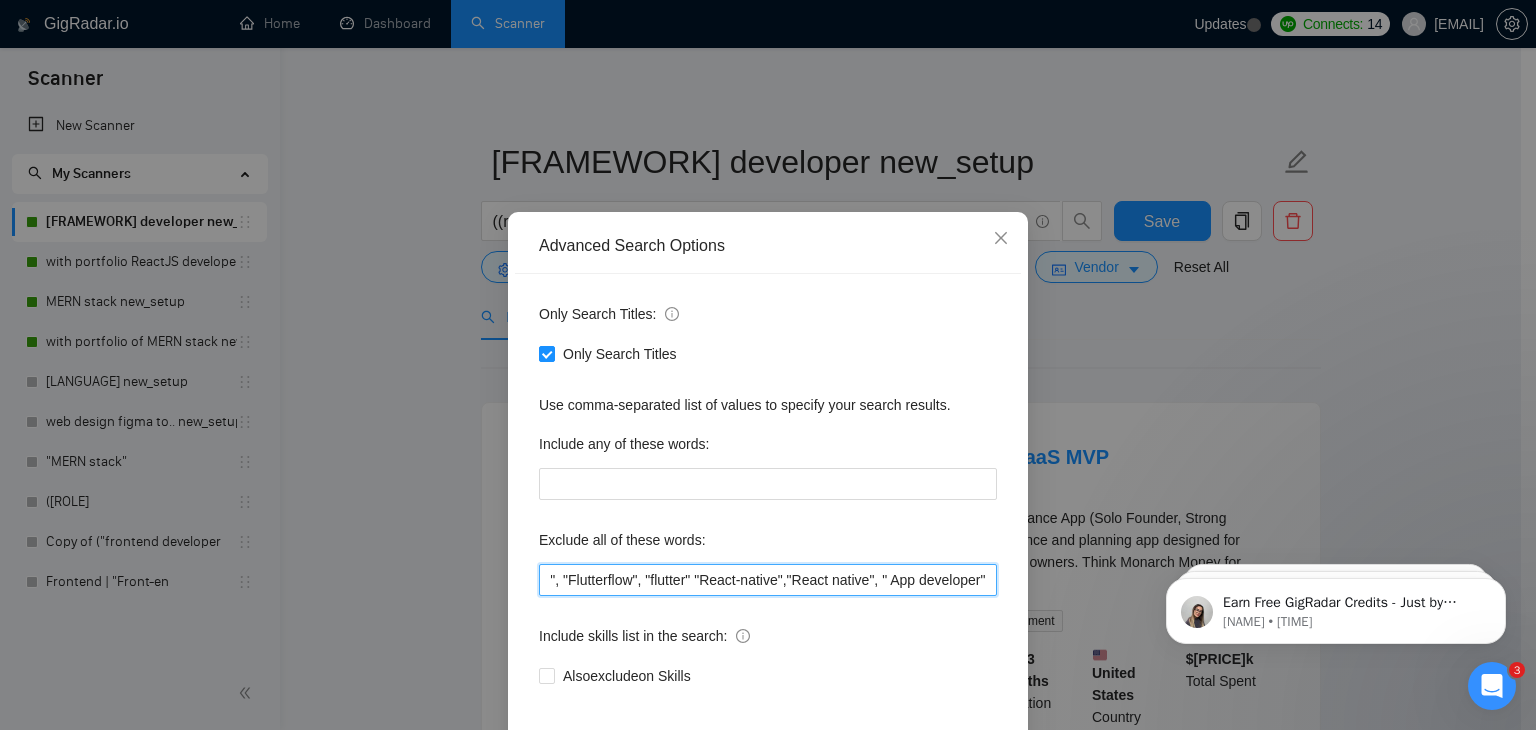 scroll, scrollTop: 0, scrollLeft: 1560, axis: horizontal 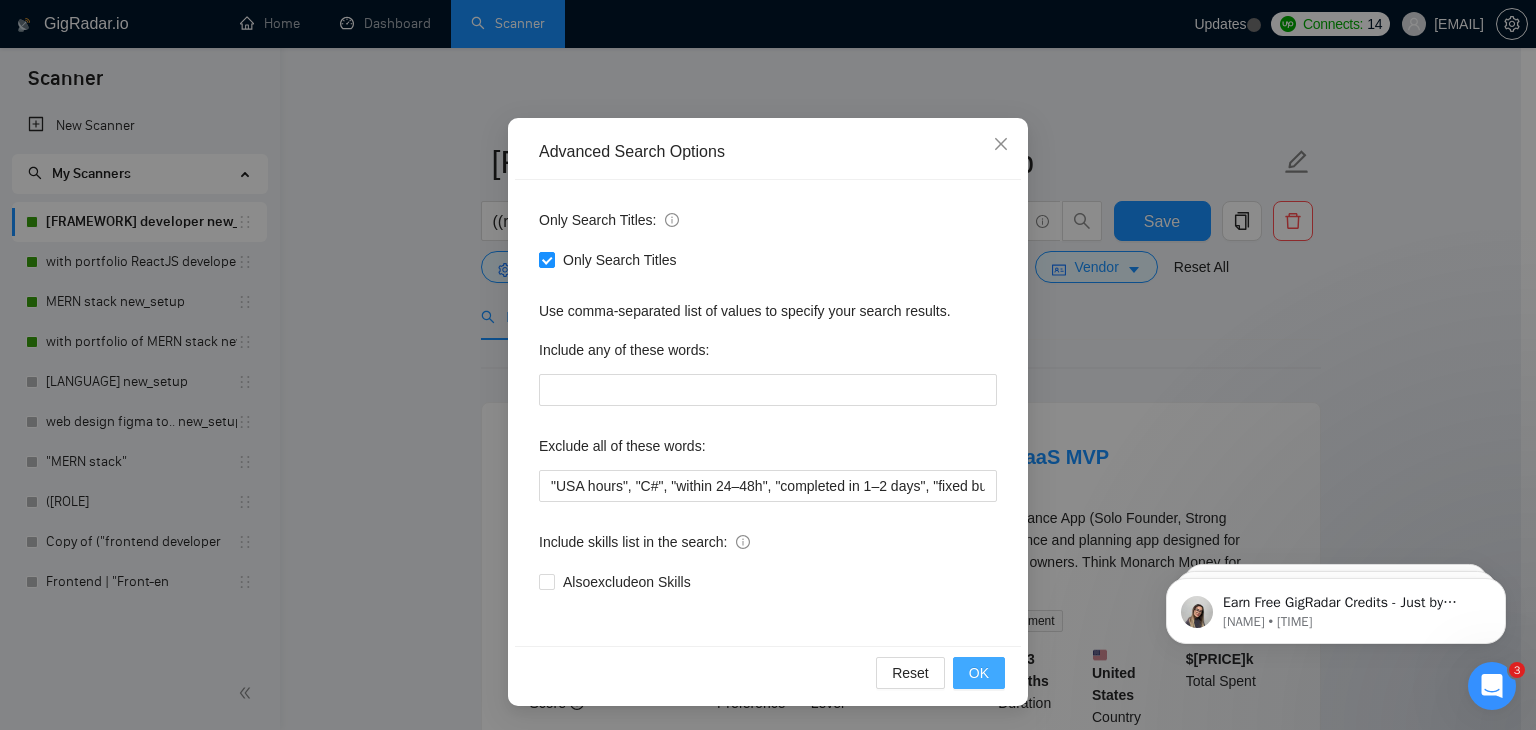 click on "OK" at bounding box center [979, 673] 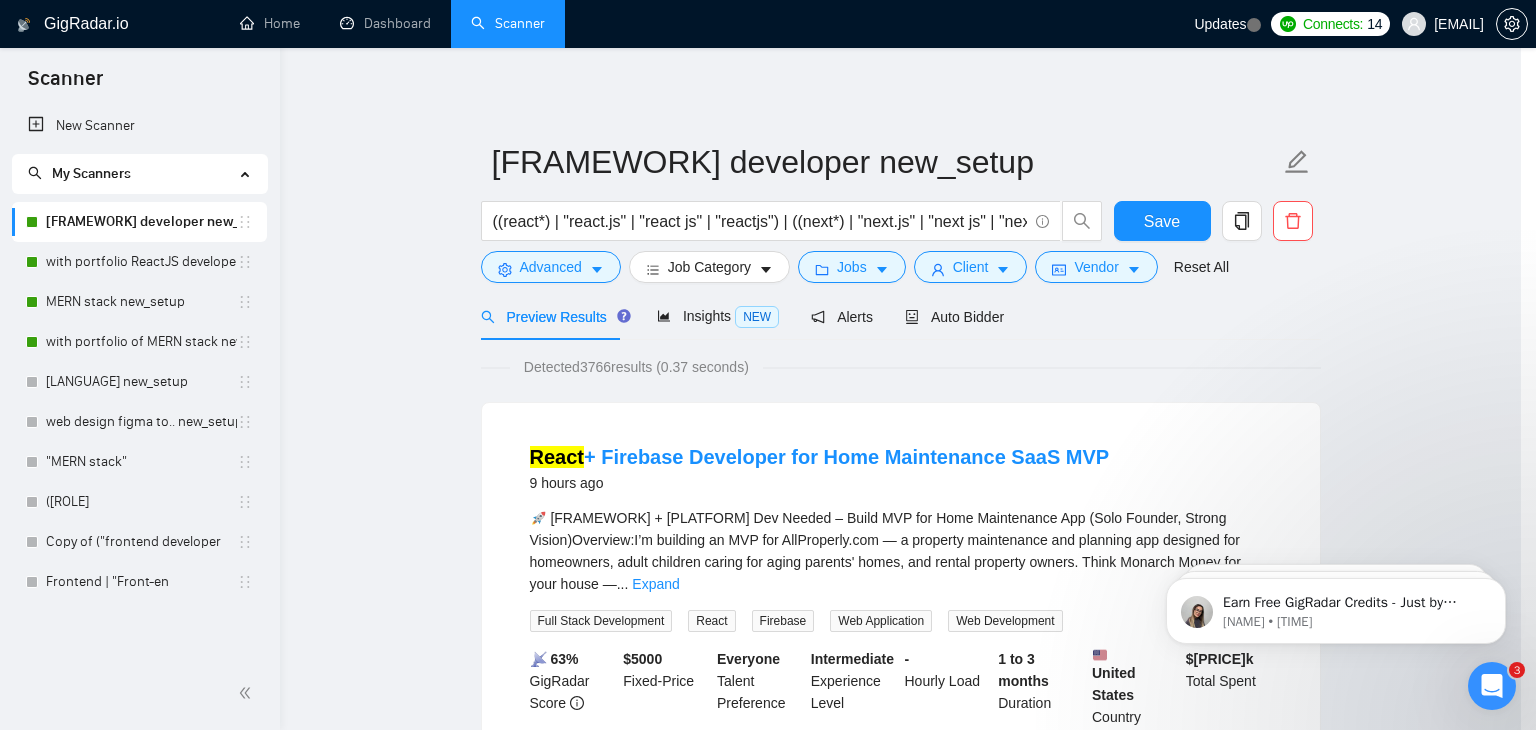 scroll, scrollTop: 2, scrollLeft: 0, axis: vertical 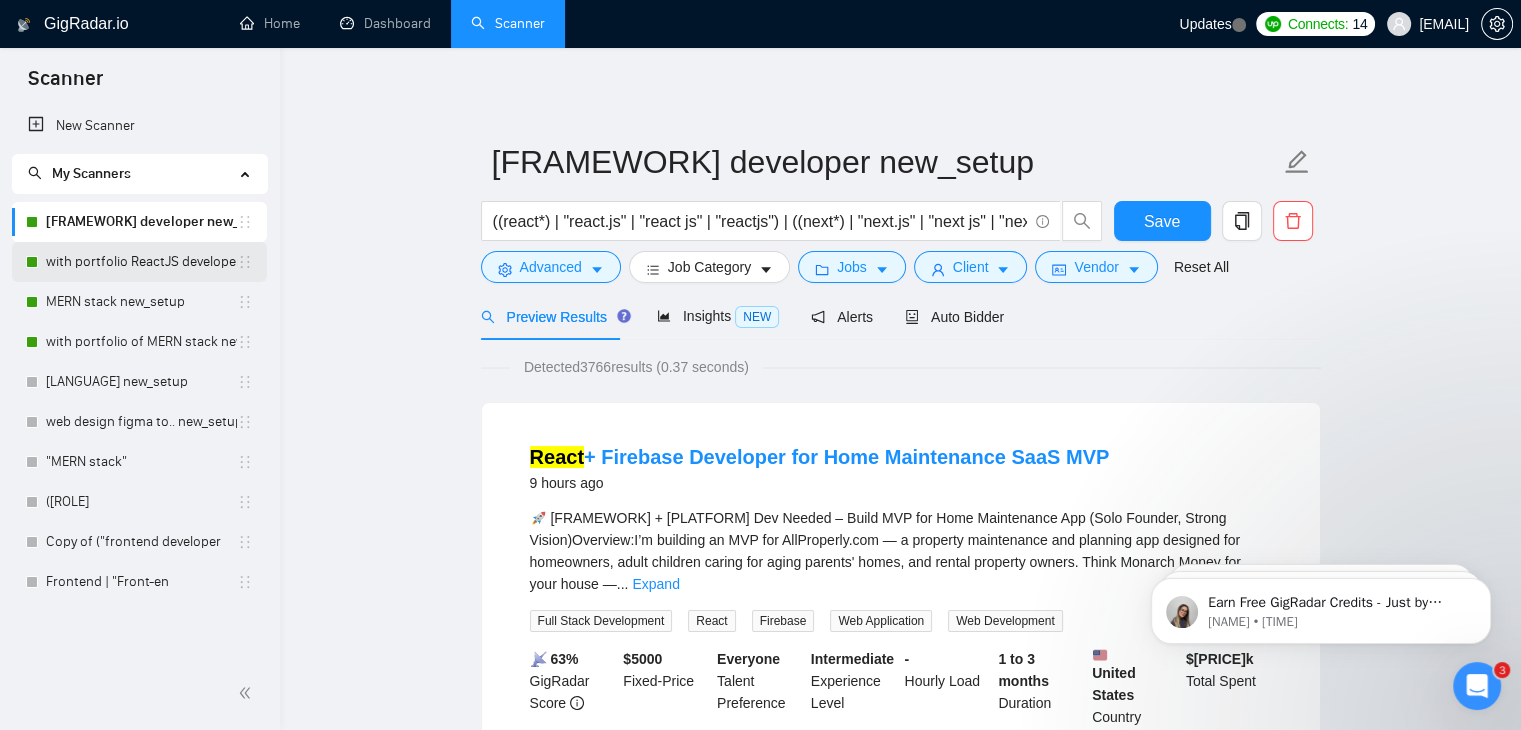 click on "with portfolio ReactJS developer new_setup" at bounding box center [141, 262] 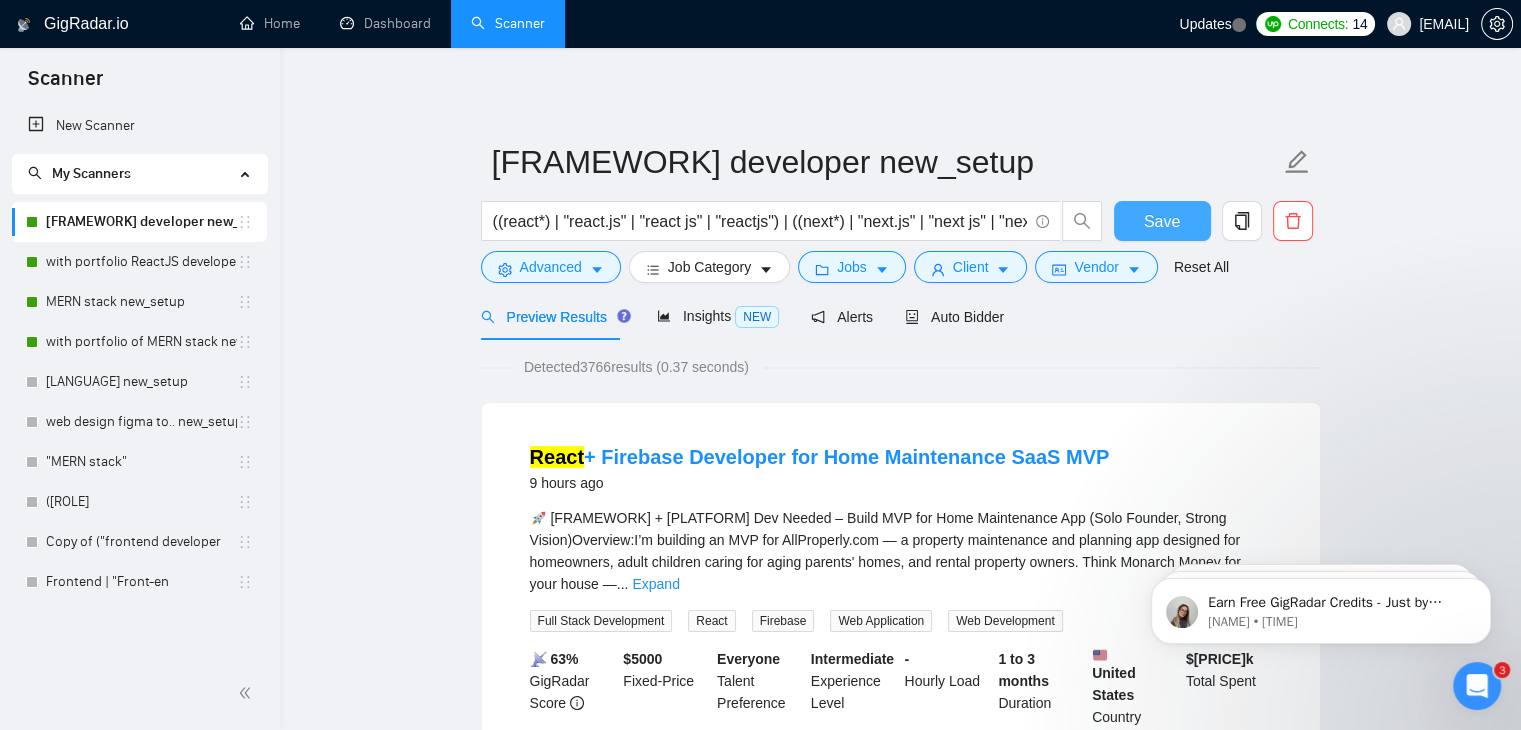 click on "Save" at bounding box center (1162, 221) 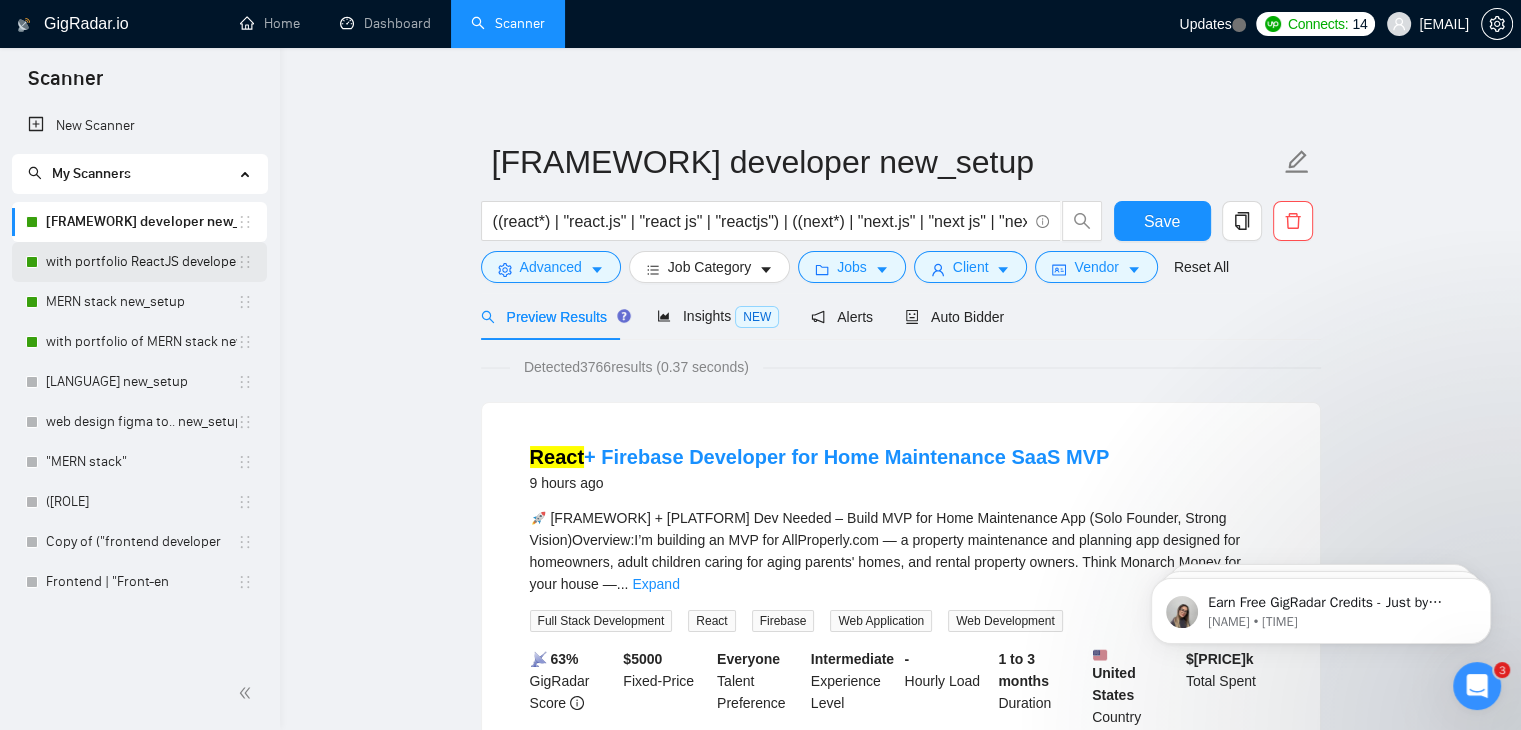 click on "with portfolio ReactJS developer new_setup" at bounding box center (141, 262) 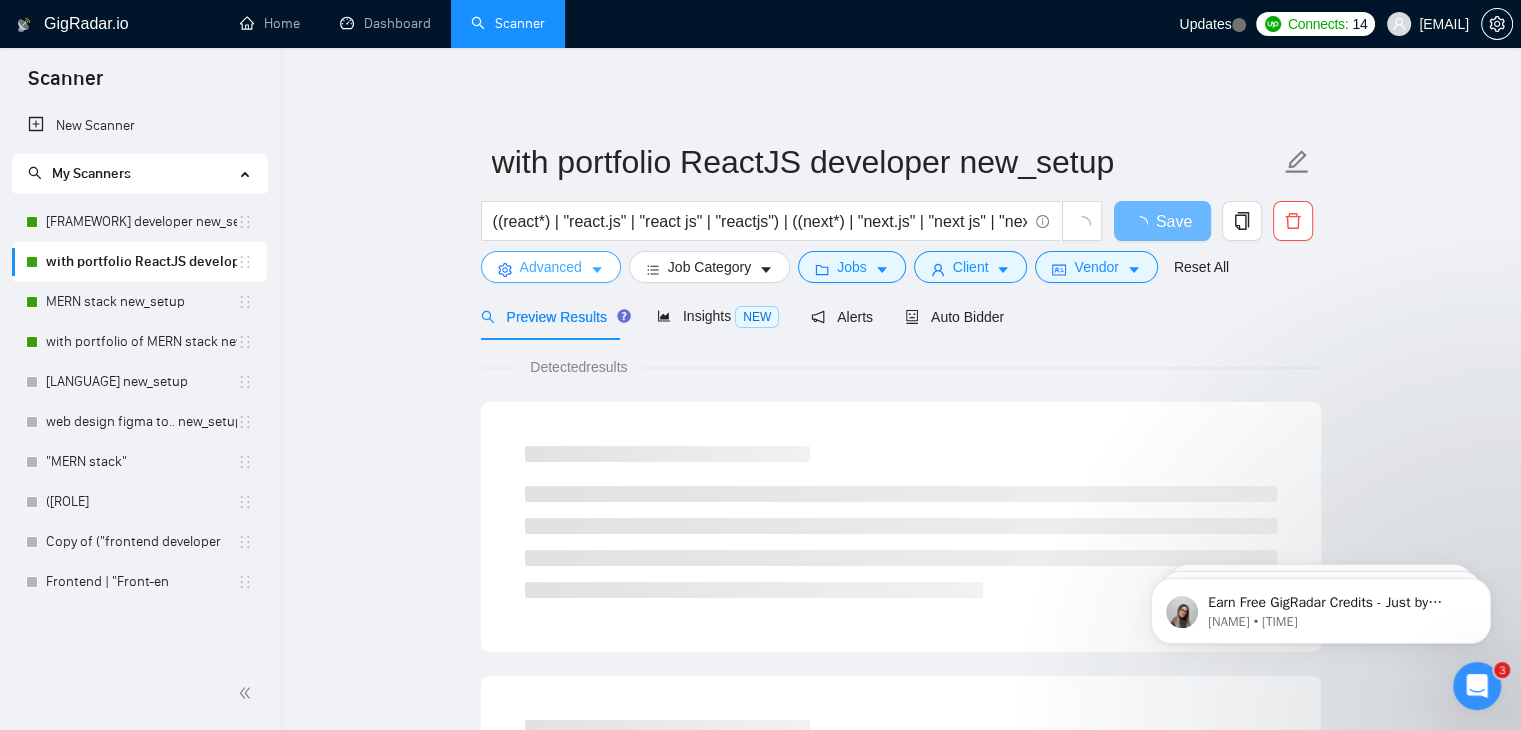 click on "Advanced" at bounding box center [551, 267] 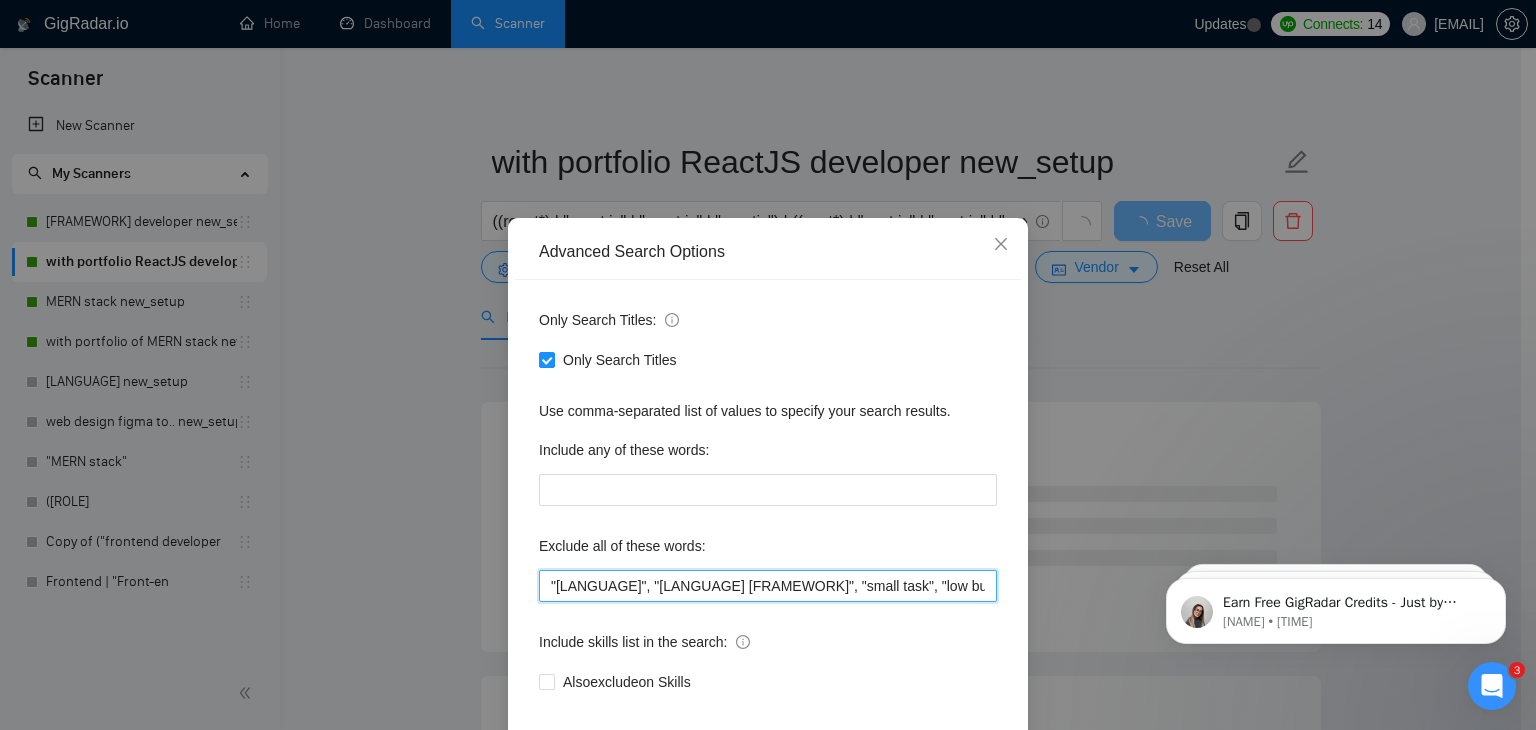 click on ""[LANGUAGE]", "[LANGUAGE] [FRAMEWORK]", "small task", "low budget", "quick fix", "low-code", "non-profit", ".[LANGUAGE]", "[PLATFORM]", "[PLATFORM]", "[LANGUAGE]", "[FRAMEWORK]*", "[LANGUAGE]", "[FRAMEWORK]", "[PLATFORM]", "[PLATFORM]", "[ROLE]", "[TECHNOLOGY]", "[TECHNOLOGY]", "[TOOL]"" at bounding box center (768, 586) 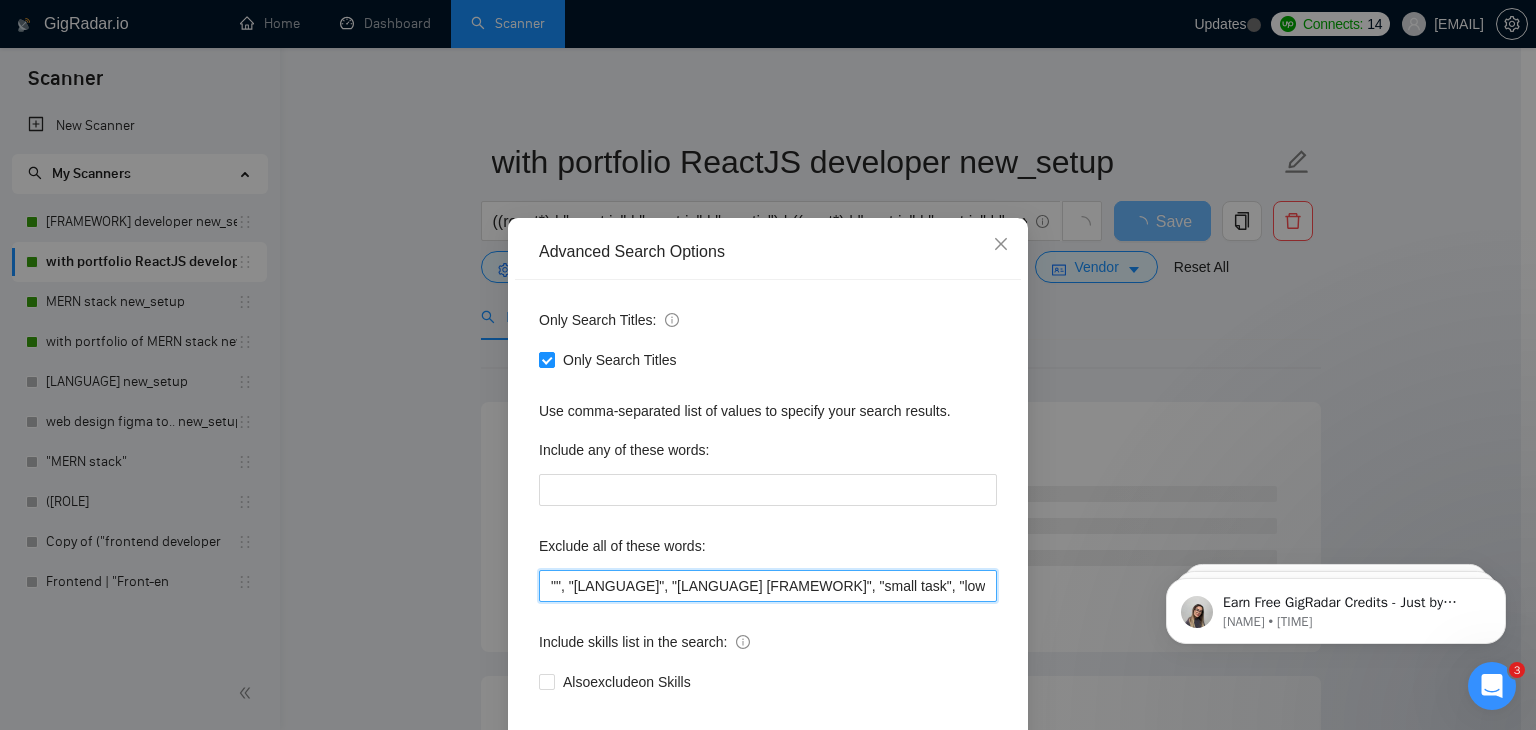 paste on "hours" 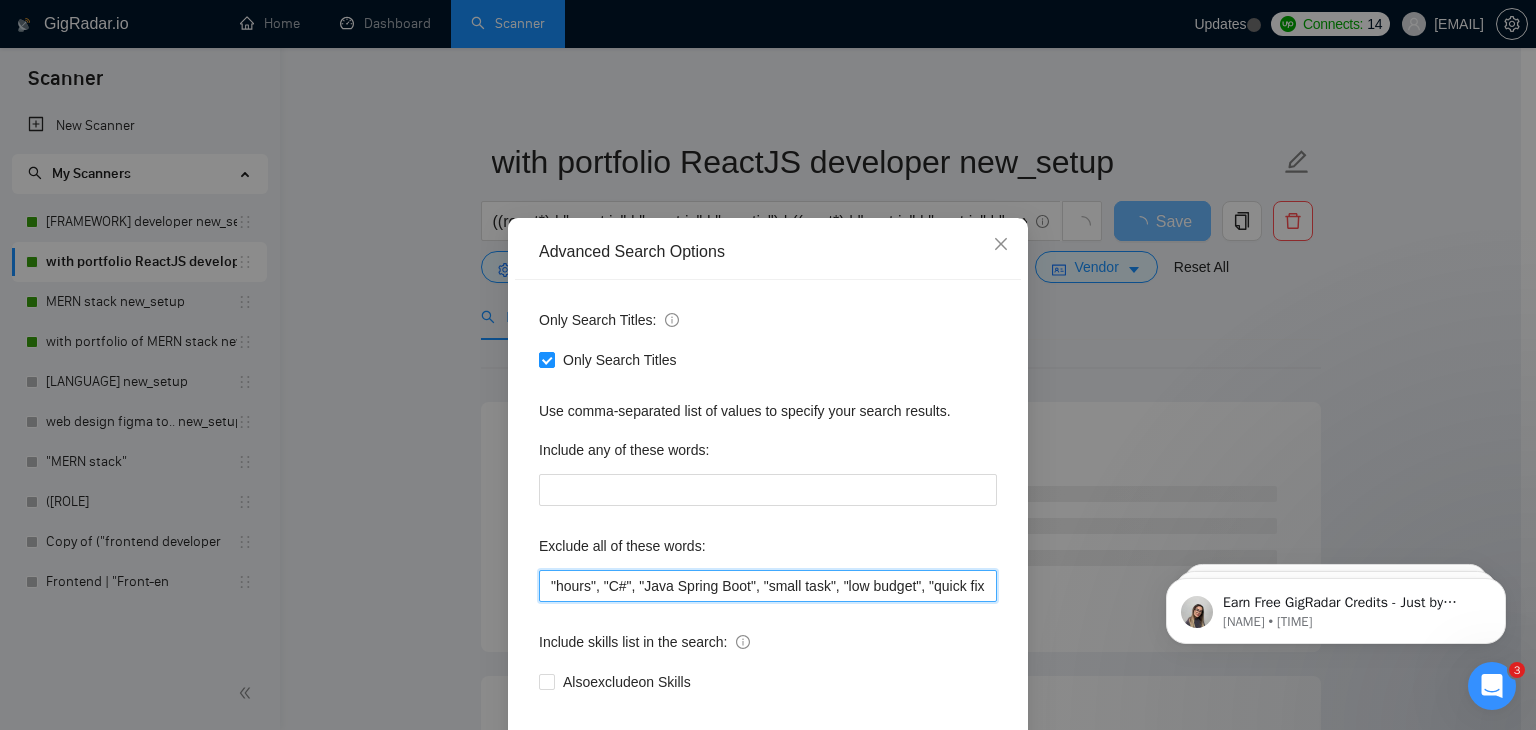 click on ""hours", "C#", "Java Spring Boot", "small task", "low budget", "quick fix", "low-code", "non-profit", ".NET", "WordPress", "shopify", "python", "vue*", "php", "laravel", "Flutterflow", "React native", " App developer", "Web3", "Web 3", "QA"" at bounding box center (768, 586) 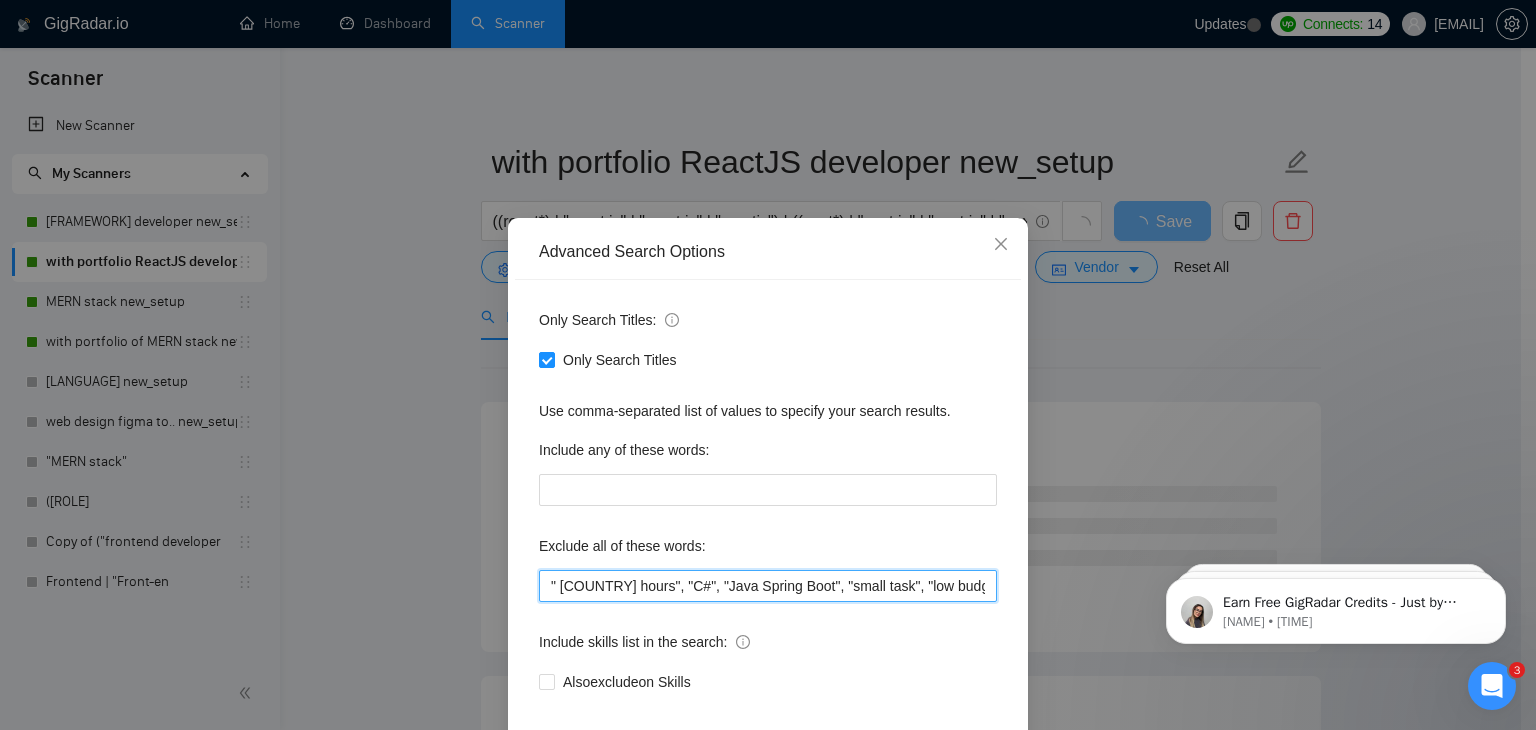 click on "" [COUNTRY] hours", "C#", "Java Spring Boot", "small task", "low budget", "quick fix", "low-code", "non-profit", ".NET", "WordPress", "shopify", "python", "vue*", "php", "laravel", "Flutterflow", "React native", " App developer", "Web3", "Web 3", "QA"" at bounding box center [768, 586] 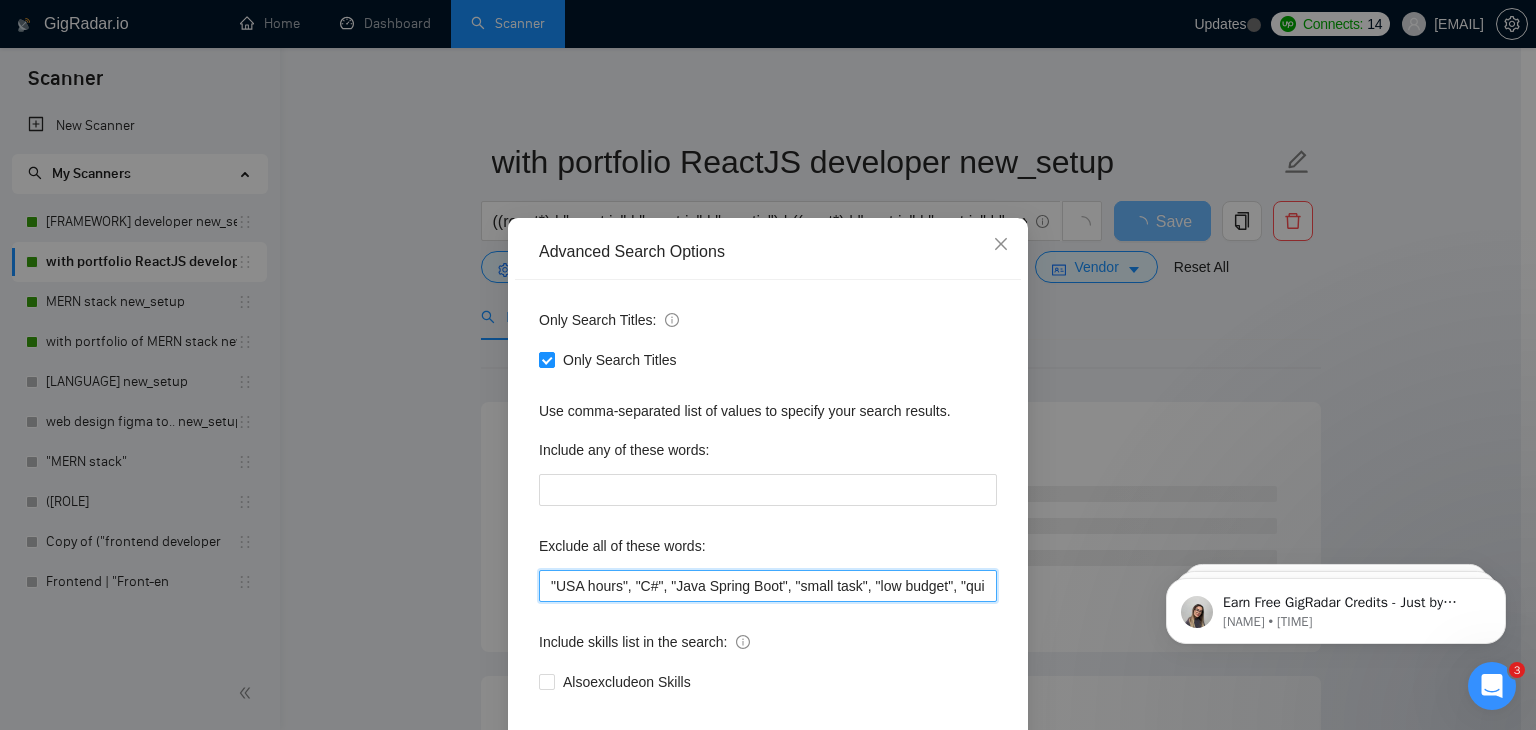 click on ""USA hours", "C#", "Java Spring Boot", "small task", "low budget", "quick fix", "low-code", "non-profit", ".NET", "WordPress", "shopify", "python", "vue*", "php", "laravel", "Flutterflow", "React native", " App developer", "Web3", "Web 3", "QA"" at bounding box center (768, 586) 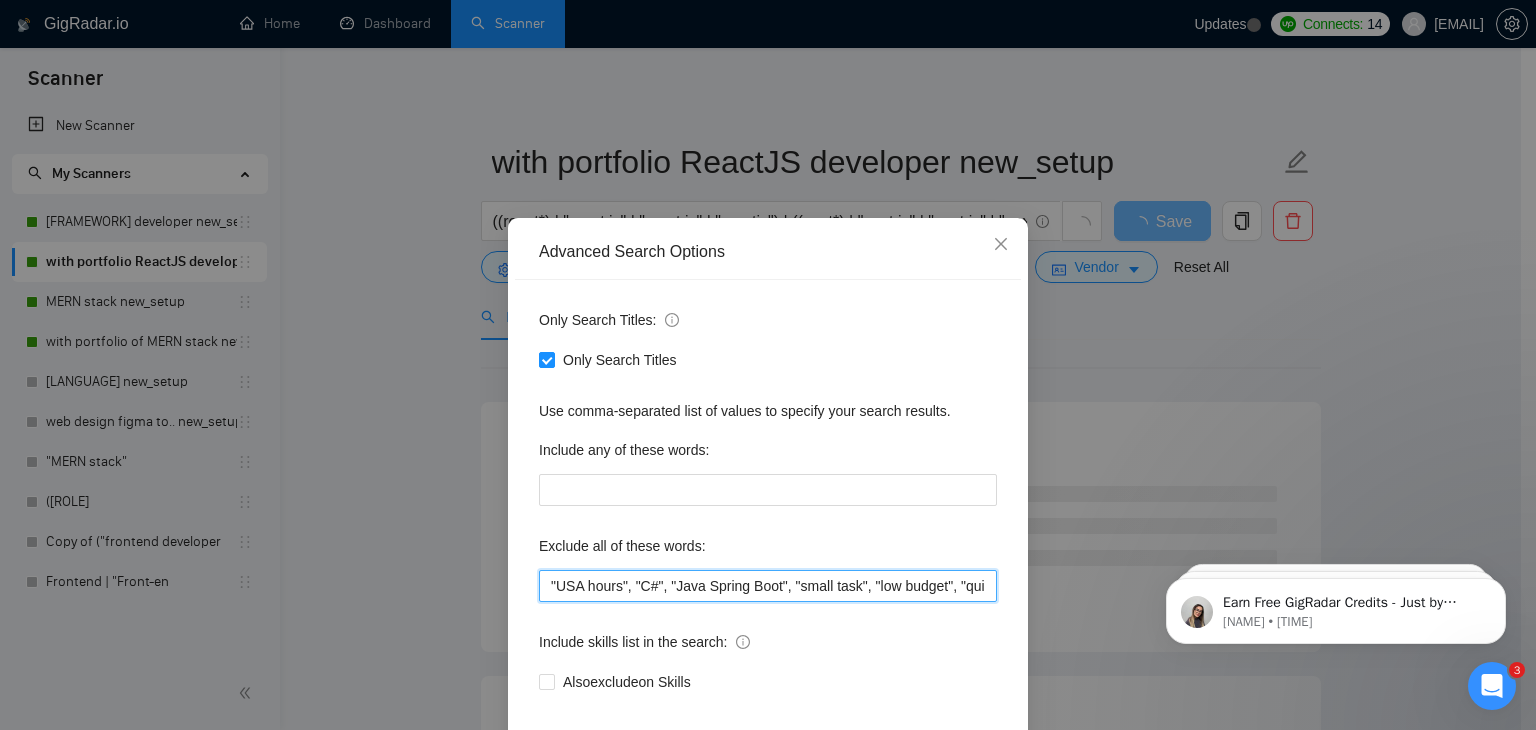 drag, startPoint x: 614, startPoint y: 590, endPoint x: 548, endPoint y: 585, distance: 66.189125 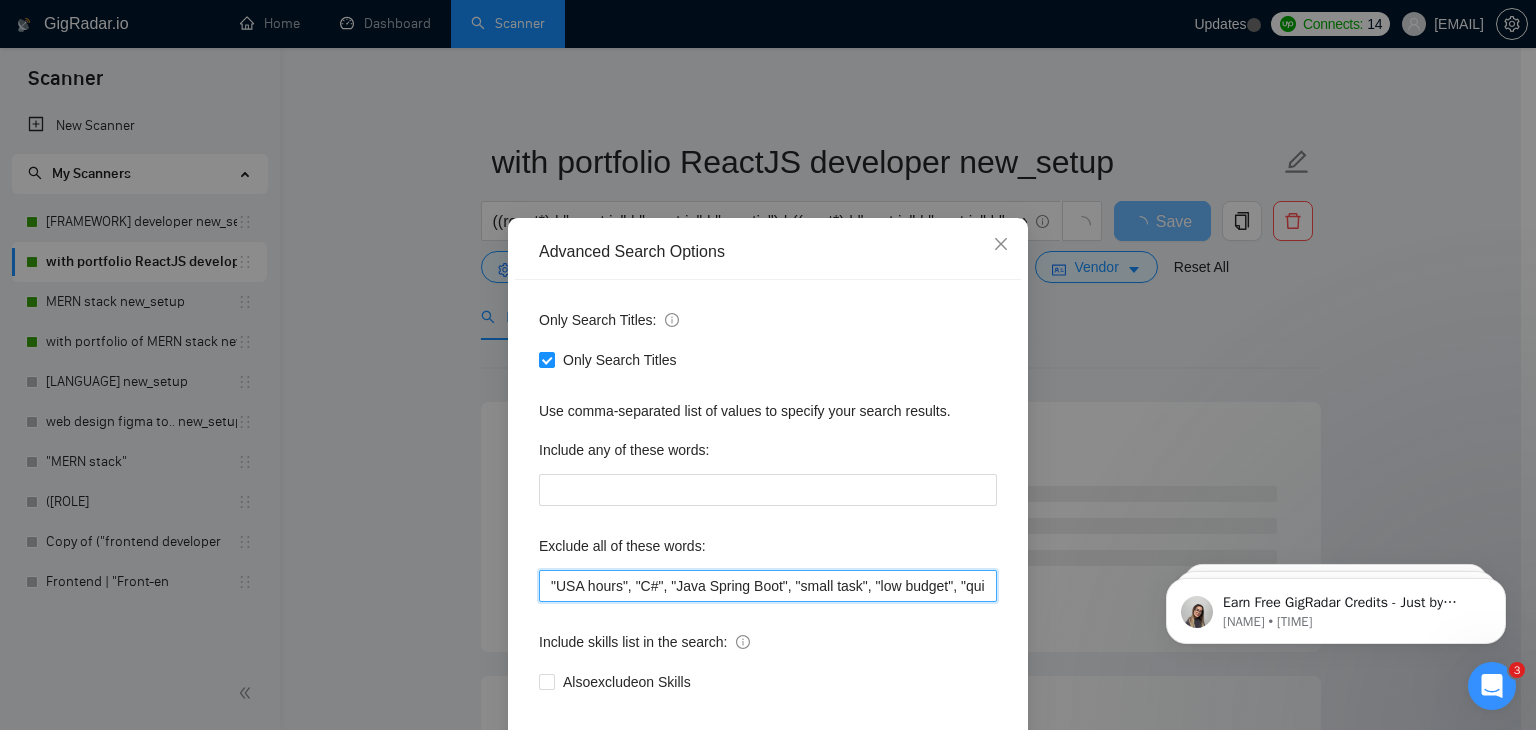 click on ""USA hours", "C#", "Java Spring Boot", "small task", "low budget", "quick fix", "low-code", "non-profit", ".NET", "WordPress", "shopify", "python", "vue*", "php", "laravel", "Flutterflow", "React native", " App developer", "Web3", "Web 3", "QA"" at bounding box center [768, 586] 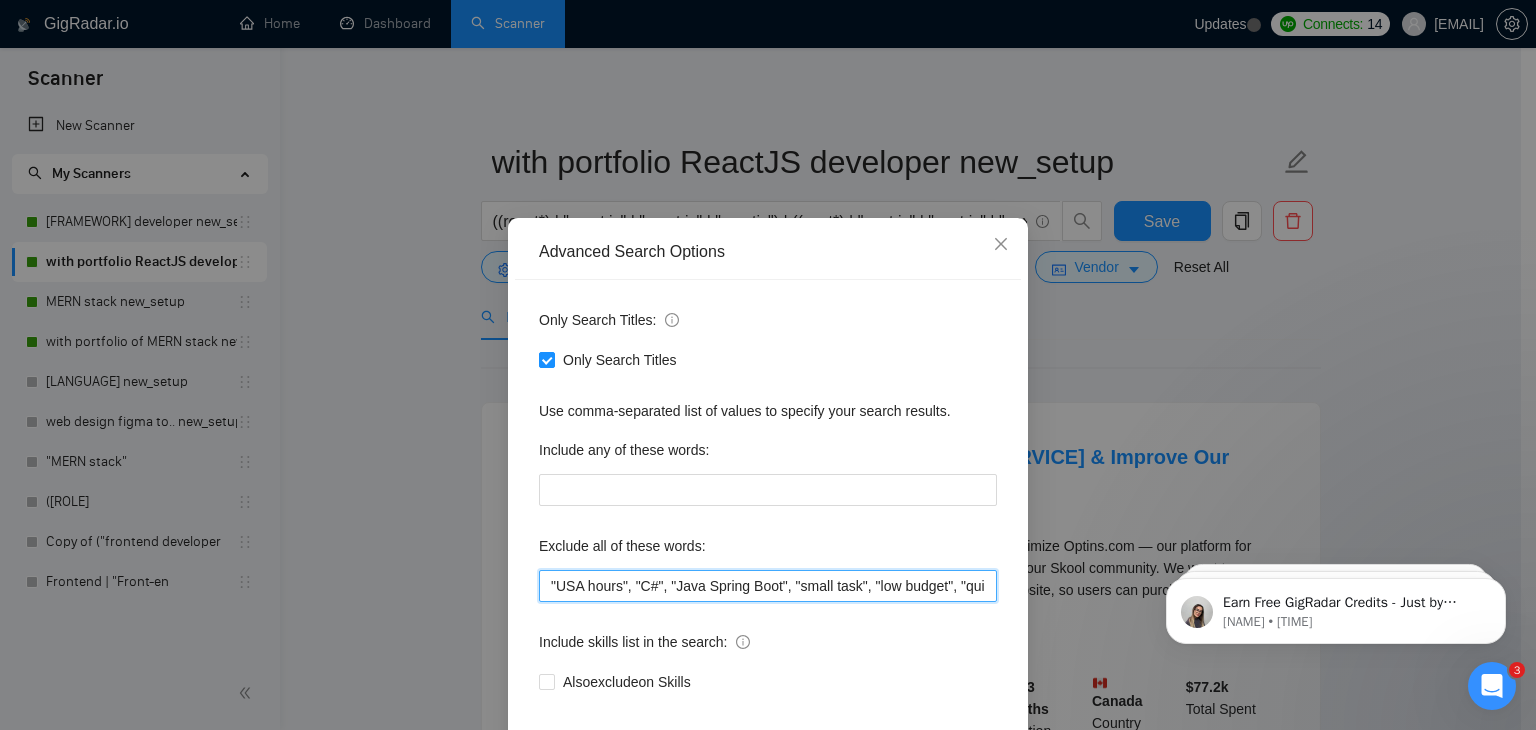 scroll, scrollTop: 102, scrollLeft: 0, axis: vertical 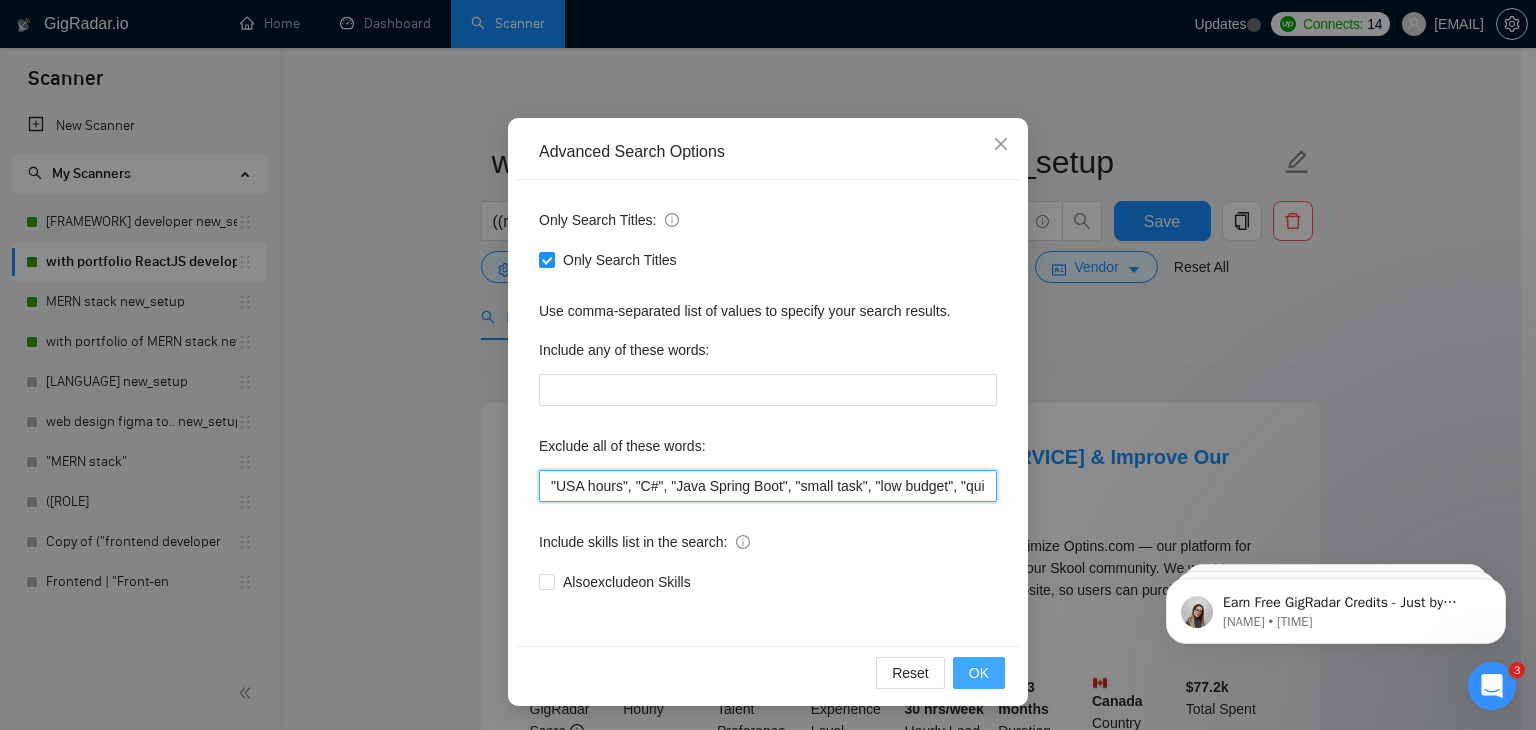 type on ""USA hours", "C#", "Java Spring Boot", "small task", "low budget", "quick fix", "low-code", "non-profit", ".NET", "WordPress", "shopify", "python", "vue*", "php", "laravel", "Flutterflow", "React native", " App developer", "Web3", "Web 3", "QA"" 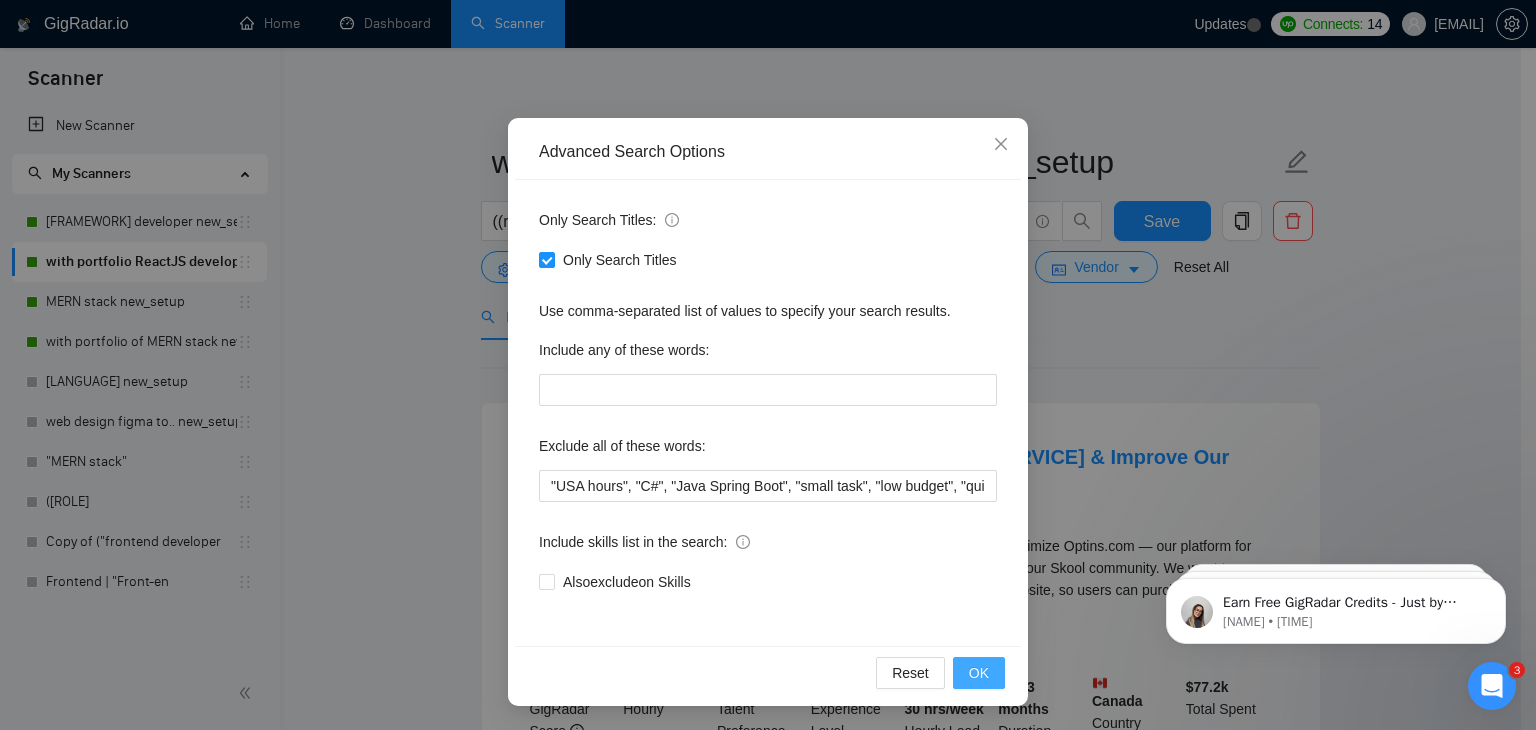 click on "OK" at bounding box center [979, 673] 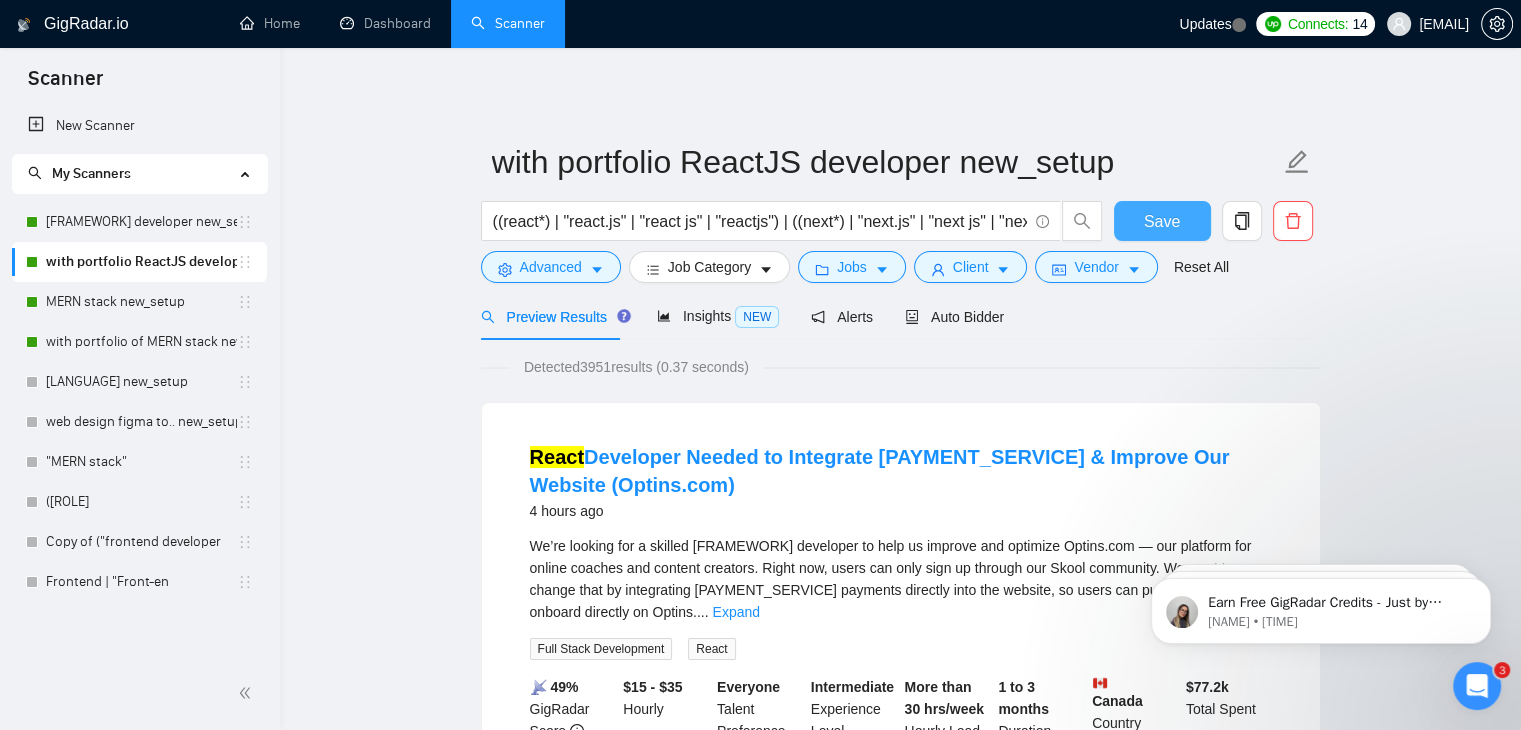 click on "Save" at bounding box center [1162, 221] 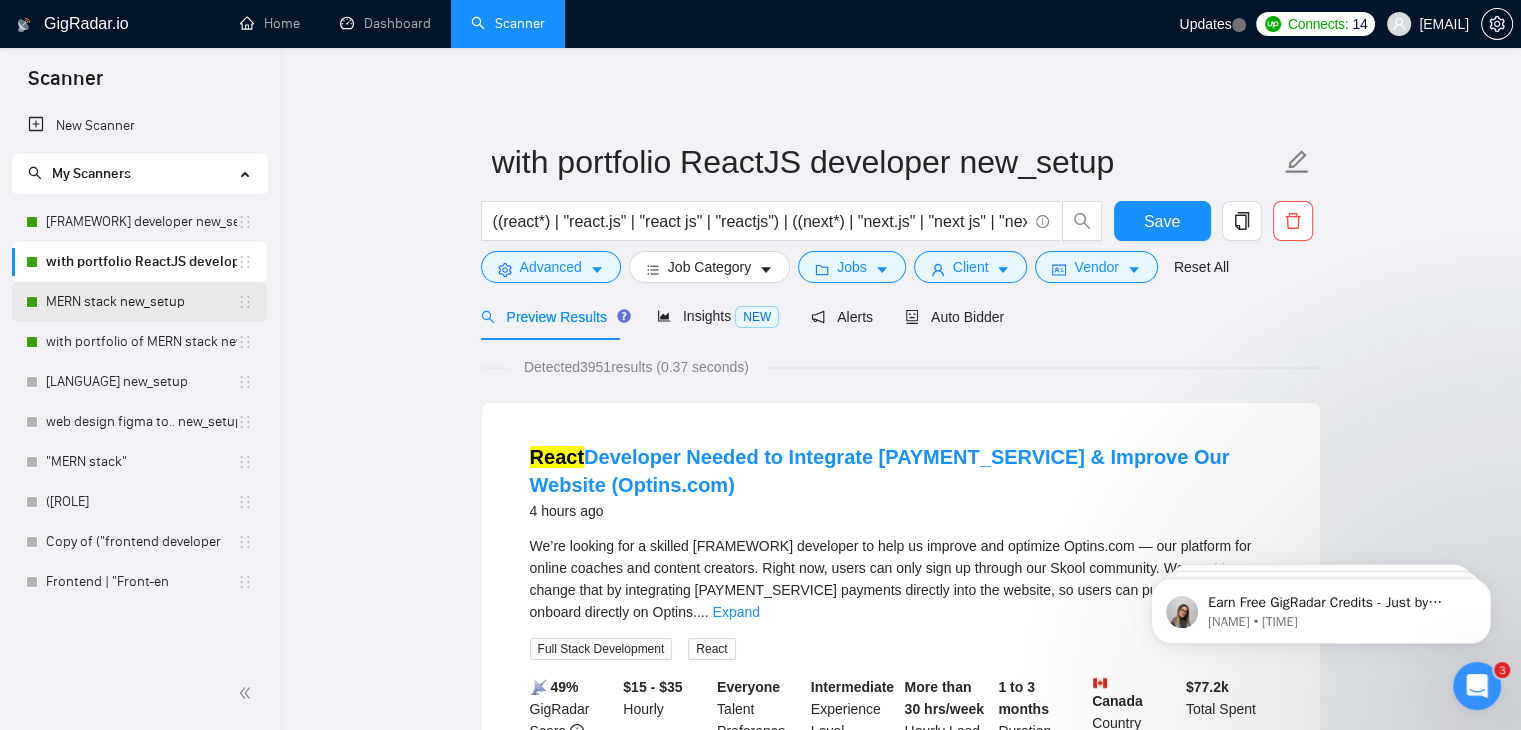 click on "MERN stack new_setup" at bounding box center [141, 302] 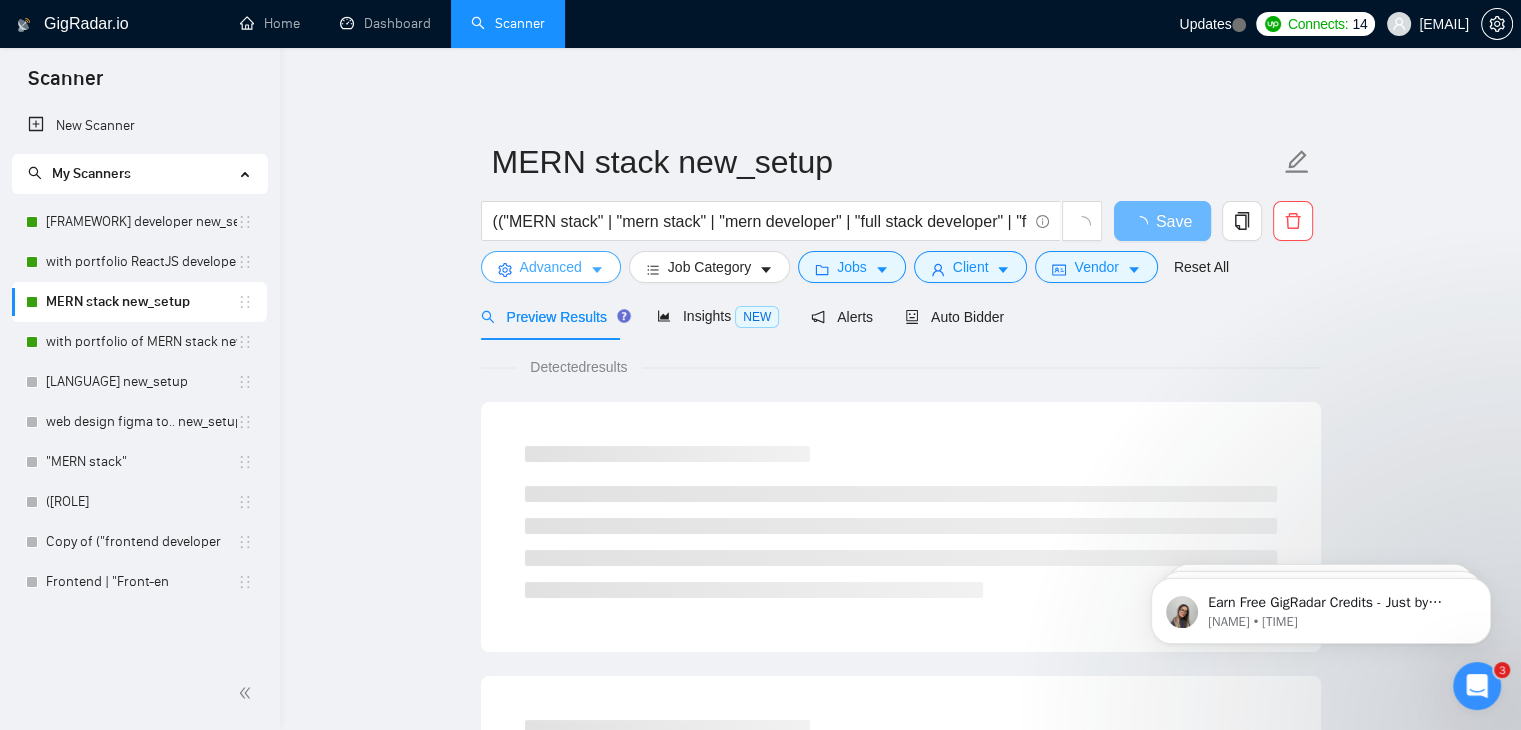 click on "Advanced" at bounding box center (551, 267) 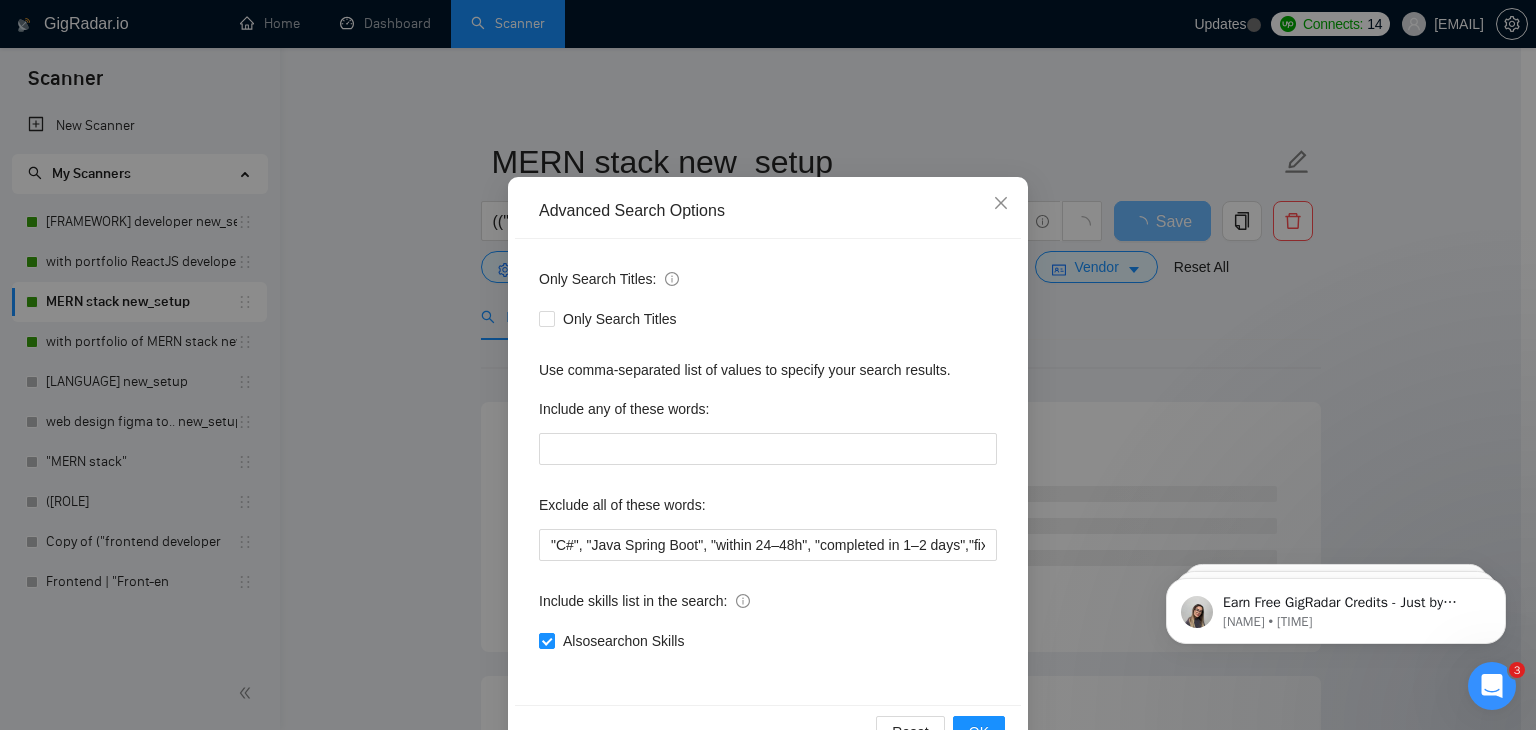 scroll, scrollTop: 44, scrollLeft: 0, axis: vertical 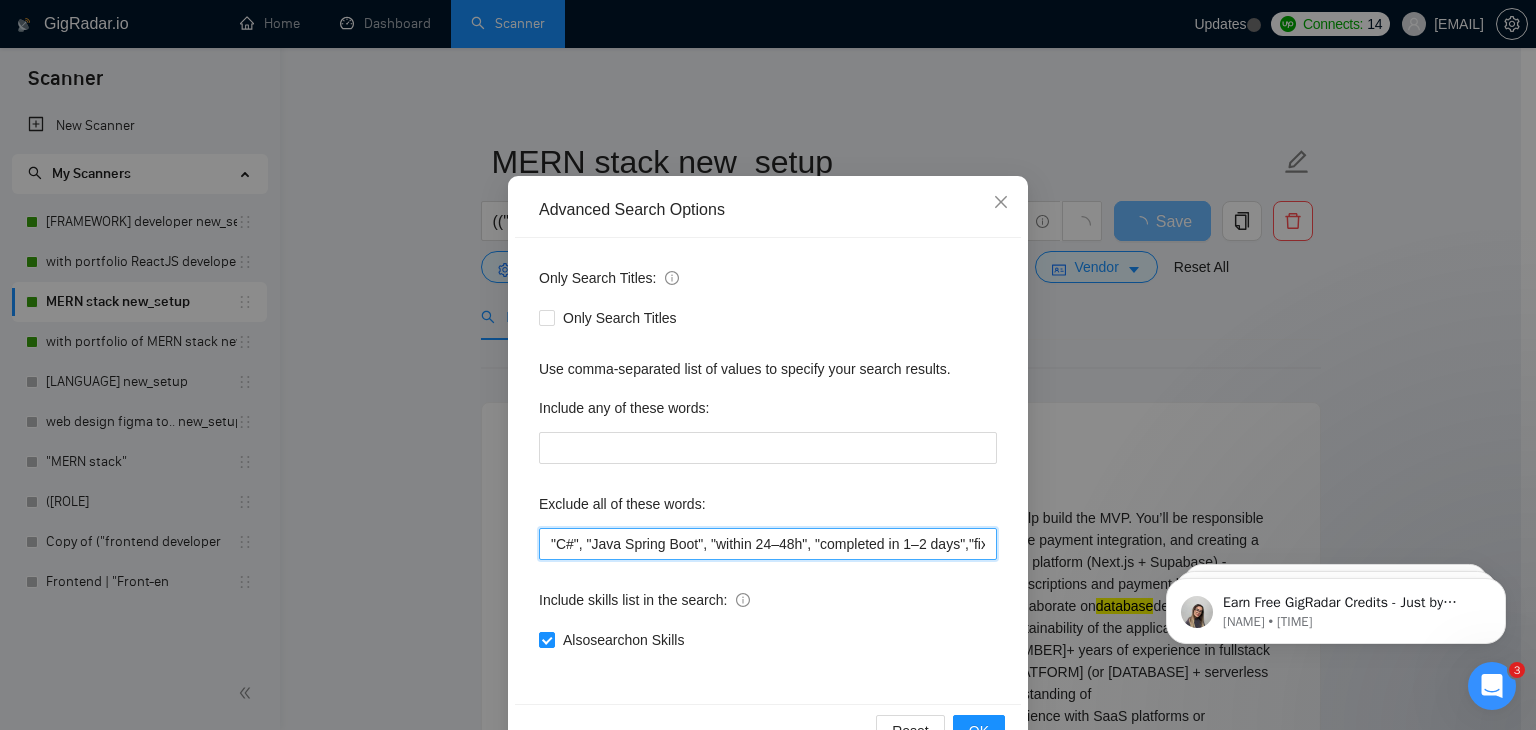 click on ""C#", "Java Spring Boot", "within 24–48h", "completed in 1–2 days","fixed budget", "Fixed Price", "small task", "low budget", "No-Code", "quick fix", "low-code", "non-profit", ".NET", "WordPress", "shopify", "python", "vue*", "php", "laravel", "Flutterflow", "flutter" "React-native","React native", " App developer", "Web3", "Web 3", "QA", "rust", "Angular*", "PST", "CST", "UTC" , "Pacific time", zone", "Spanish", "10+ years", "8+ years ", " 6$/h", " 5$/h", " 4$/h", " 3$/h", " 2$/h"" at bounding box center (768, 544) 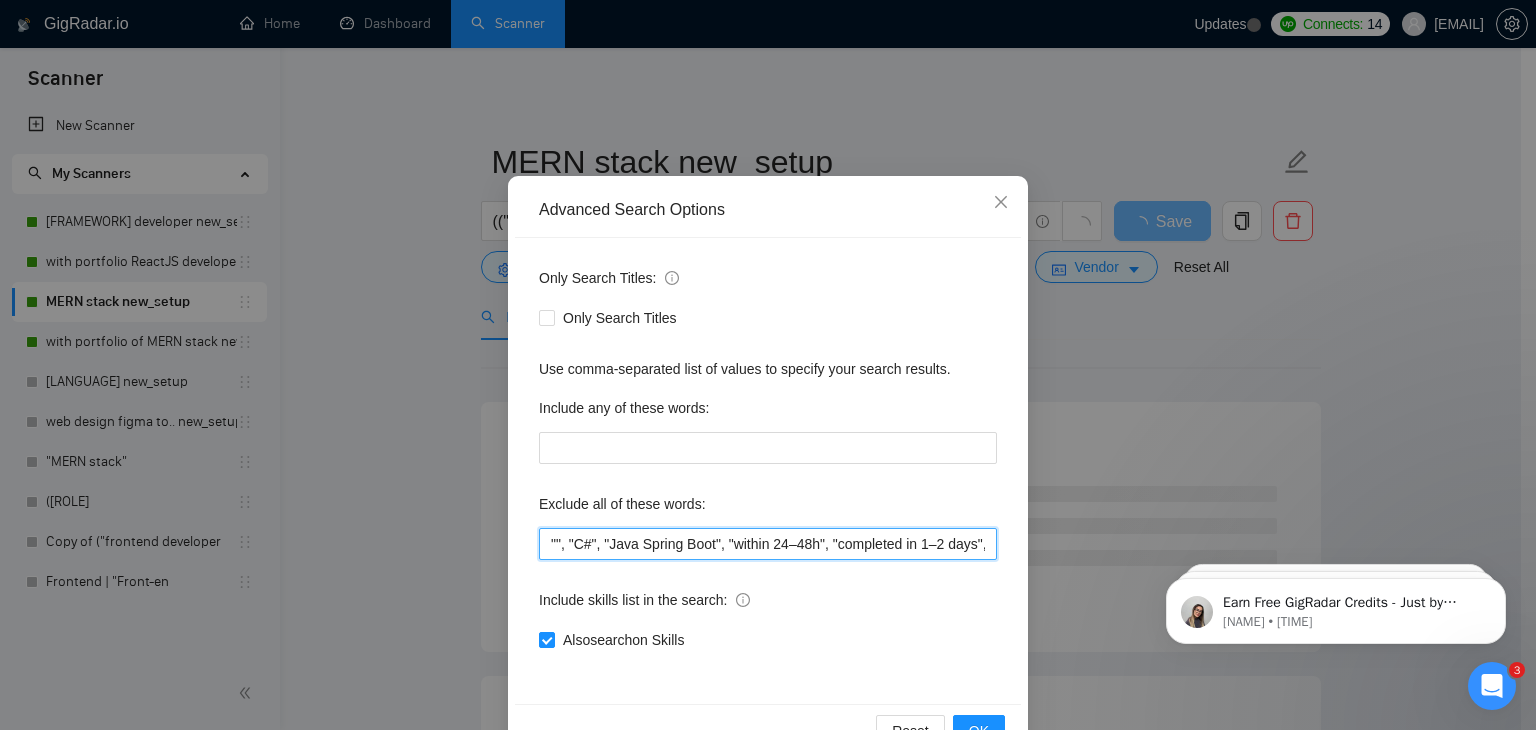 paste on "[COUNTRY] hours" 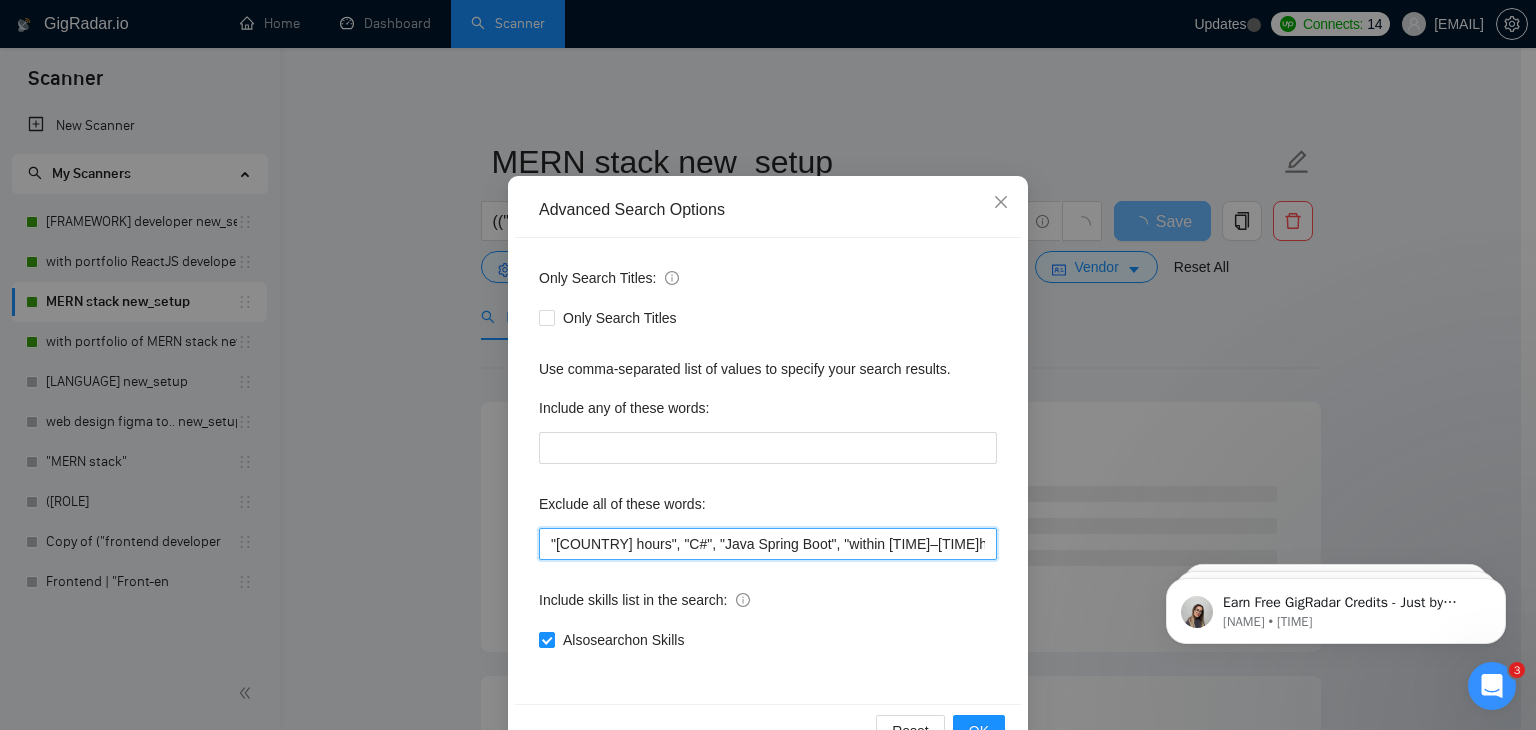 scroll, scrollTop: 102, scrollLeft: 0, axis: vertical 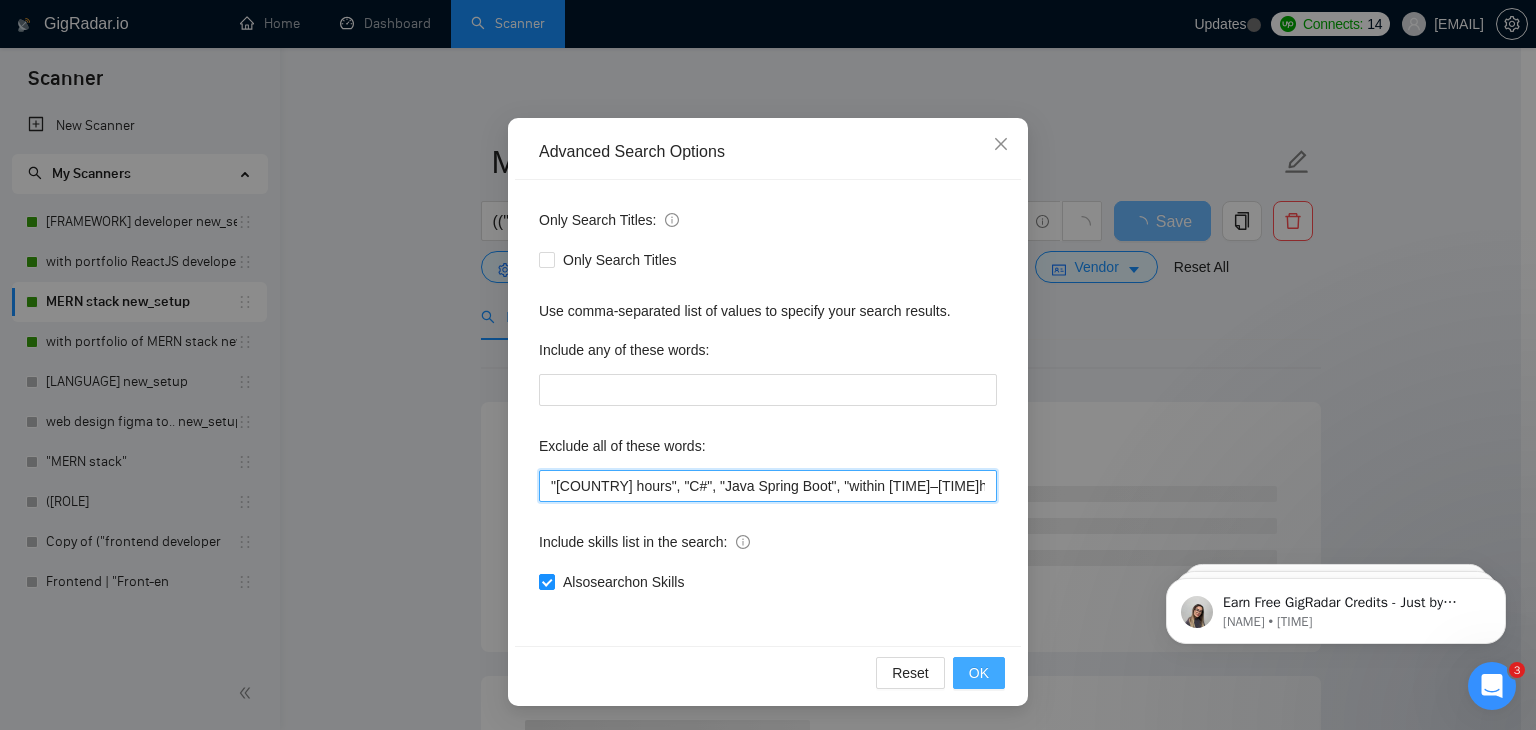type on ""[COUNTRY] hours", "C#", "Java Spring Boot", "within [TIME]–[TIME]h", "completed in [TIME]–[TIME] days","fixed budget", "Fixed Price", "small task", "low budget", "No-Code", "quick fix", "low-code", "non-profit", ".NET", "WordPress", "shopify", "python", "vue*", "php", "laravel", "Flutterflow", "flutter" "React-native","React native", " App developer", "Web3", "Web 3", "QA", "rust", "Angular*", "PST", "CST", "UTC" , "Pacific time", zone", "Spanish", "[YEAR]+ years", "[YEAR]+ years ", " [PRICE]$/h", " [PRICE]$/h", " [PRICE]$/h", " [PRICE]$/h", " [PRICE]$/h"" 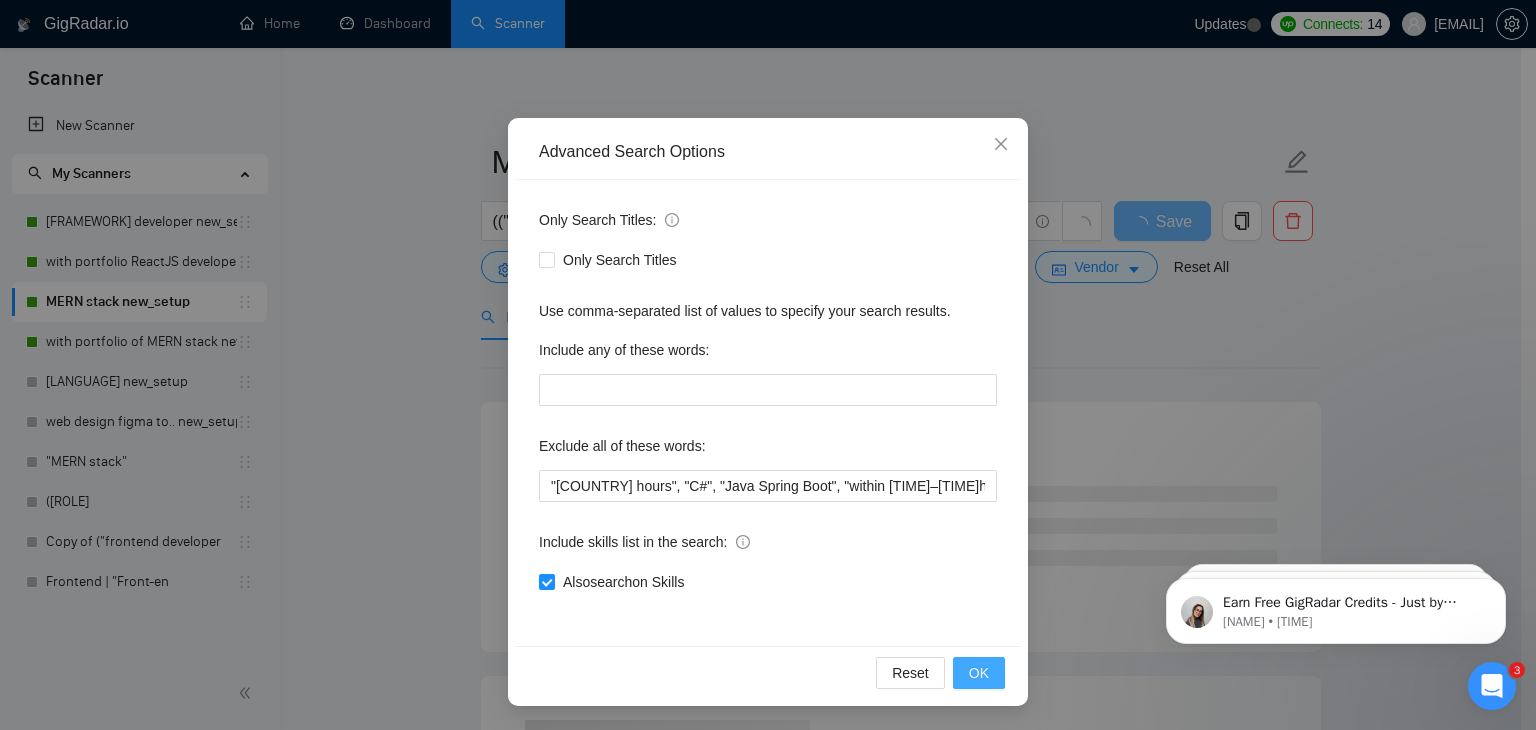 click on "OK" at bounding box center [979, 673] 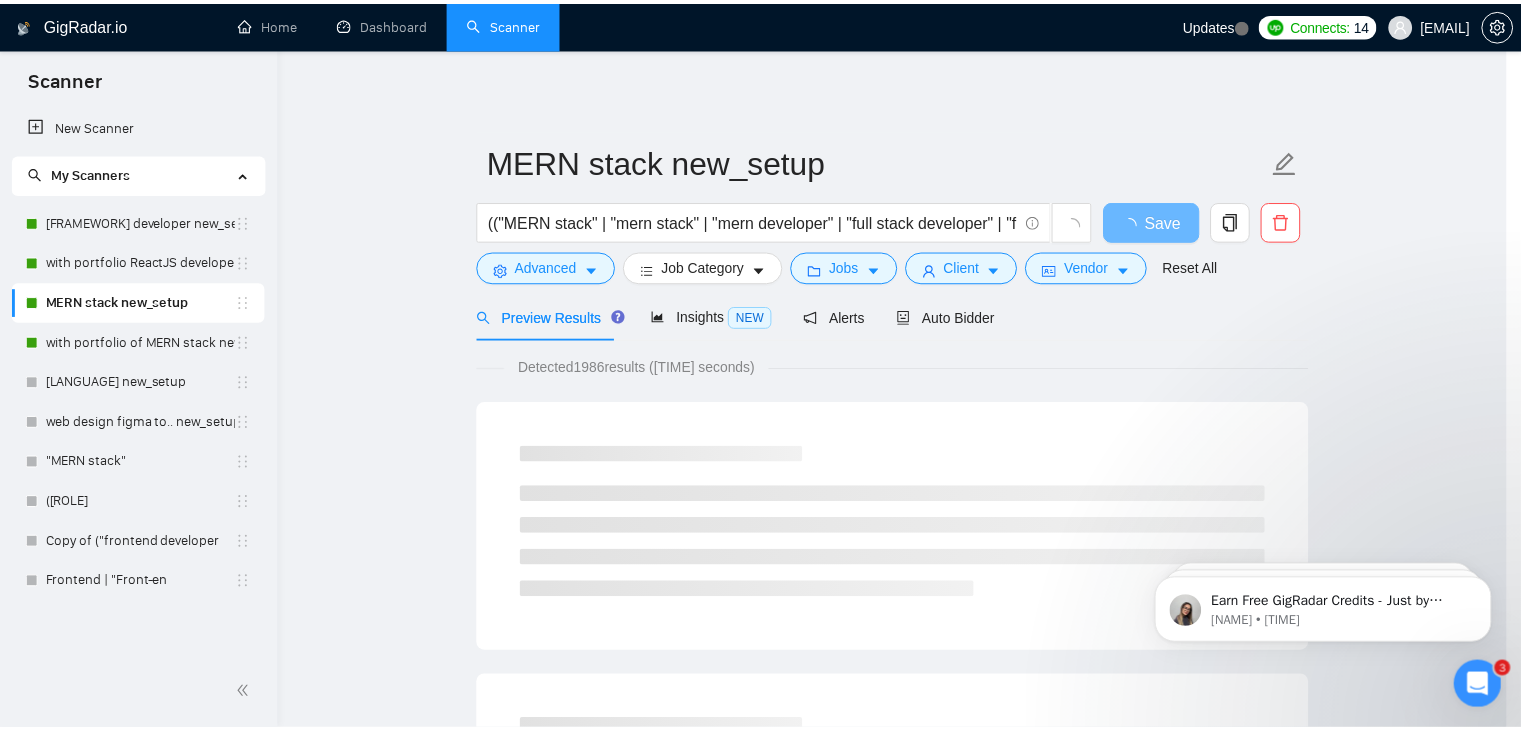 scroll, scrollTop: 2, scrollLeft: 0, axis: vertical 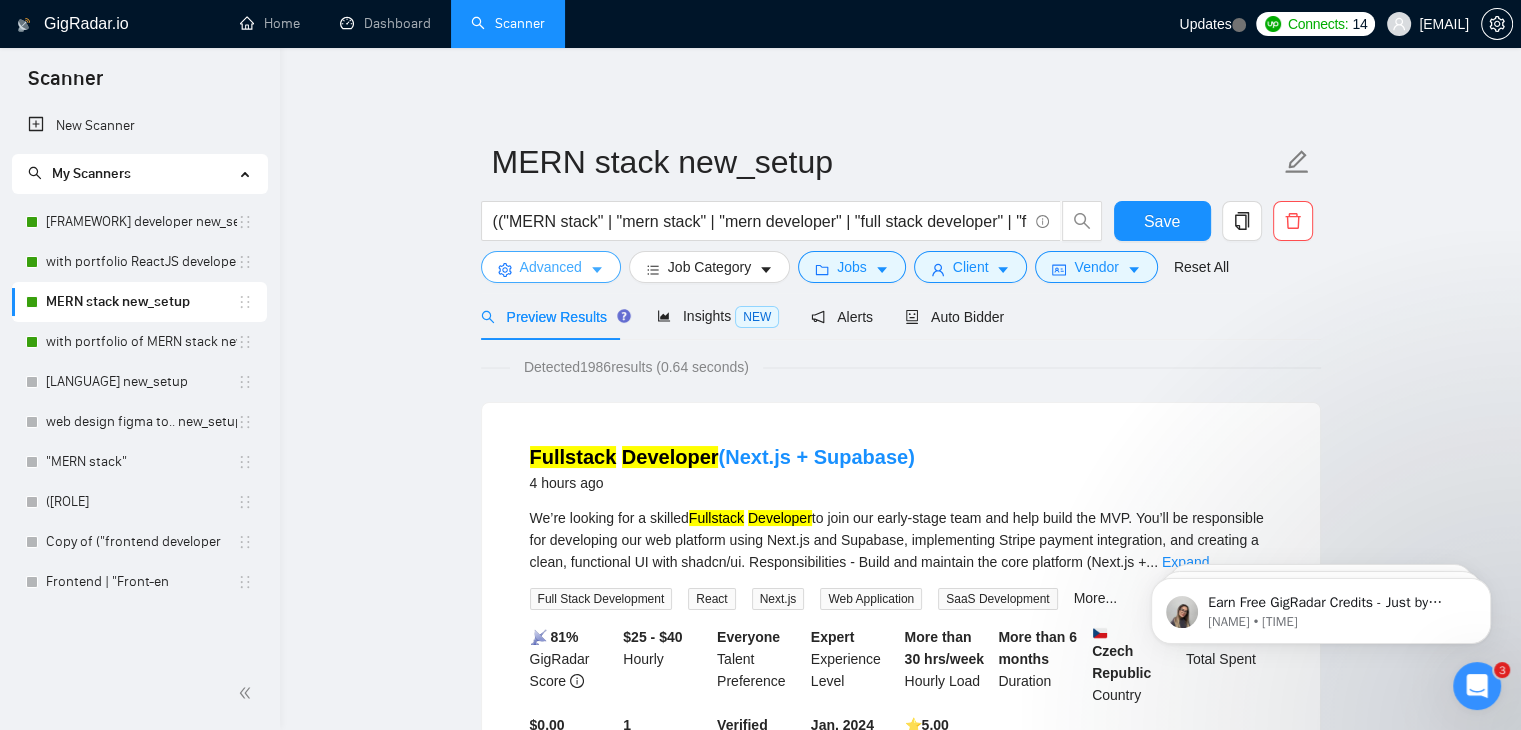 click on "Advanced" at bounding box center (551, 267) 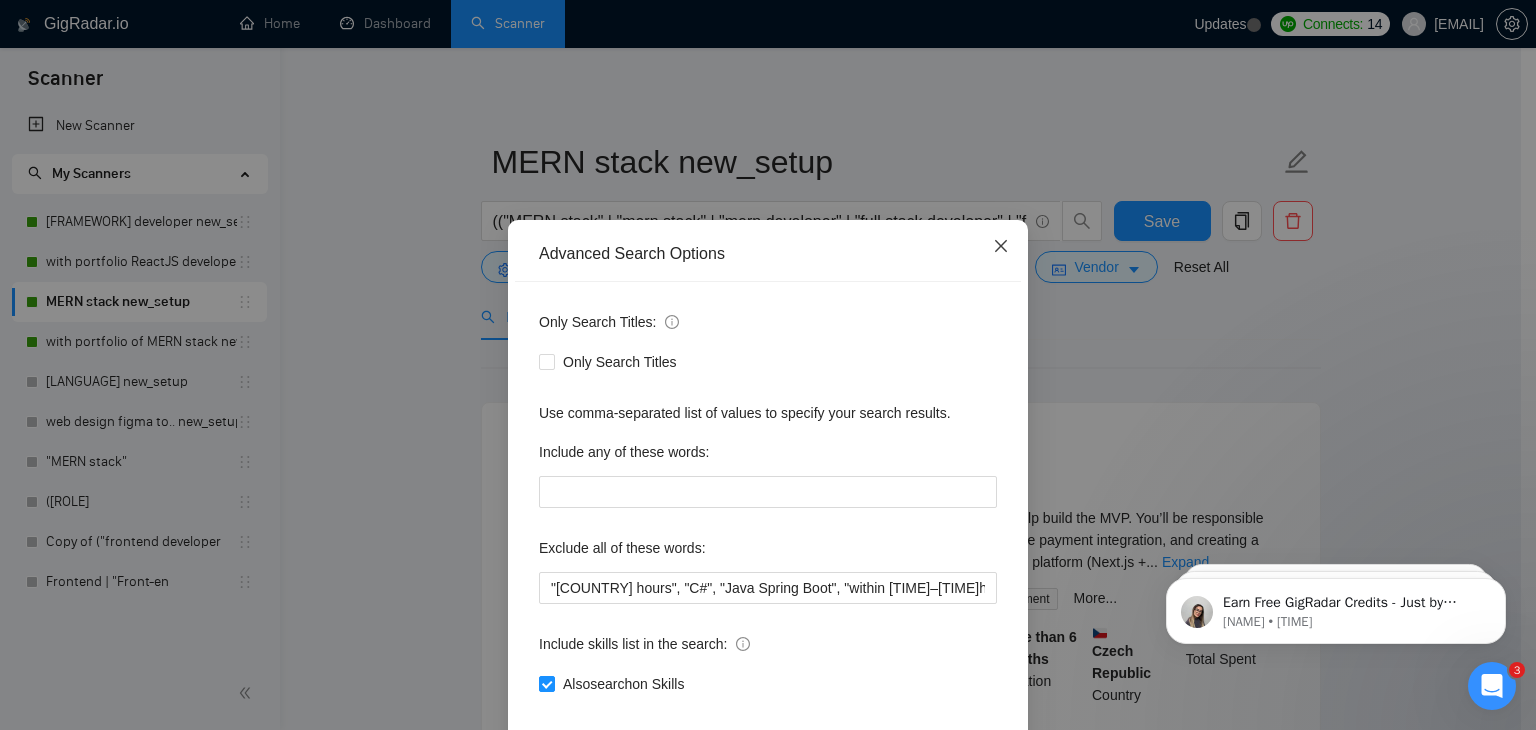 click 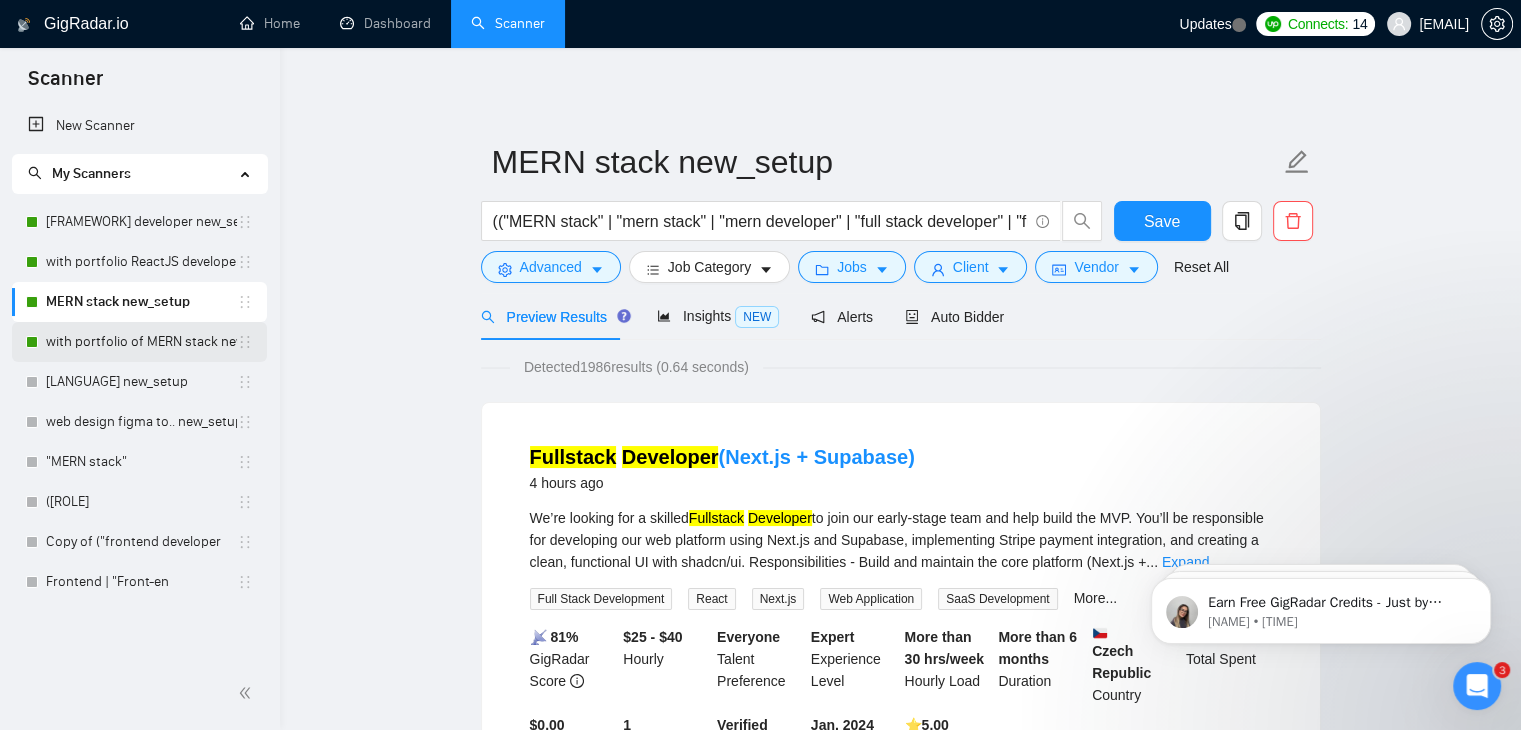 click on "with portfolio of MERN stack new_setup" at bounding box center (141, 342) 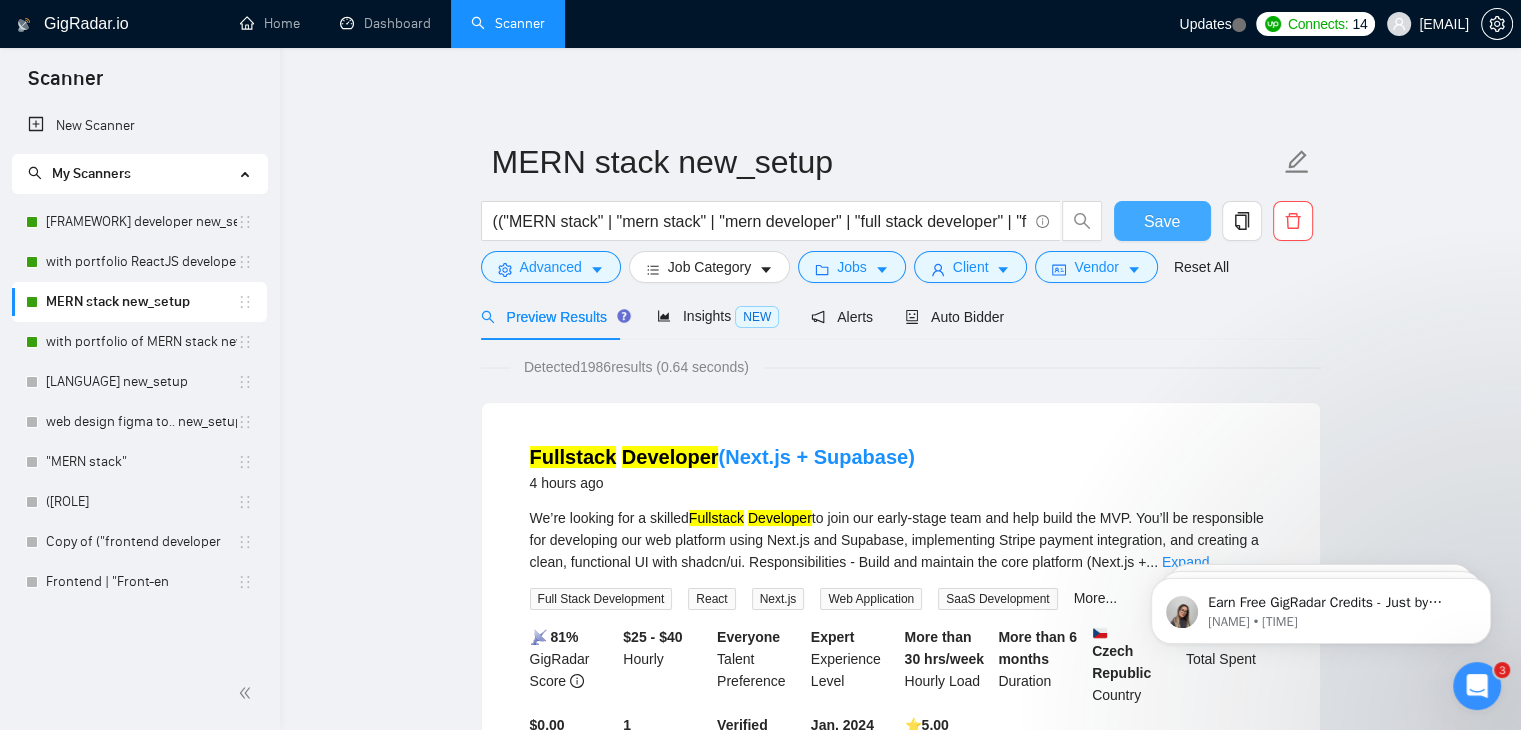 click on "Save" at bounding box center (1162, 221) 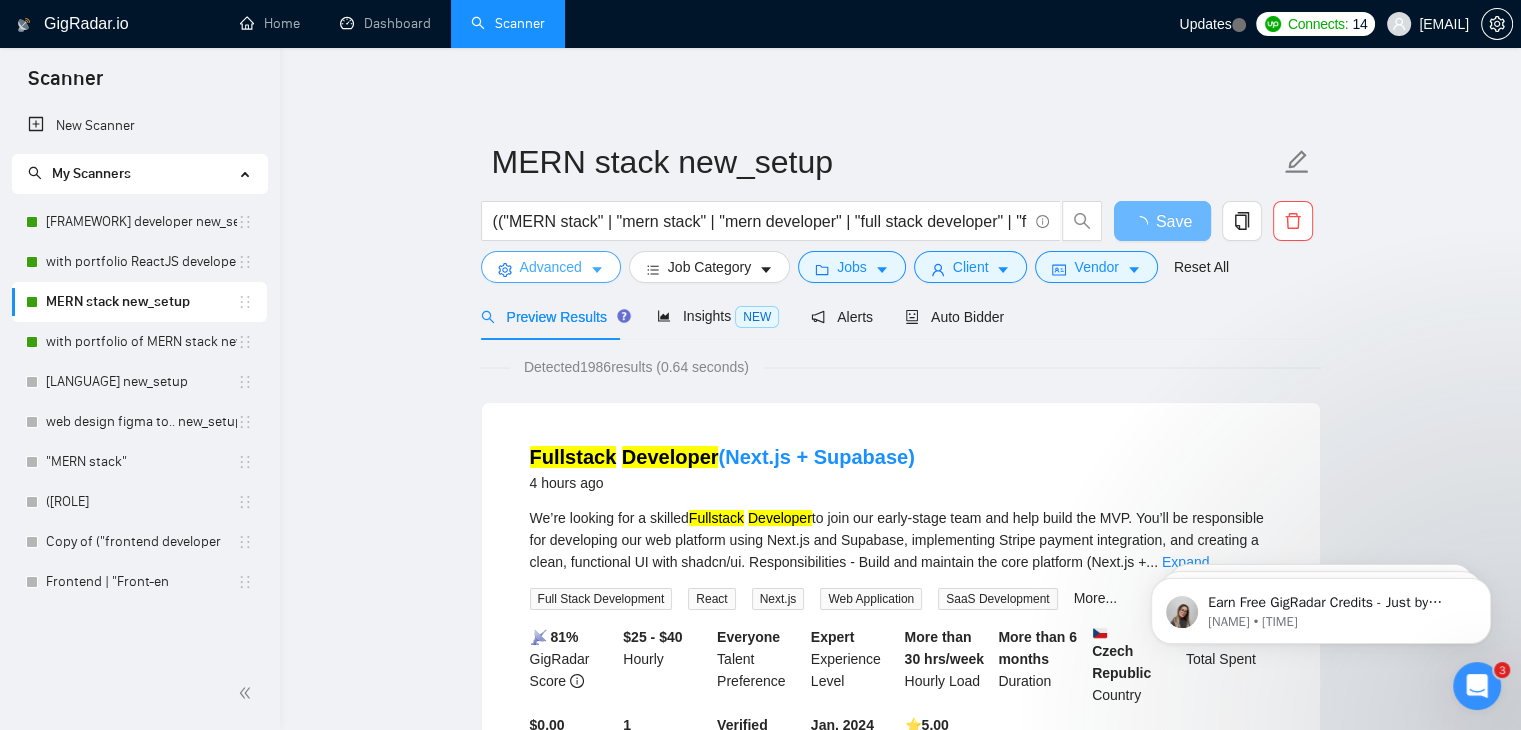 click on "Advanced" at bounding box center [551, 267] 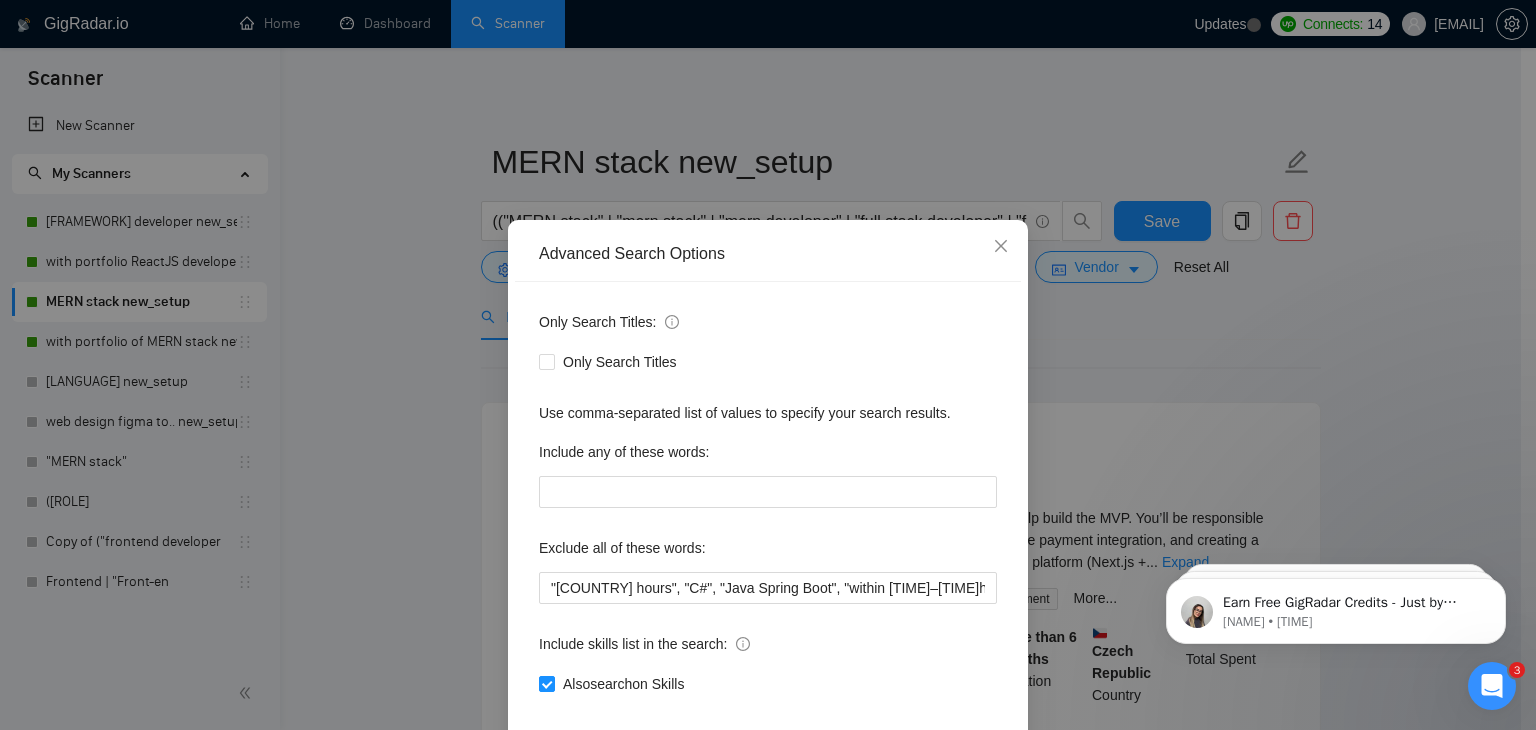 click on "Advanced Search Options Only Search Titles:   Only Search Titles Use comma-separated list of values to specify your search results. Include any of these words: Exclude all of these words: "[COUNTRY] hours", "C#", "Java Spring Boot", "within [TIME]–[TIME]h", "completed in [TIME]–[TIME] days","fixed budget", "Fixed Price", "small task", "low budget", "No-Code", "quick fix", "low-code", "non-profit", ".NET", "WordPress", "shopify", "python", "vue*", "php", "laravel", "Flutterflow", "flutter" "React-native","React native", " App developer", "Web3", "Web 3", "QA", "rust", "Angular*", "PST", "CST", "UTC" , "Pacific time", zone", "Spanish", "[YEAR]+ years", "[YEAR]+ years ", " [PRICE]$/h", " [PRICE]$/h", " [PRICE]$/h", " [PRICE]$/h", " [PRICE]$/h" Include skills list in the search:   Also  search  on Skills Reset OK" at bounding box center [768, 365] 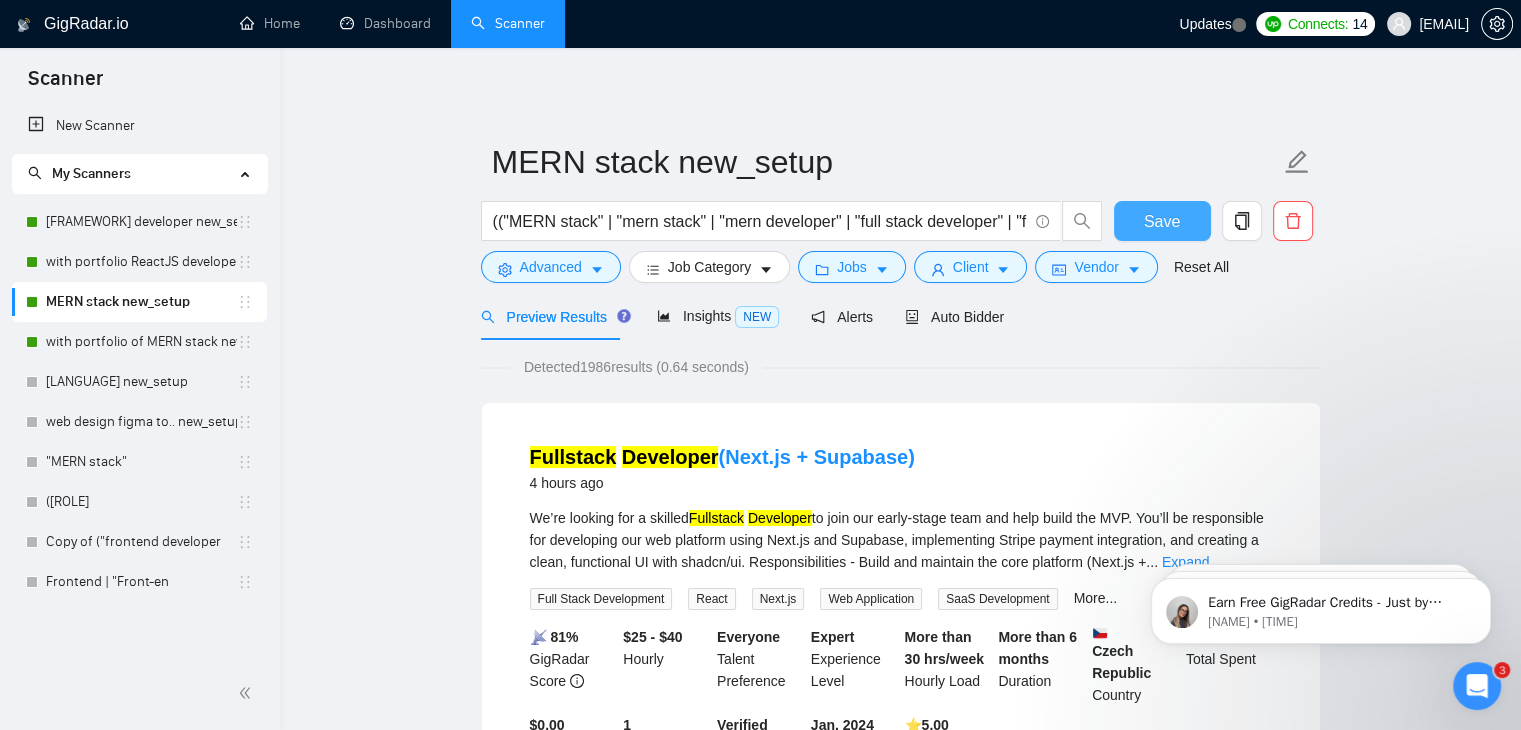 click on "Save" at bounding box center (1162, 221) 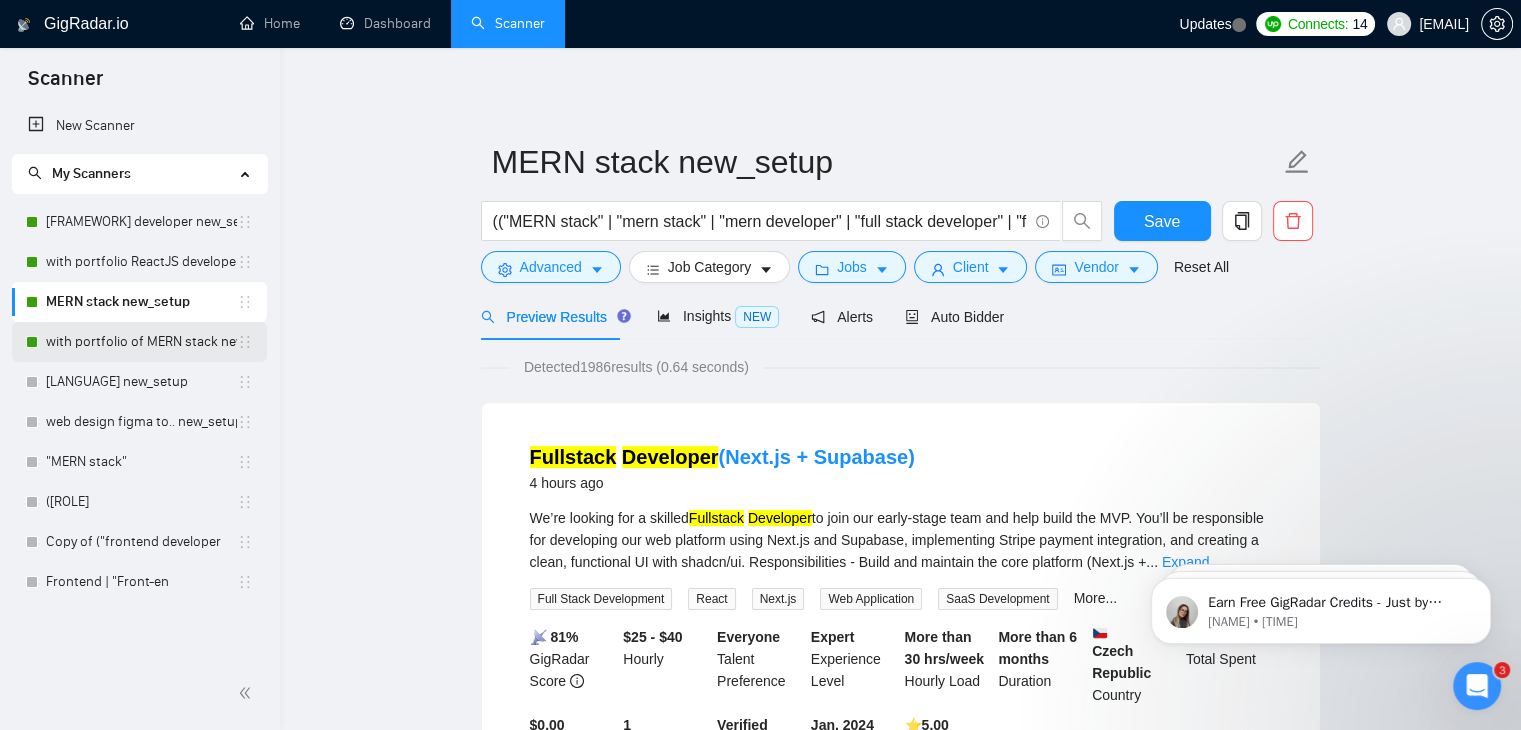 click on "with portfolio of MERN stack new_setup" at bounding box center (141, 342) 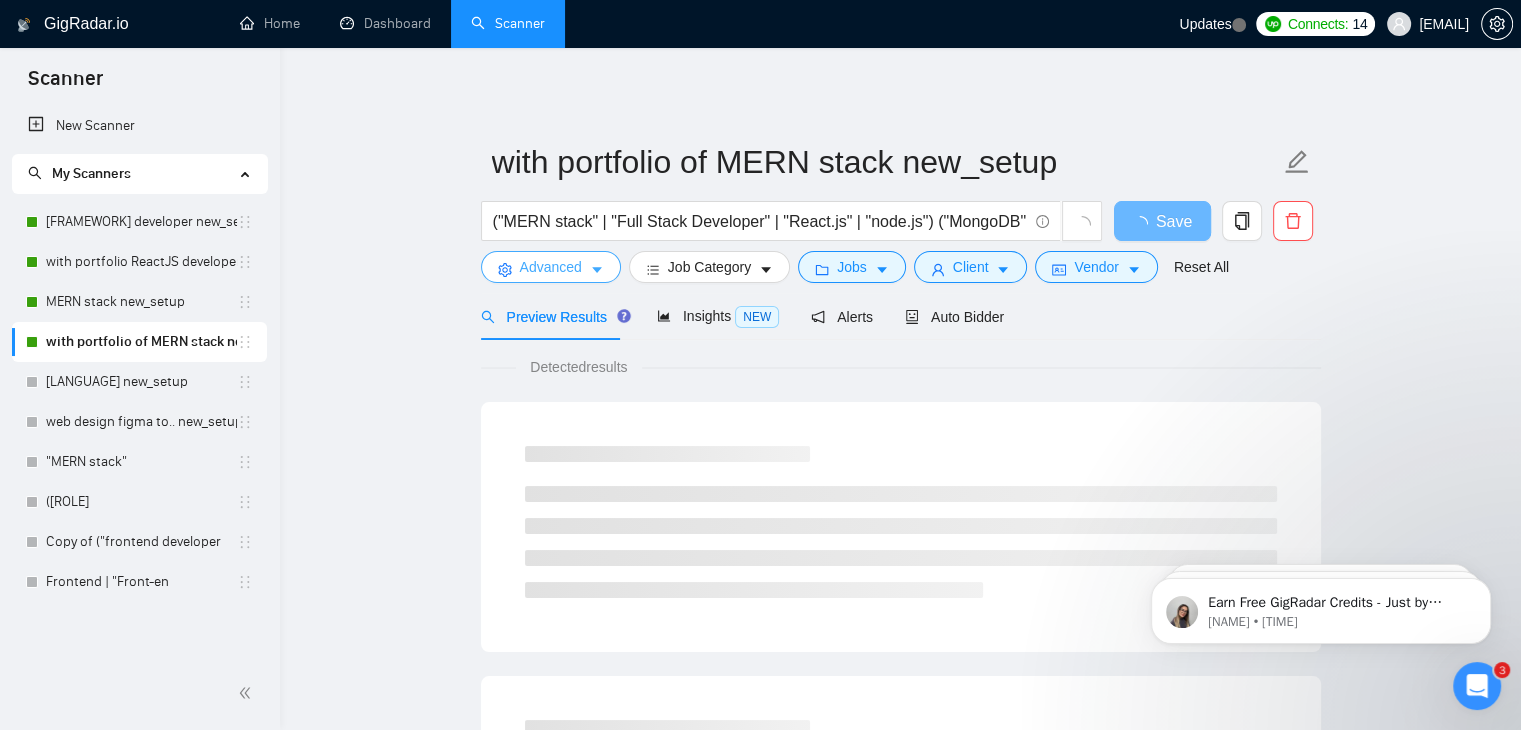 click on "Advanced" at bounding box center (551, 267) 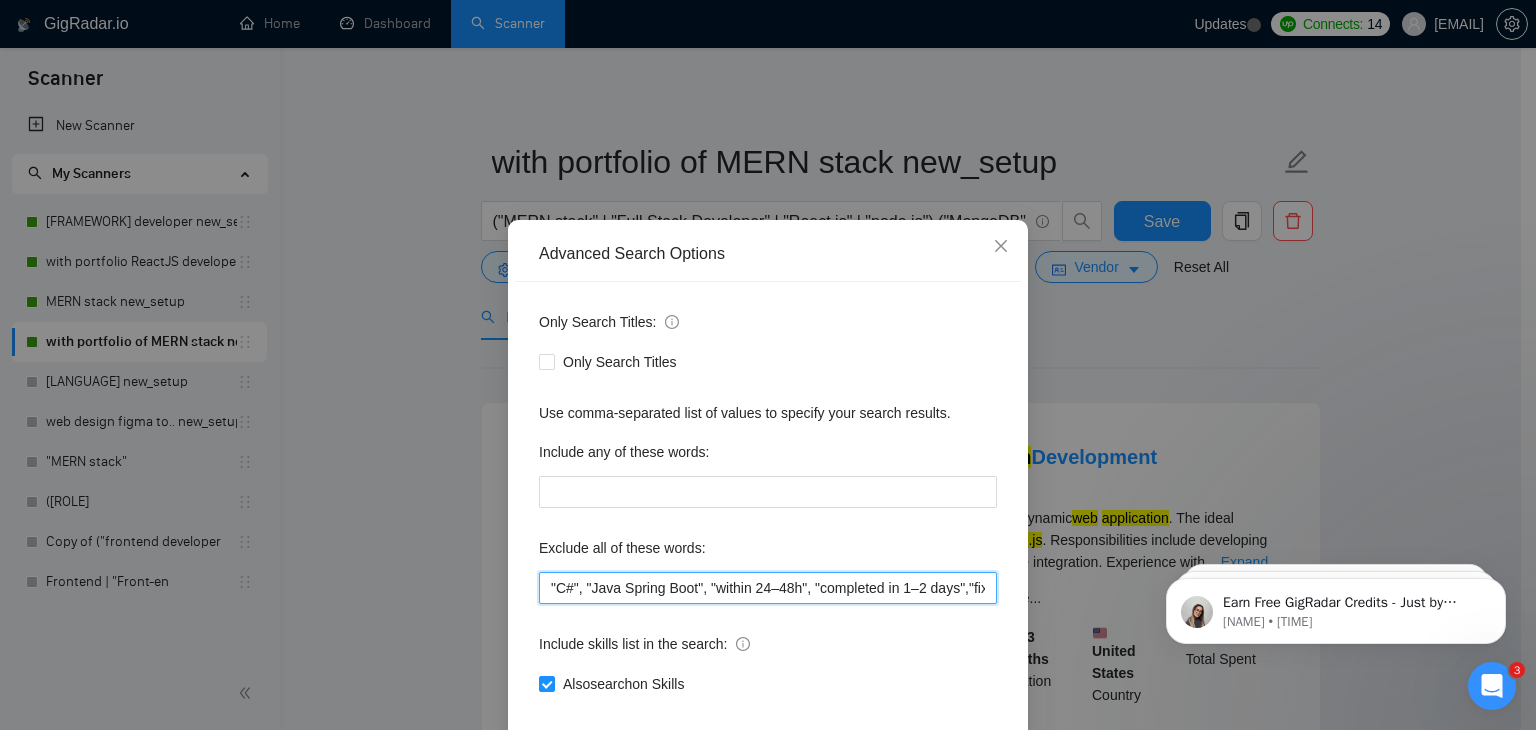 click on ""C#", "Java Spring Boot", "within 24–48h", "completed in 1–2 days","fixed budget", "Fixed Price", "small task", "low budget", "No-Code", "quick fix", "low-code", "non-profit", ".NET", "WordPress", "shopify", "python", "vue*", "php", "laravel", "Flutterflow", "flutter" "React-native","React native", " App developer", "Web3", "Web 3", "QA", "rust", "Angular*", "PST", "CST", "UTC" , "Pacific time", zone", "Spanish", "10+ years", "8+ years ", " 6$/h", " 5$/h", " 4$/h", " 3$/h", " 2$/h"" at bounding box center [768, 588] 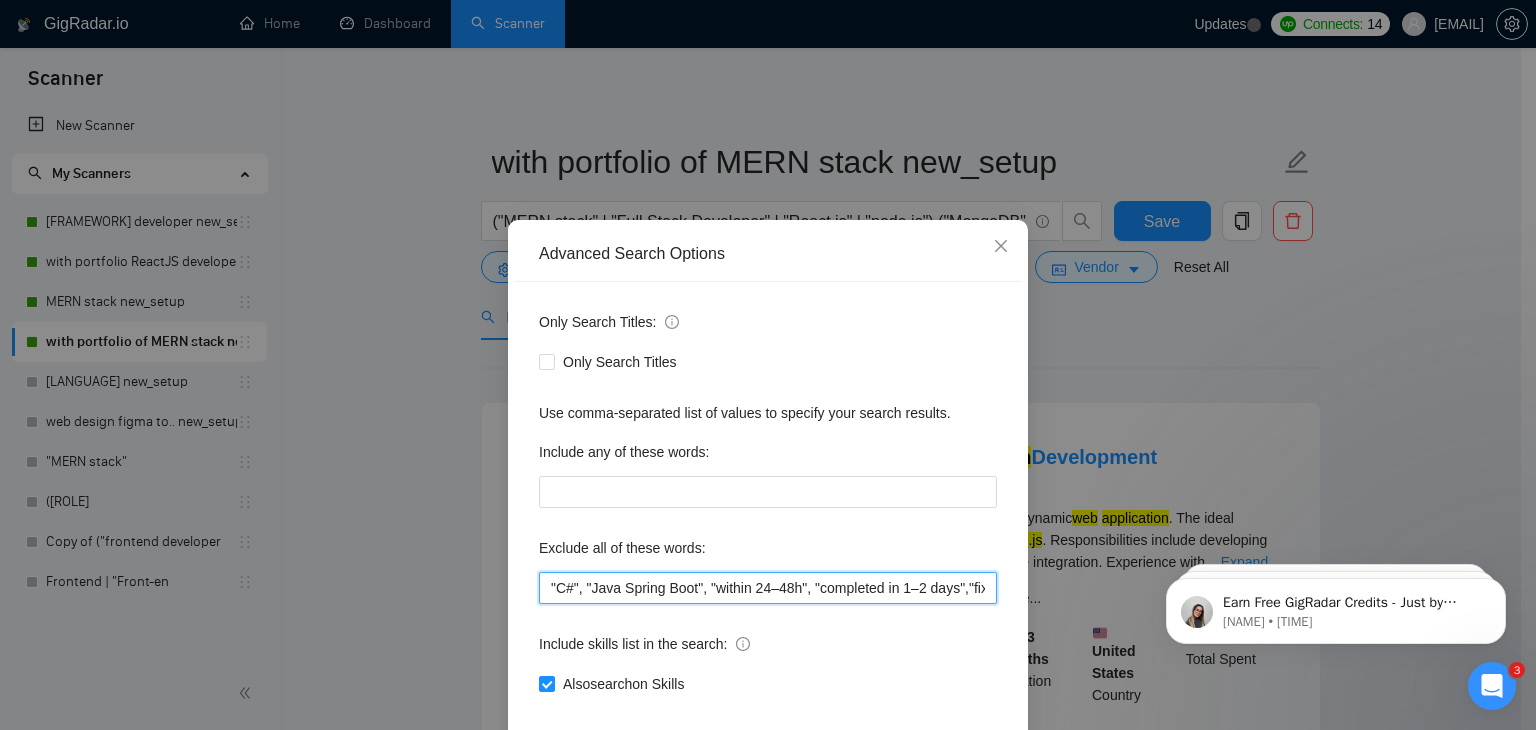 paste on "[COUNTRY] hours" 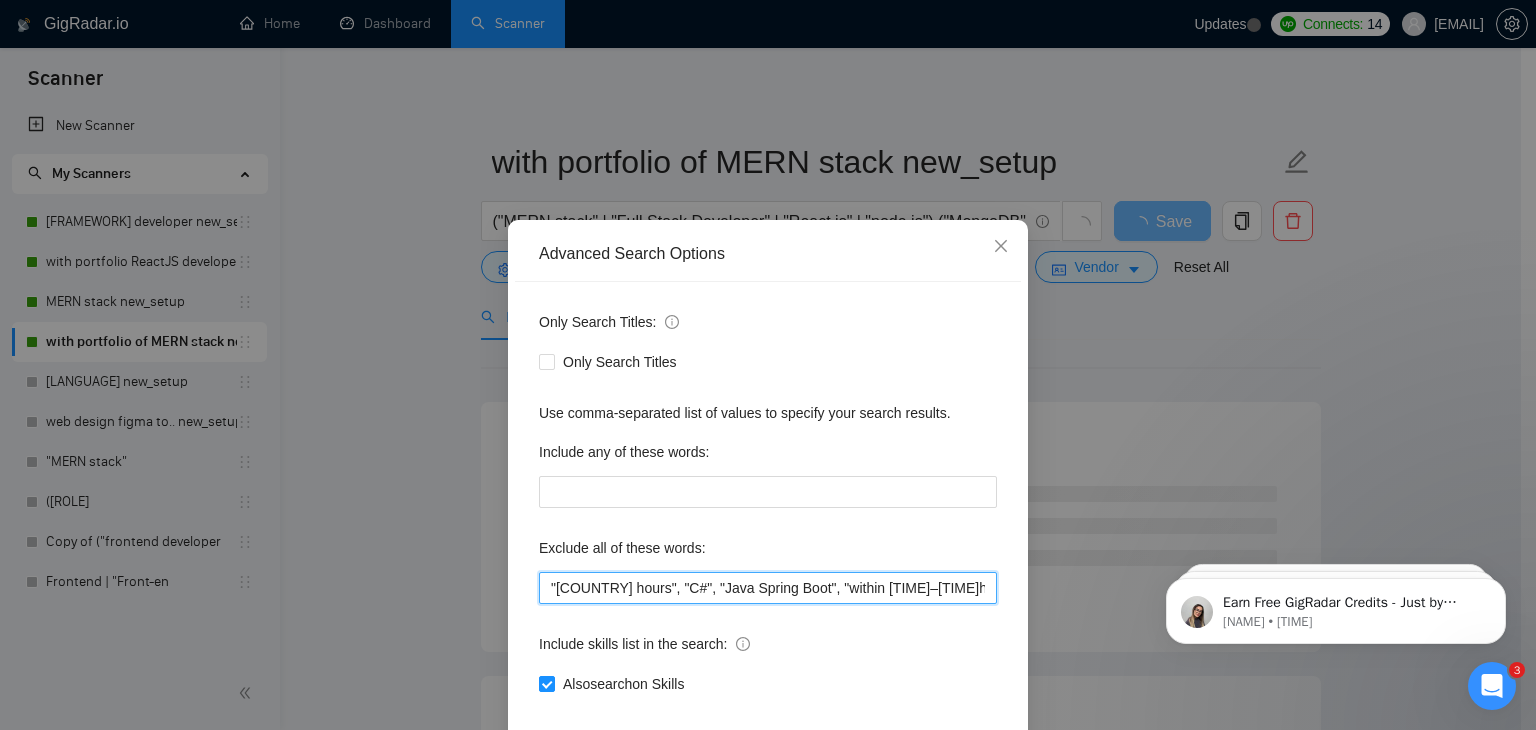 scroll, scrollTop: 102, scrollLeft: 0, axis: vertical 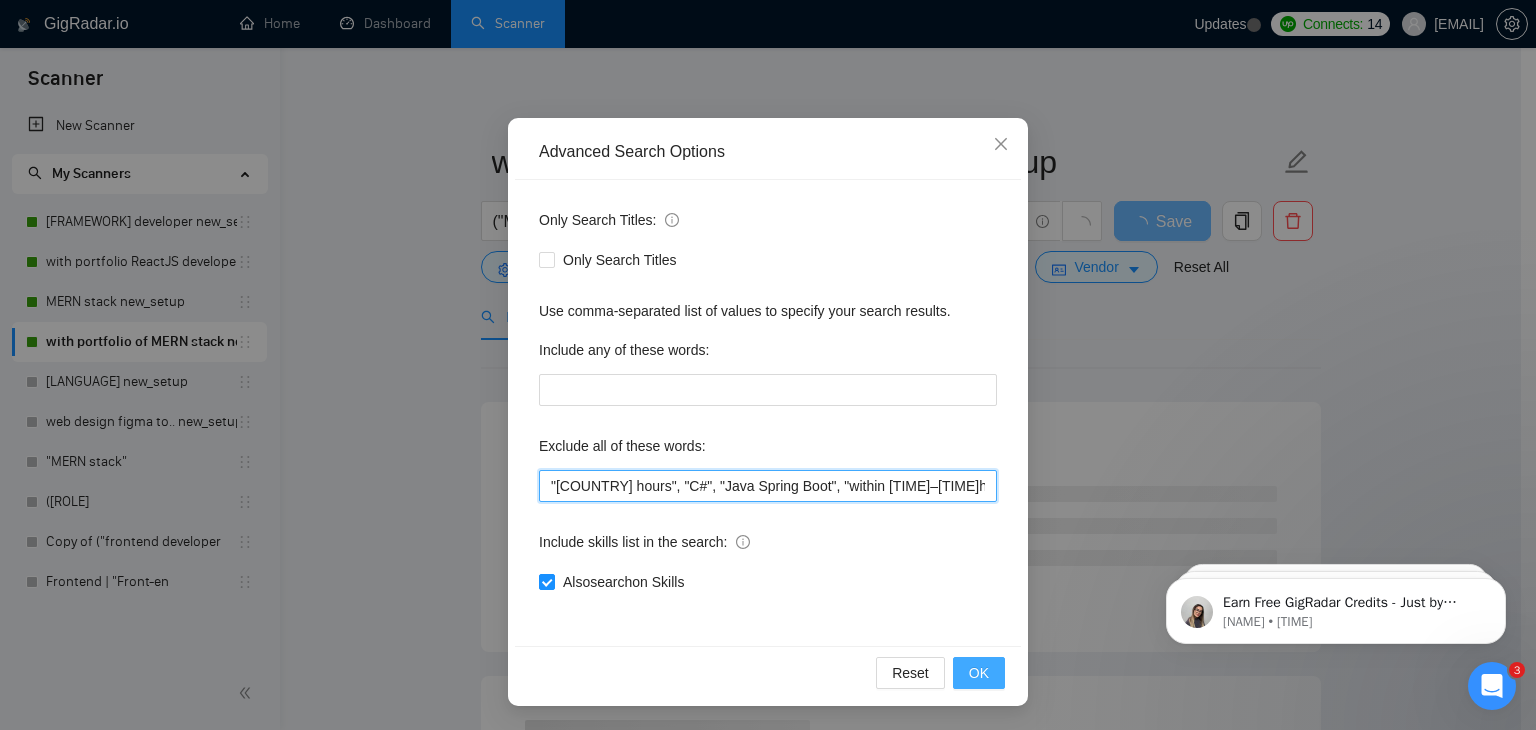 type on ""[COUNTRY] hours", "C#", "Java Spring Boot", "within [TIME]–[TIME]h", "completed in [TIME]–[TIME] days","fixed budget", "Fixed Price", "small task", "low budget", "No-Code", "quick fix", "low-code", "non-profit", ".NET", "WordPress", "shopify", "python", "vue*", "php", "laravel", "Flutterflow", "flutter" "React-native","React native", " App developer", "Web3", "Web 3", "QA", "rust", "Angular*", "PST", "CST", "UTC" , "Pacific time", zone", "Spanish", "[YEAR]+ years", "[YEAR]+ years ", " [PRICE]$/h", " [PRICE]$/h", " [PRICE]$/h", " [PRICE]$/h", " [PRICE]$/h"" 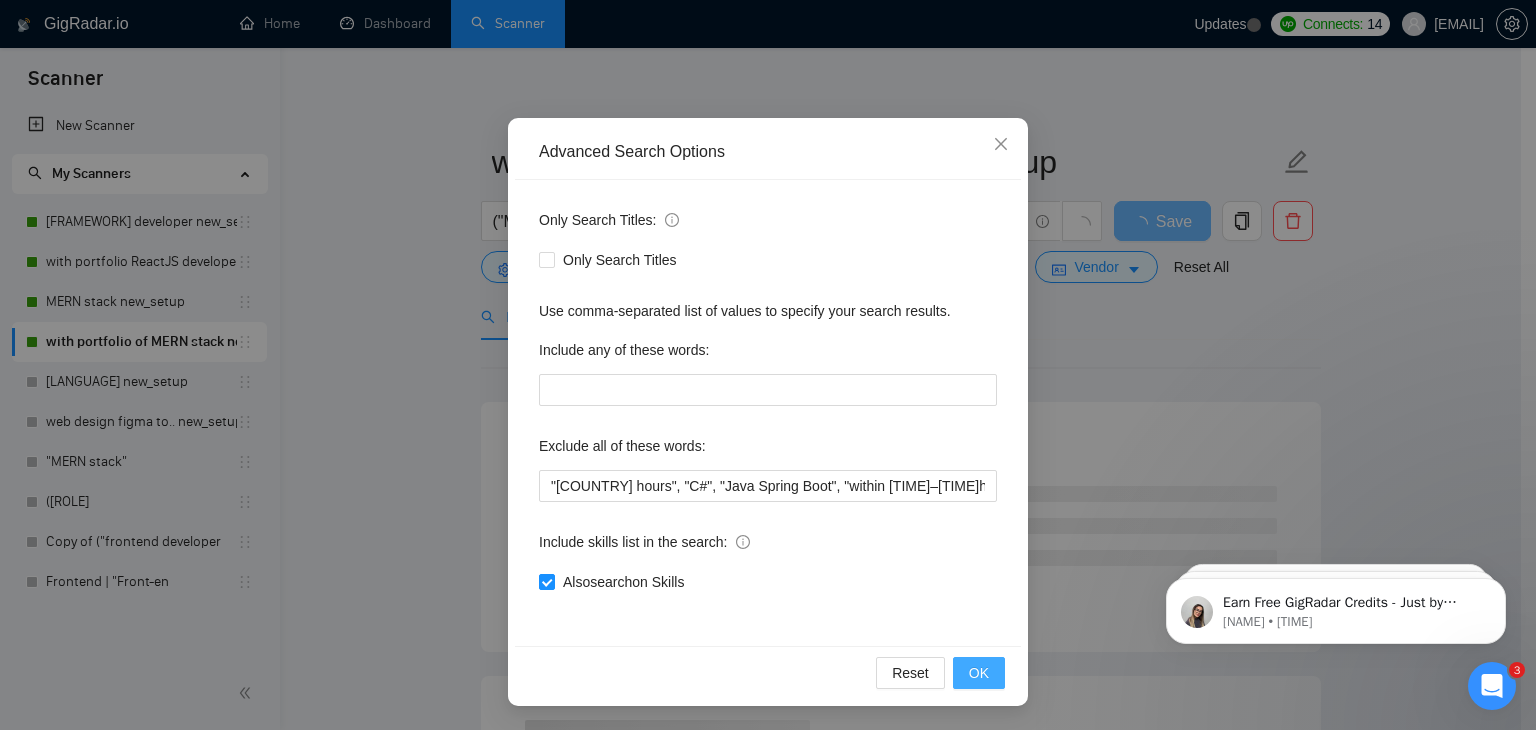 click on "OK" at bounding box center (979, 673) 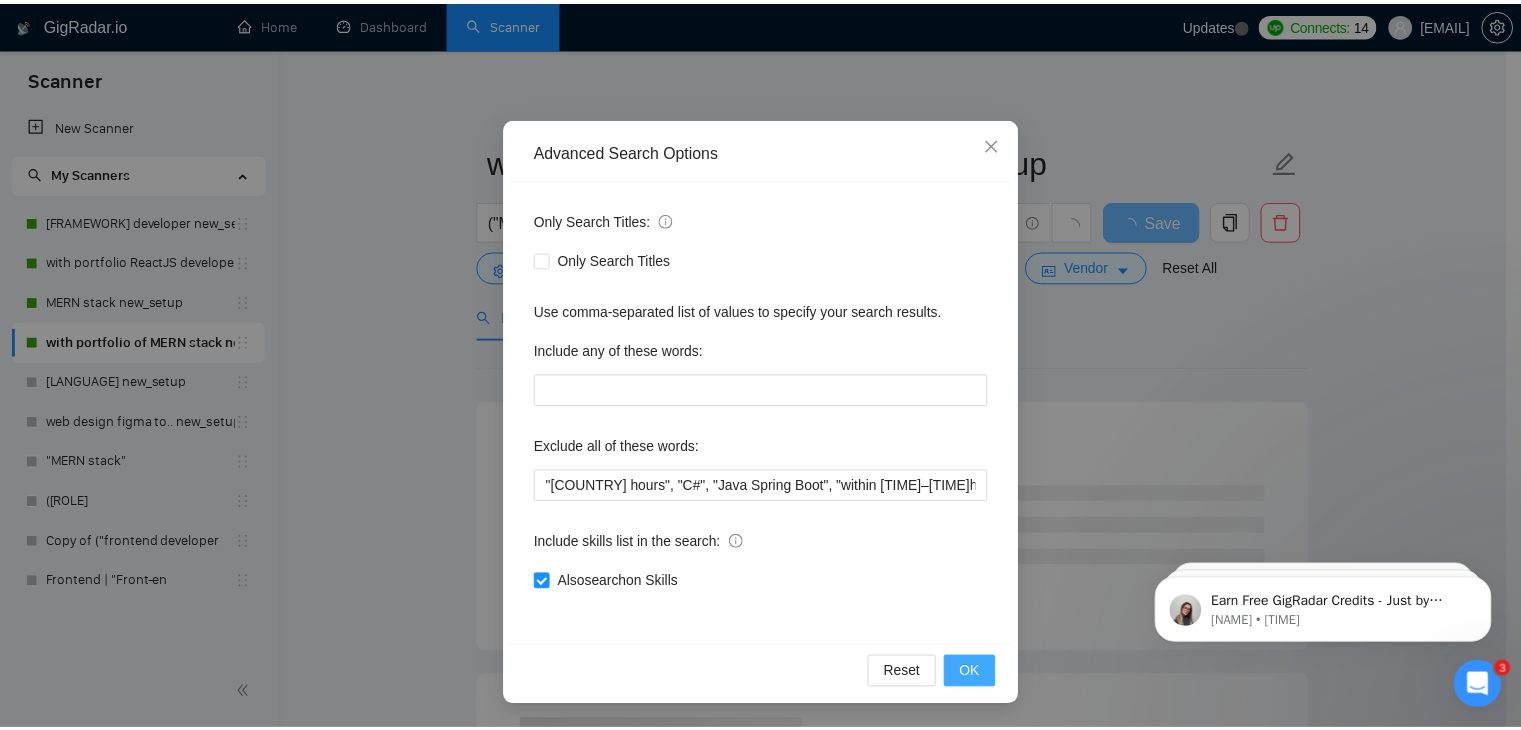 scroll, scrollTop: 2, scrollLeft: 0, axis: vertical 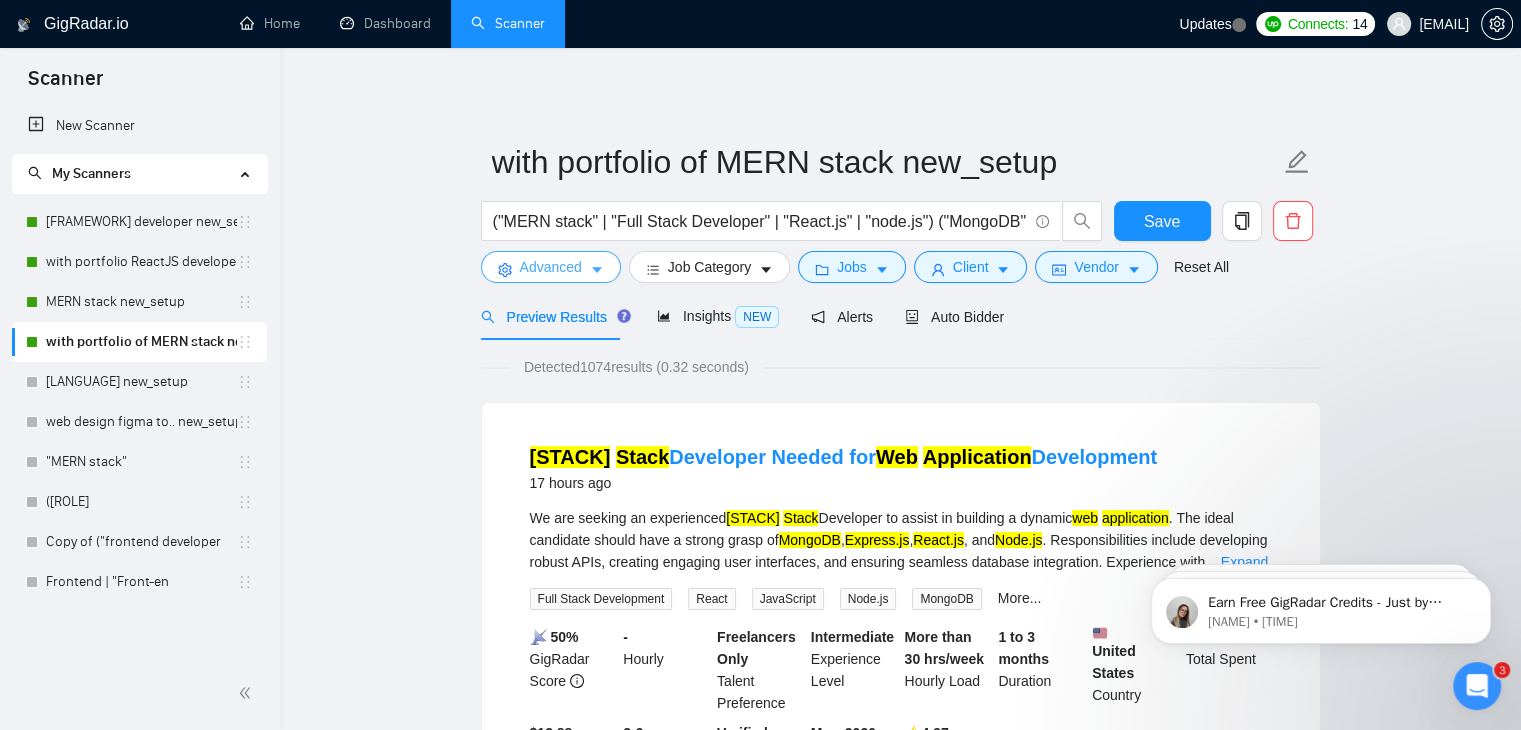 type 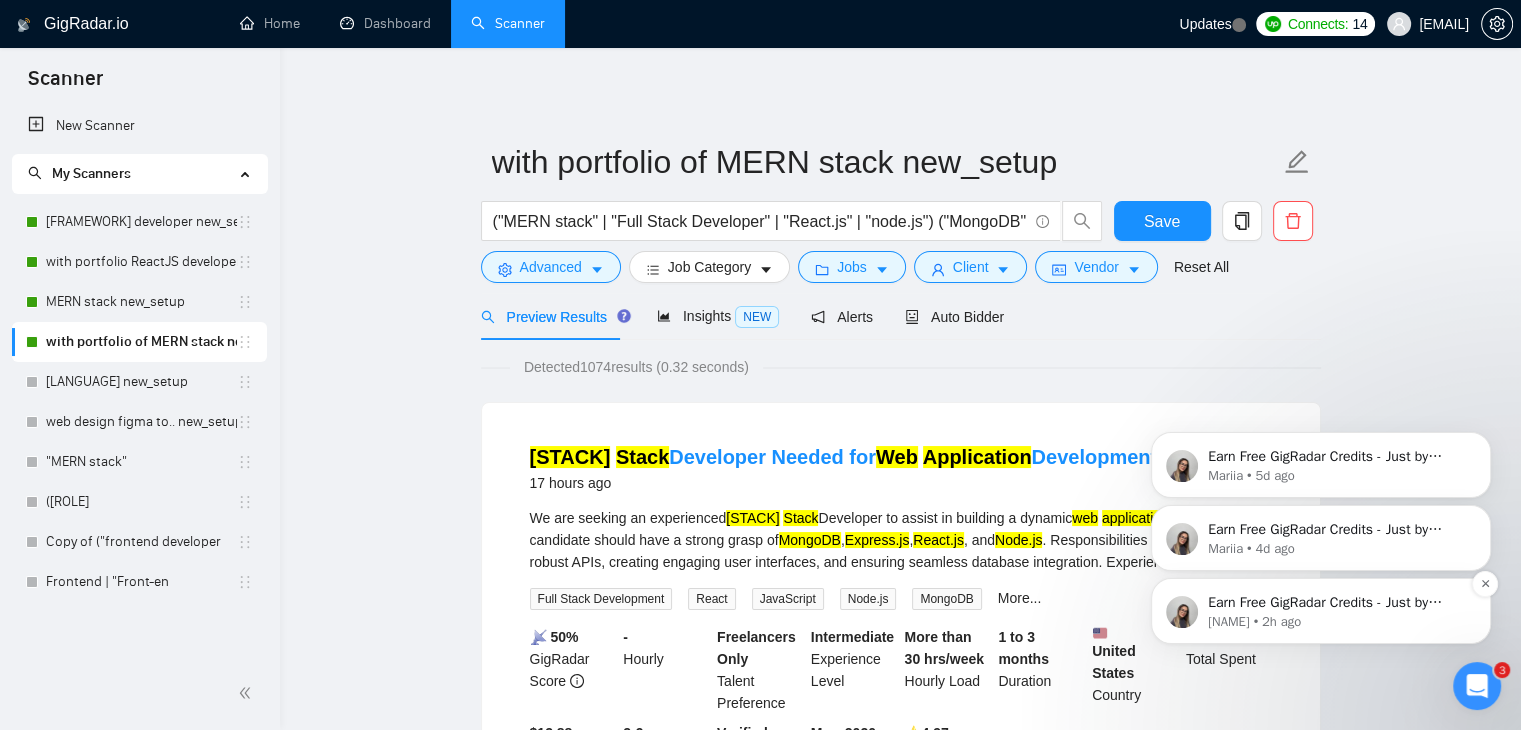 click on "[NAME] • 2h ago" at bounding box center [1337, 622] 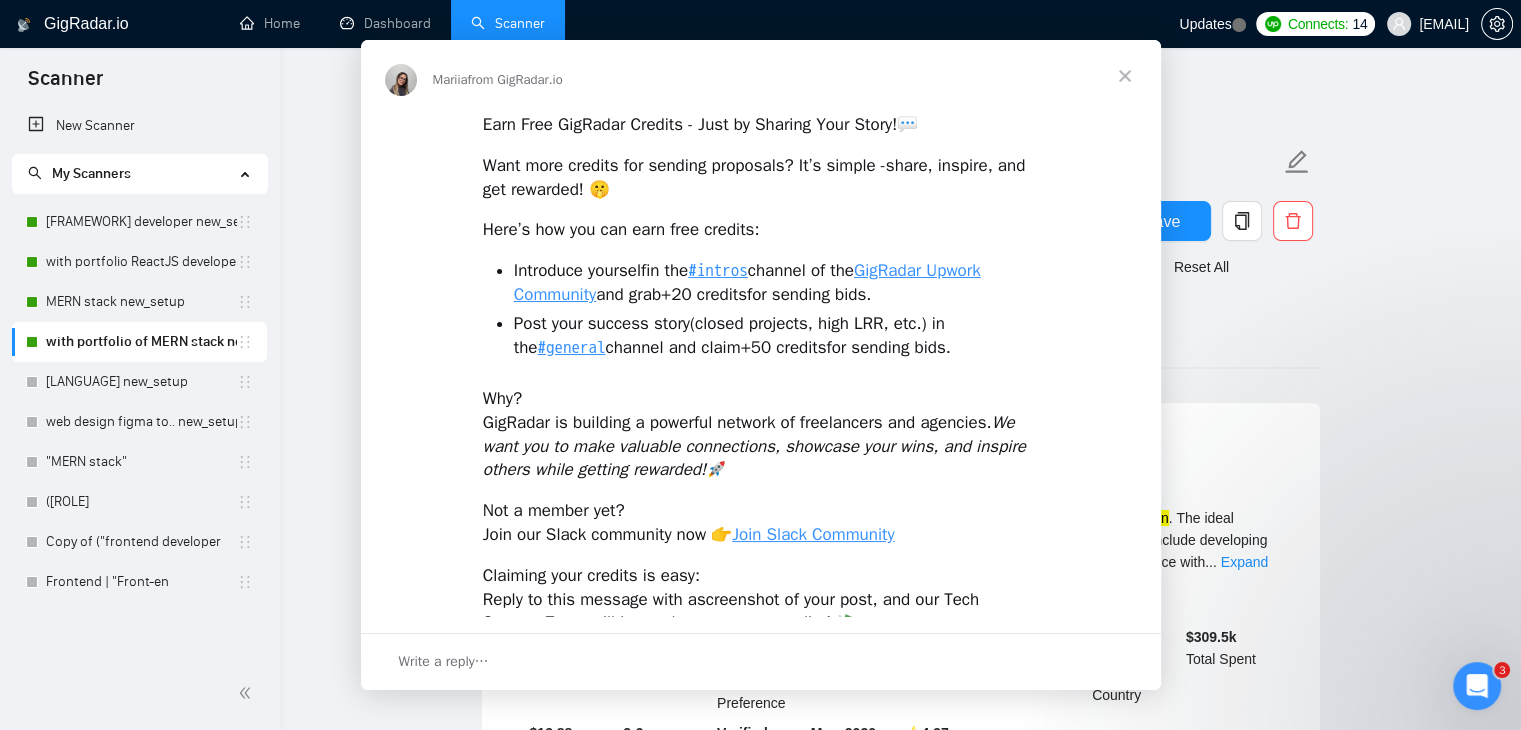 scroll, scrollTop: 0, scrollLeft: 0, axis: both 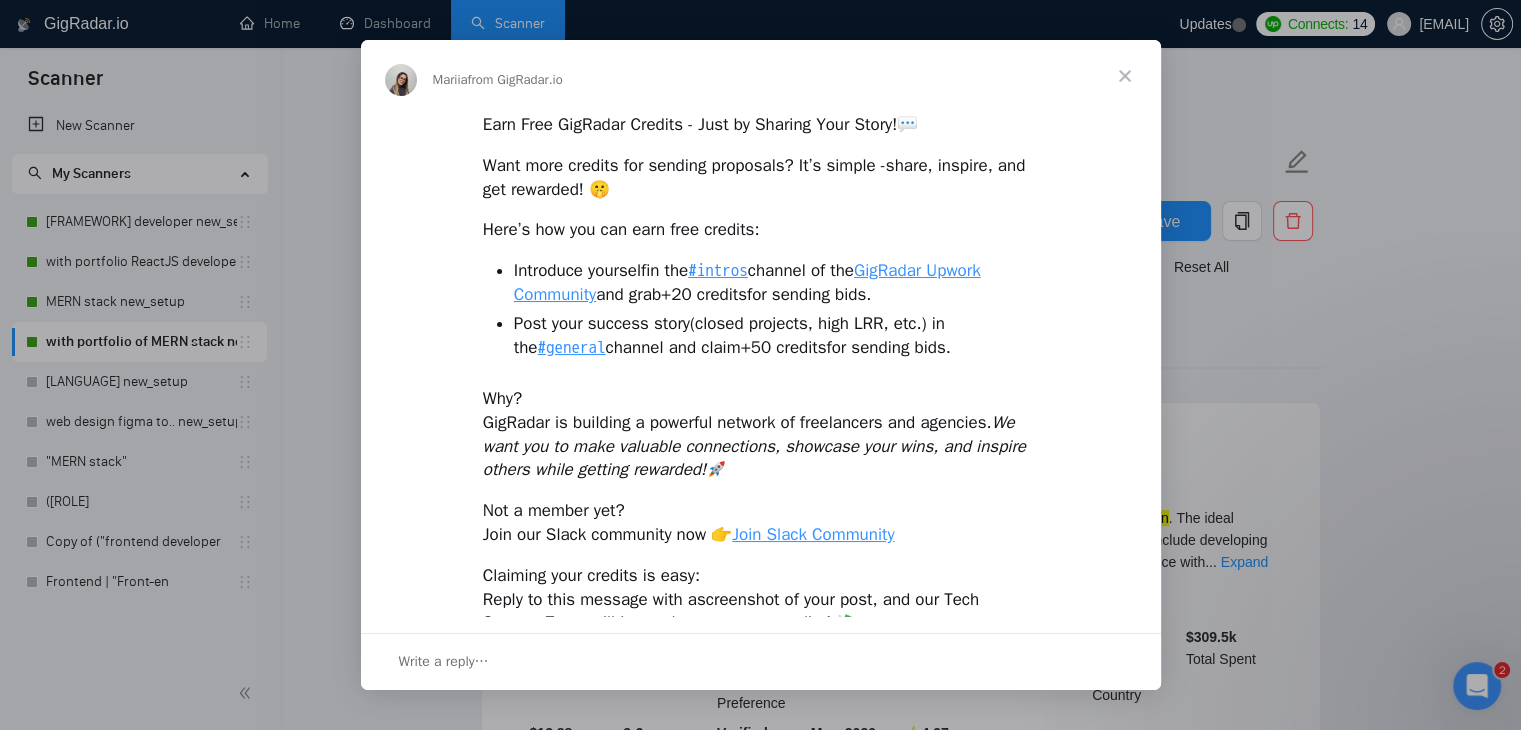 click at bounding box center (1125, 76) 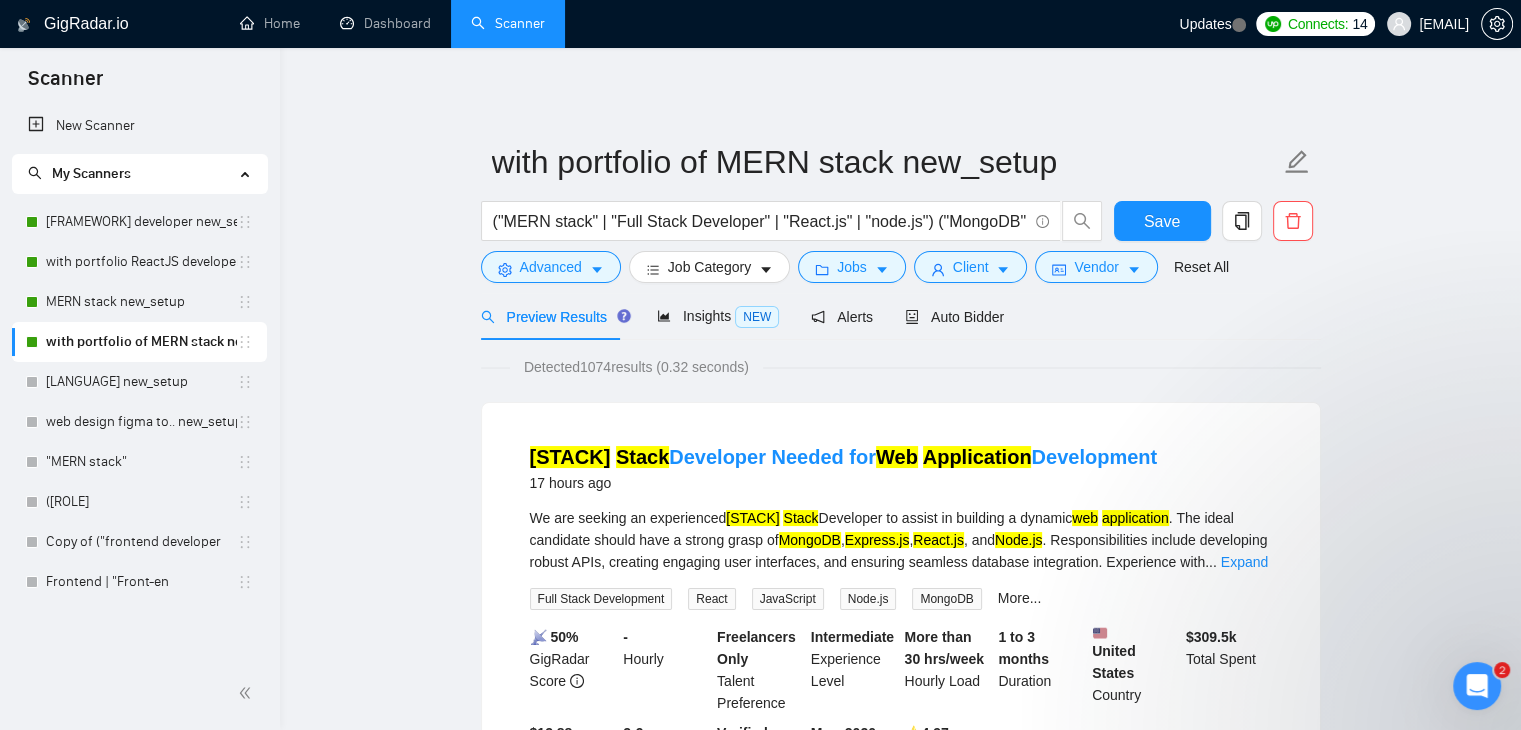 click on "GigRadar.io Home Dashboard Scanner Updates
Connects: 14 [EMAIL] with portfolio of [STACK] new_setup ("[STACK]" | "Full Stack Developer" | "[FRAMEWORK].js" | "node.js") ("[DATABASE]" | "[FRAMEWORK].js") ("dashboard" | "web application" | "admin panel" | "API integration") Save Advanced   Job Category   Jobs   Client   Vendor   Reset All Preview Results Insights NEW Alerts Auto Bidder Detected   1074  results   (0.[NUMBER] seconds) [STACK]   Stack  Developer Needed for  Web   Application  Development 17 hours ago We are seeking an experienced  [STACK]  Developer to assist in building a dynamic  web   application . The ideal candidate should have a strong grasp of  [DATABASE] ,  [FRAMEWORK].js ,  [FRAMEWORK].js , and  [LANGUAGE] . Responsibilities include developing robust APIs, creating engaging user interfaces, and ensuring seamless database integration. Experience with  ... Expand Full Stack Development [FRAMEWORK] [LANGUAGE] [LANGUAGE] [DATABASE] More... 📡   50%   - Hourly" at bounding box center (900, 2572) 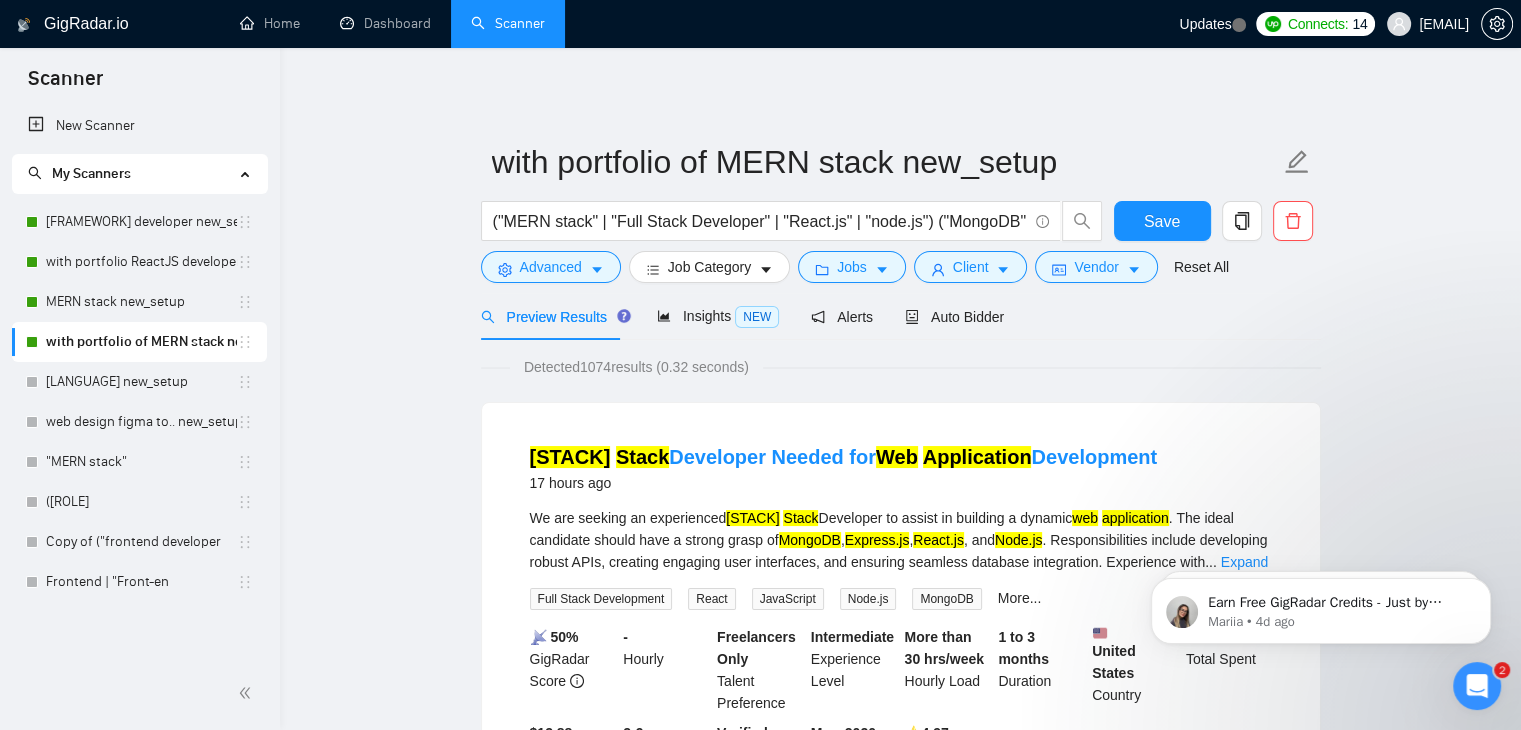 scroll, scrollTop: 0, scrollLeft: 0, axis: both 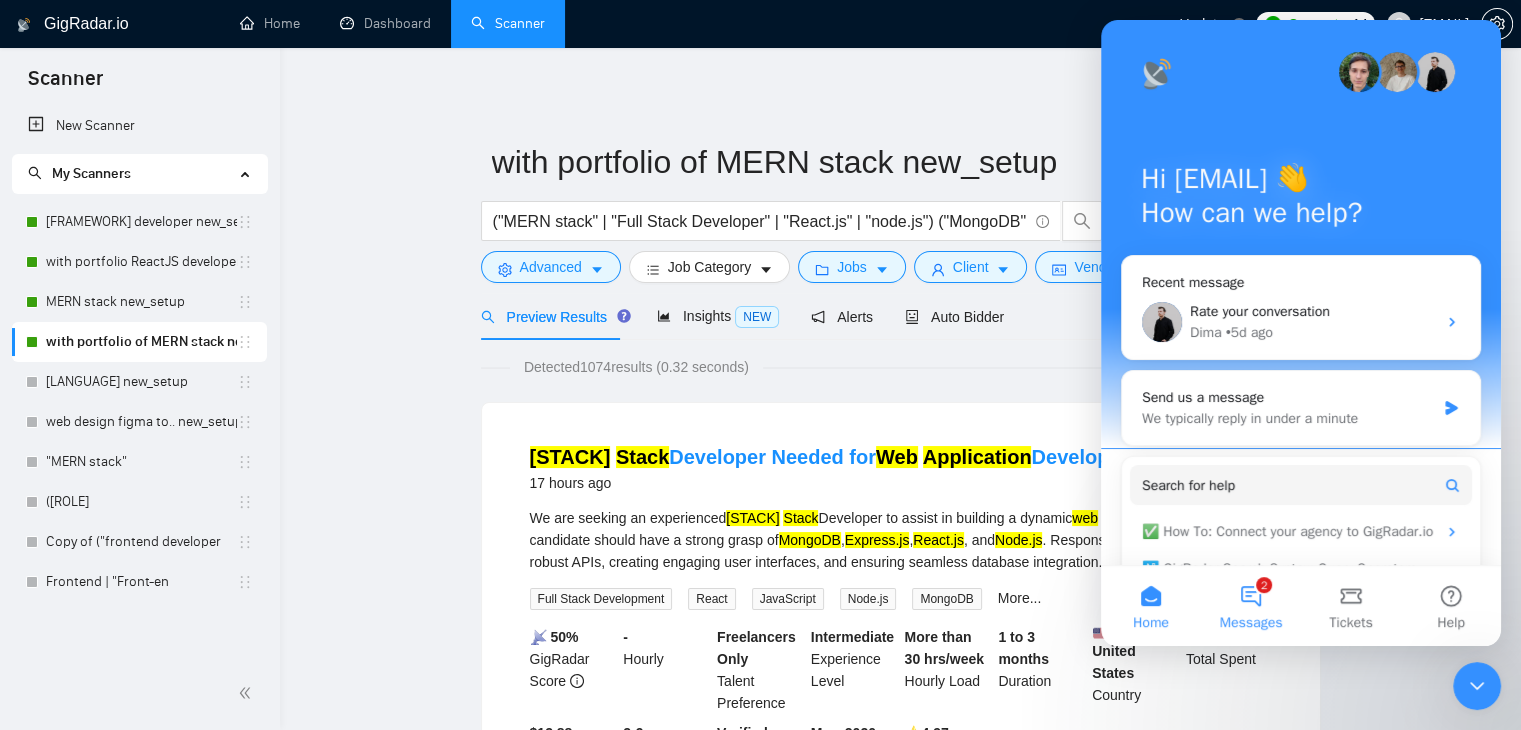 click on "[NUMBER] Messages" at bounding box center [1251, 606] 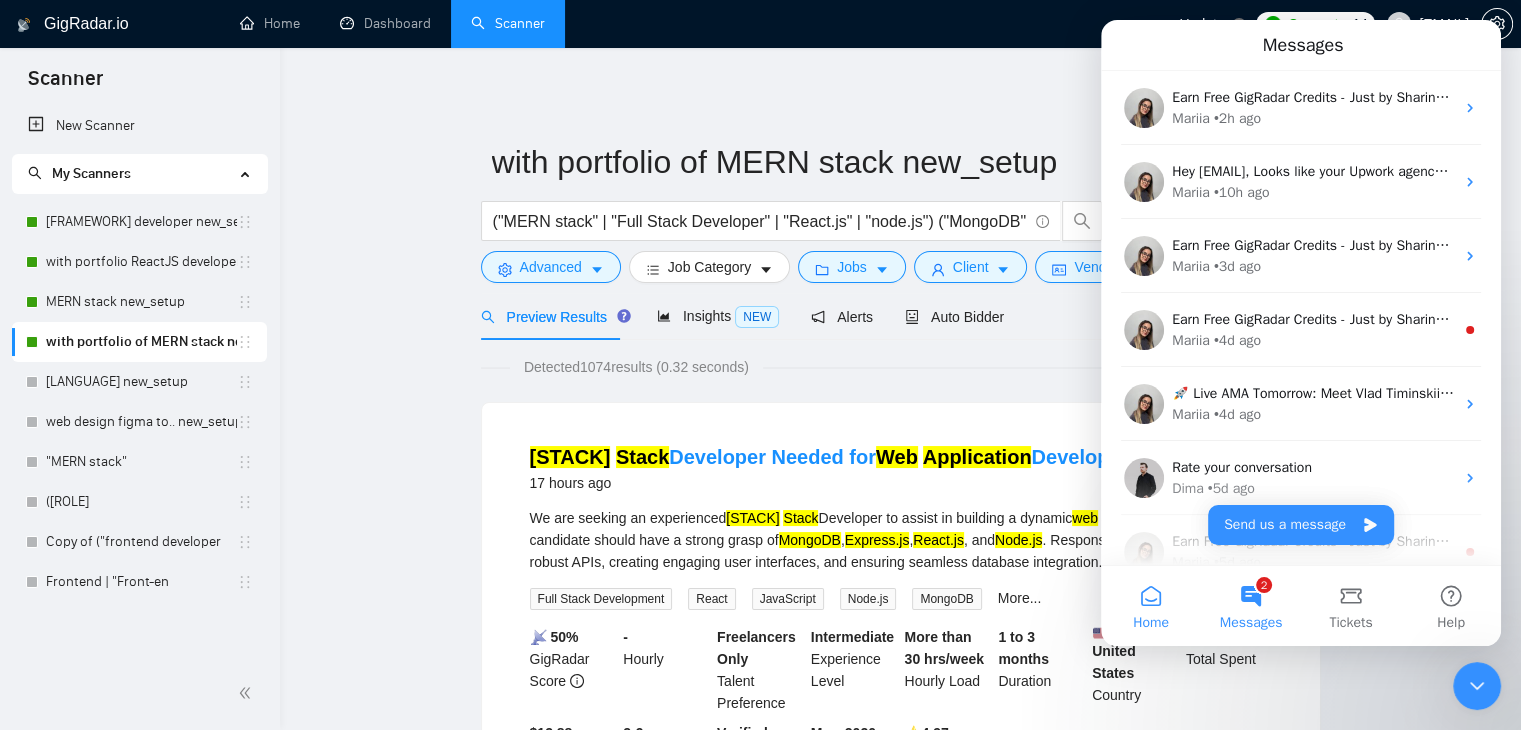 click on "Home" at bounding box center [1151, 606] 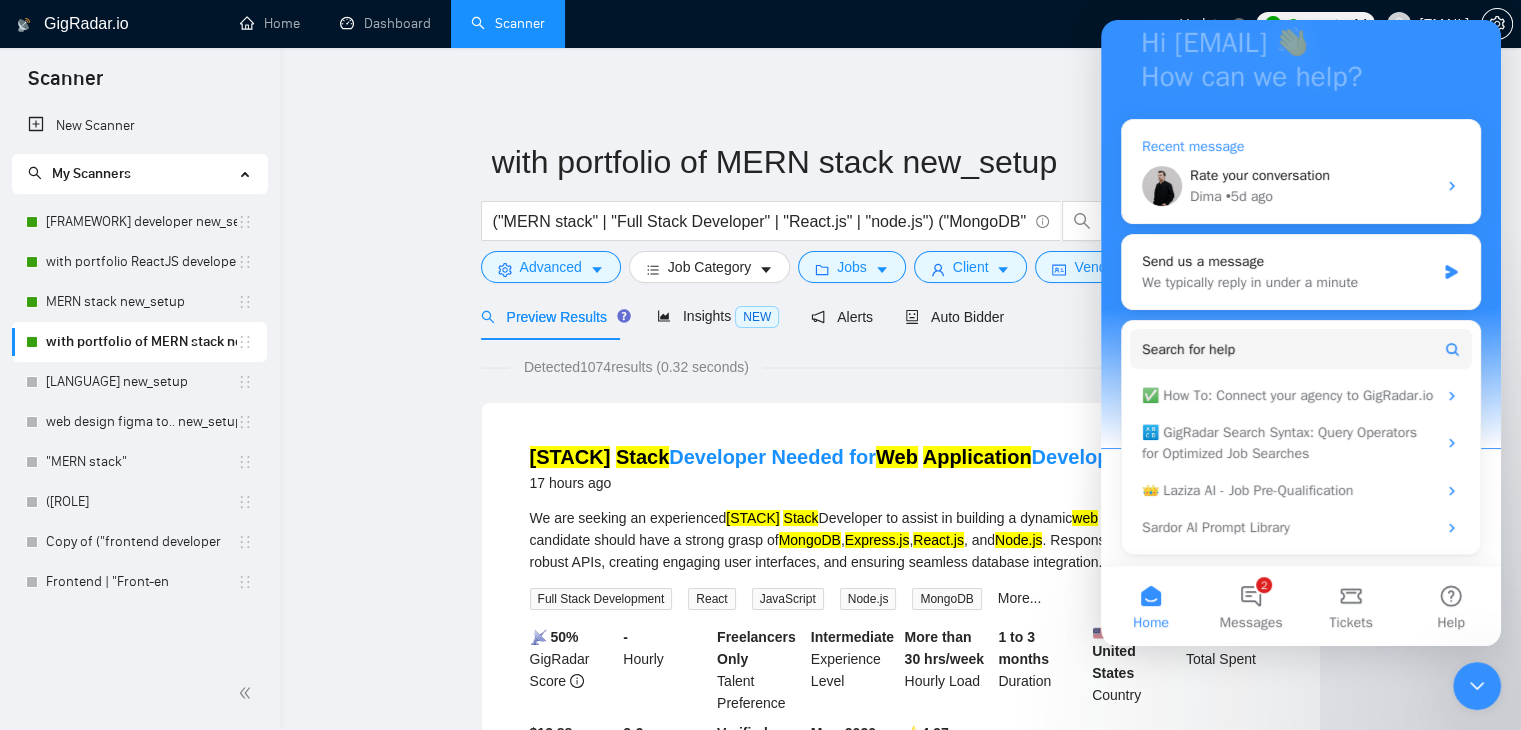 scroll, scrollTop: 224, scrollLeft: 0, axis: vertical 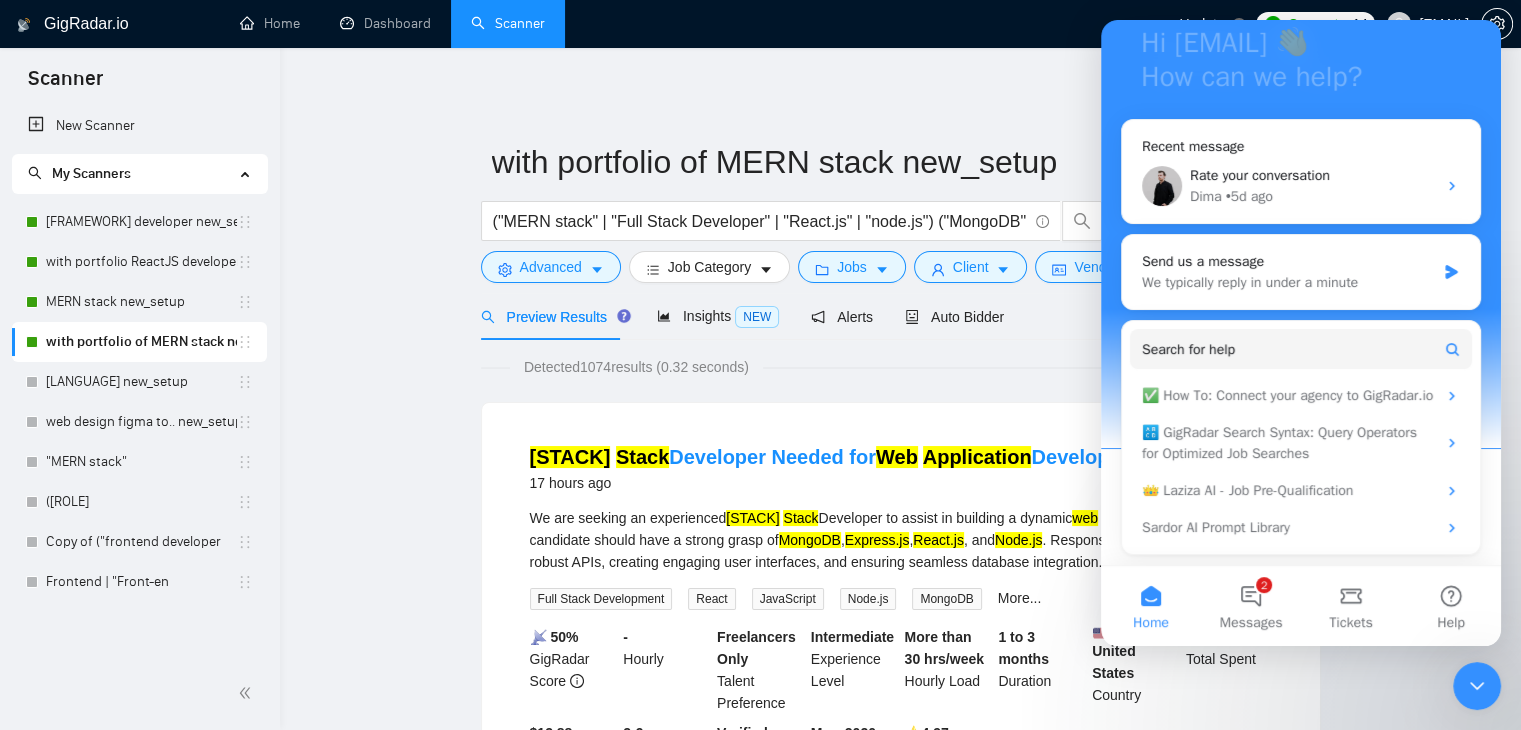 click on "with portfolio of MERN stack new_setup ("MERN stack" | "Full Stack Developer" | "React.js" | "node.js") ("MongoDB" | "Express.js") ("dashboard" | "web application" | "admin panel" | "API integration") Save Advanced   Job Category   Jobs   Client   Vendor   Reset All Preview Results Insights NEW Alerts Auto Bidder Detected   [NUMBER]  results   ([TIME]) MERN   Stack  Developer Needed for  Web   Application  Development [TIME] ago We are seeking an experienced  MERN   Stack  Developer to assist in building a dynamic  web   application . The ideal candidate should have a strong grasp of  MongoDB ,  Express.js ,  React.js , and  Node.js . Responsibilities include developing robust APIs, creating engaging user interfaces, and ensuring seamless database integration. Experience with  ... Expand Full Stack Development React JavaScript Node.js MongoDB More... 📡   50% GigRadar Score   - Hourly Freelancers Only Talent Preference Intermediate Experience Level More than 30 hrs/week Hourly Load 1 to 3 months   $ [NUMBER]-[NUMBER]" at bounding box center [900, 2535] 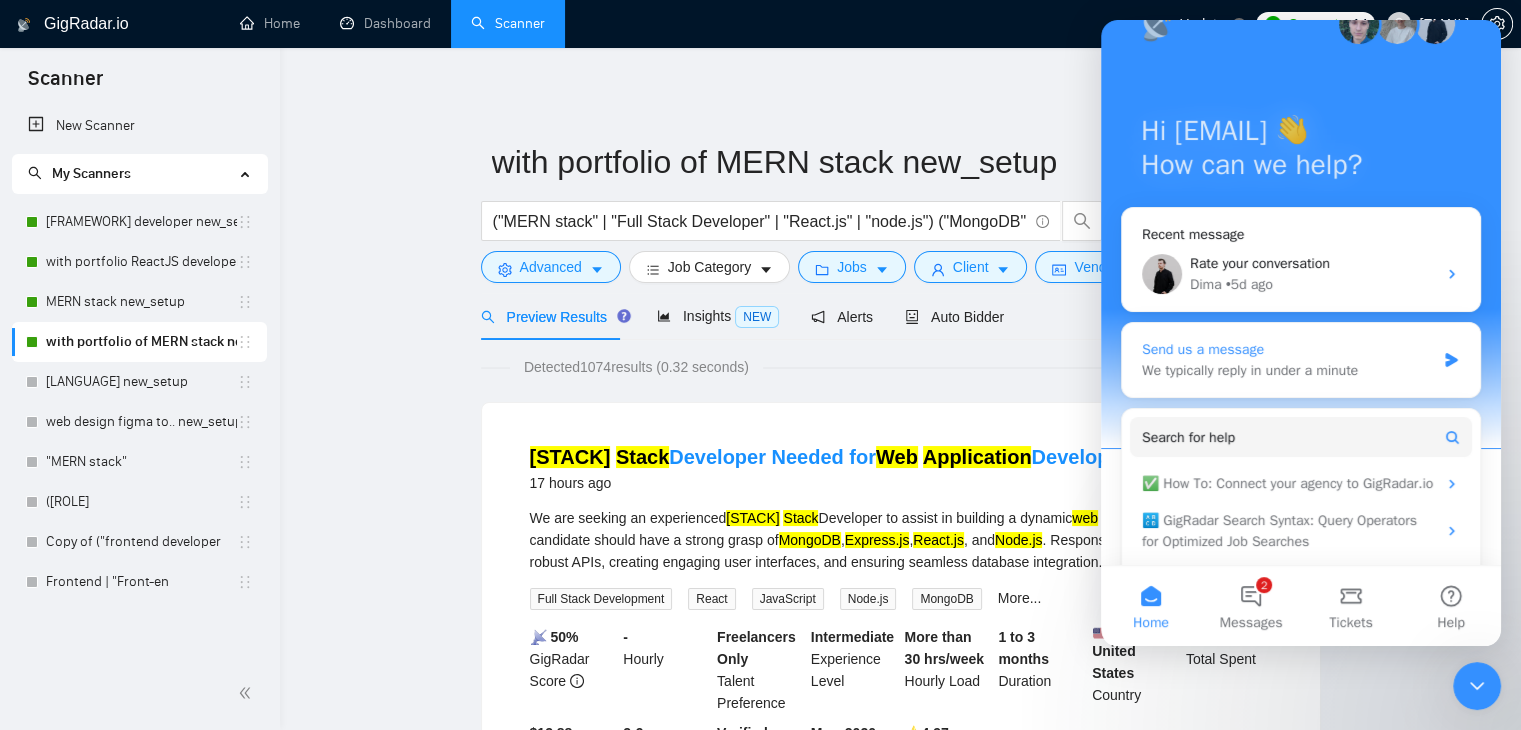 scroll, scrollTop: 54, scrollLeft: 0, axis: vertical 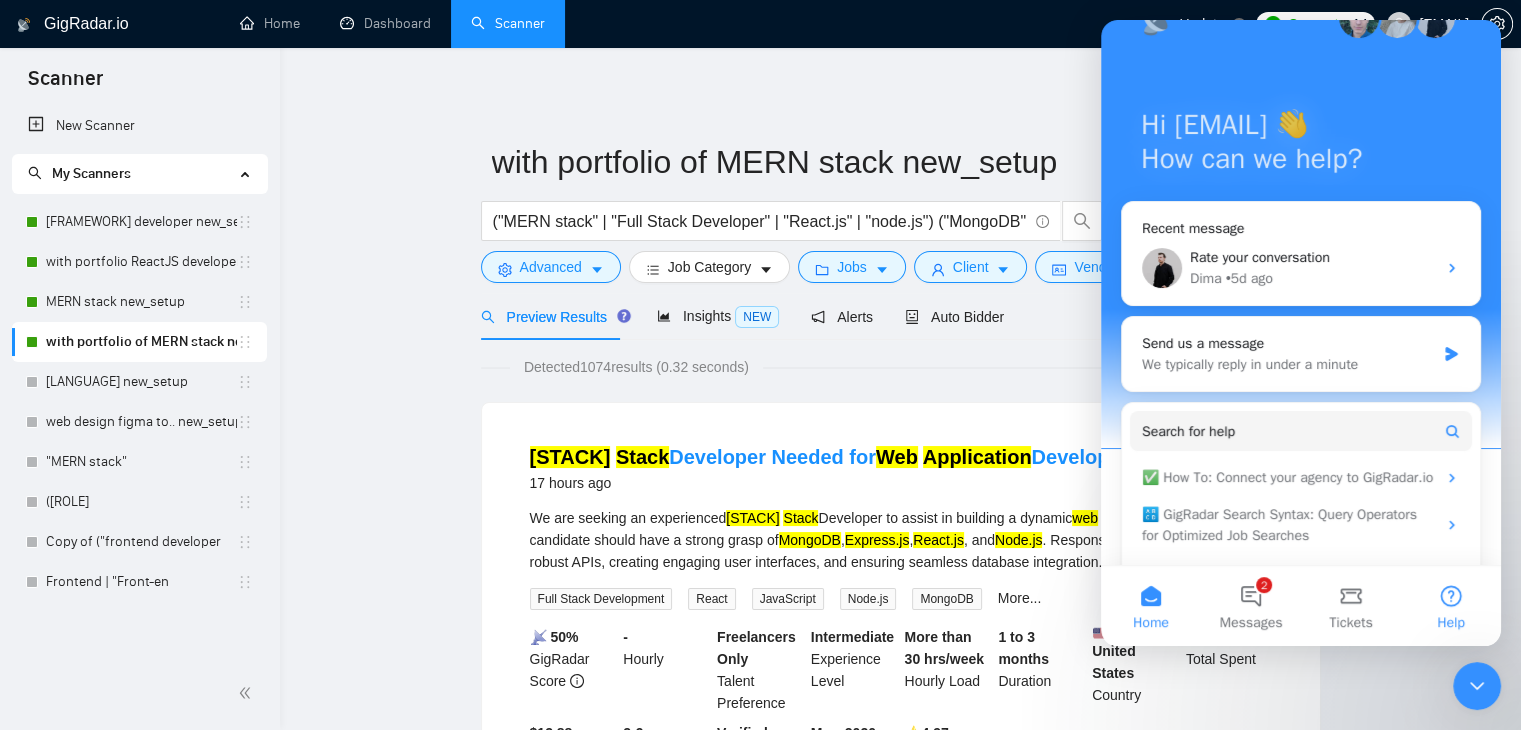 click on "Help" at bounding box center (1451, 606) 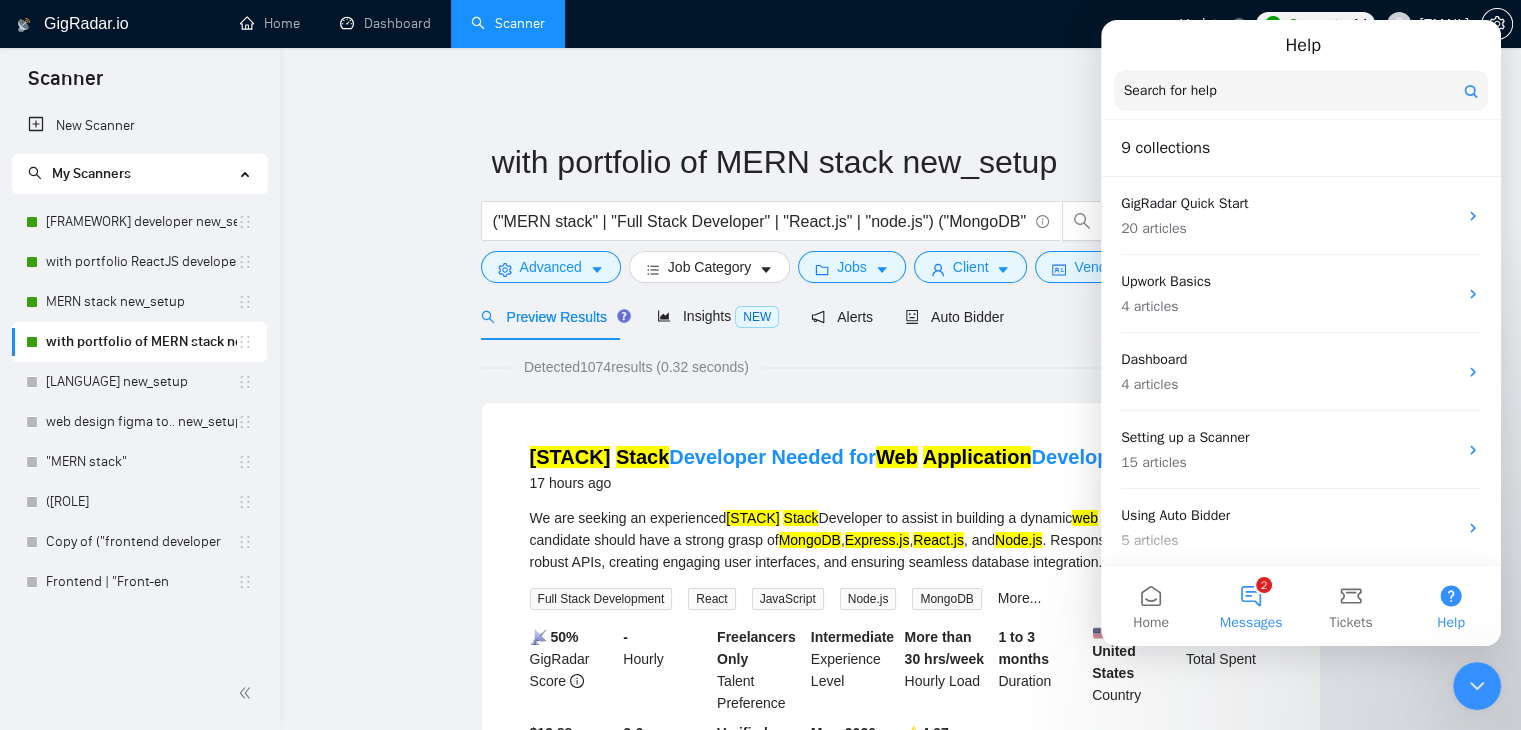 click on "[NUMBER] Messages" at bounding box center [1251, 606] 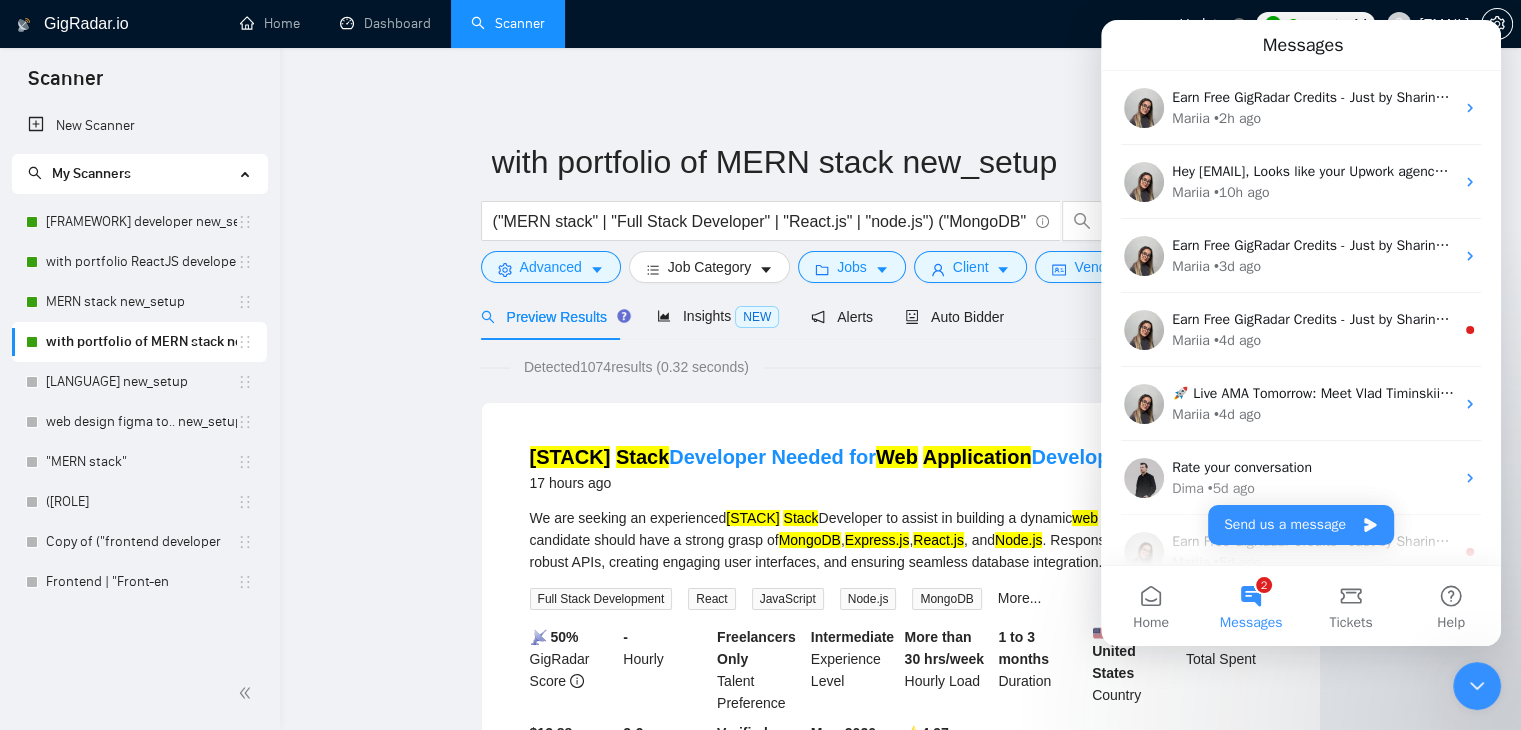 click on "[NUMBER] Messages" at bounding box center [1251, 606] 